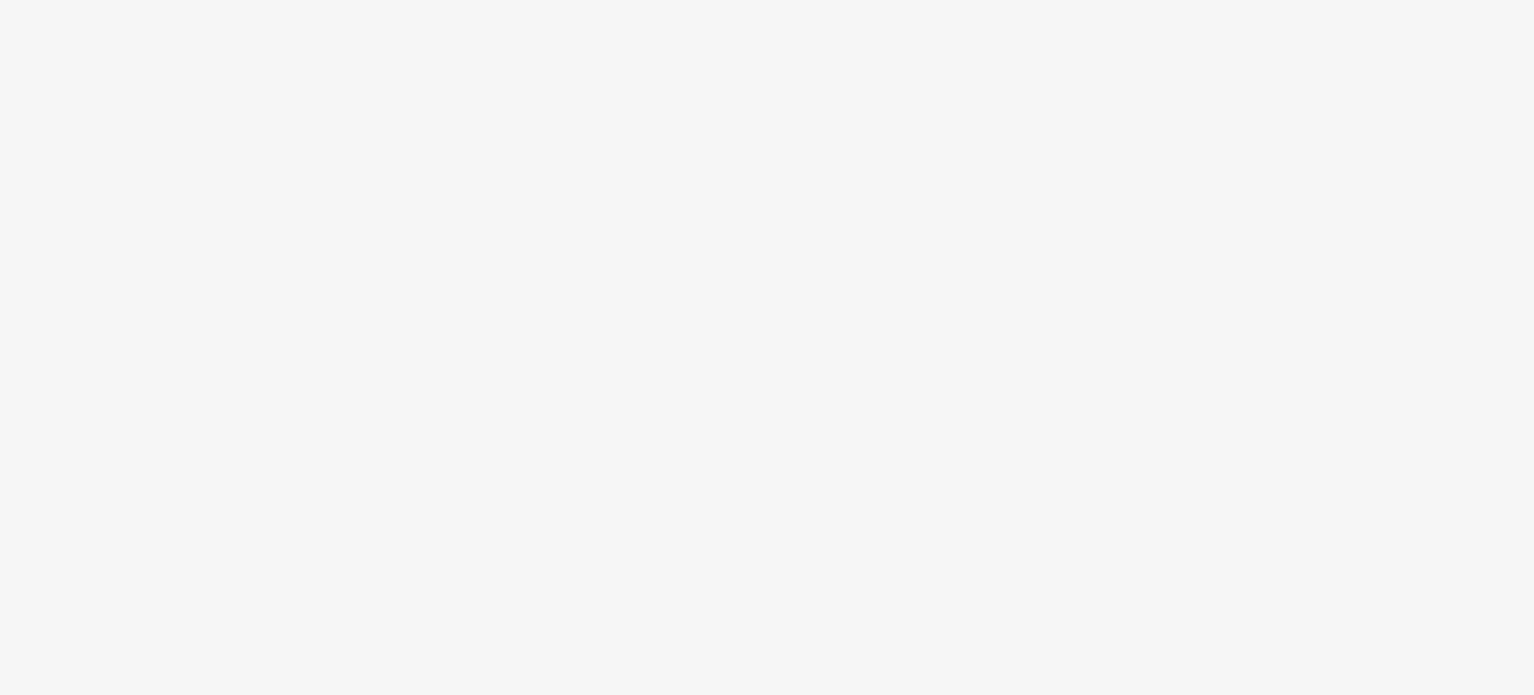 scroll, scrollTop: 0, scrollLeft: 0, axis: both 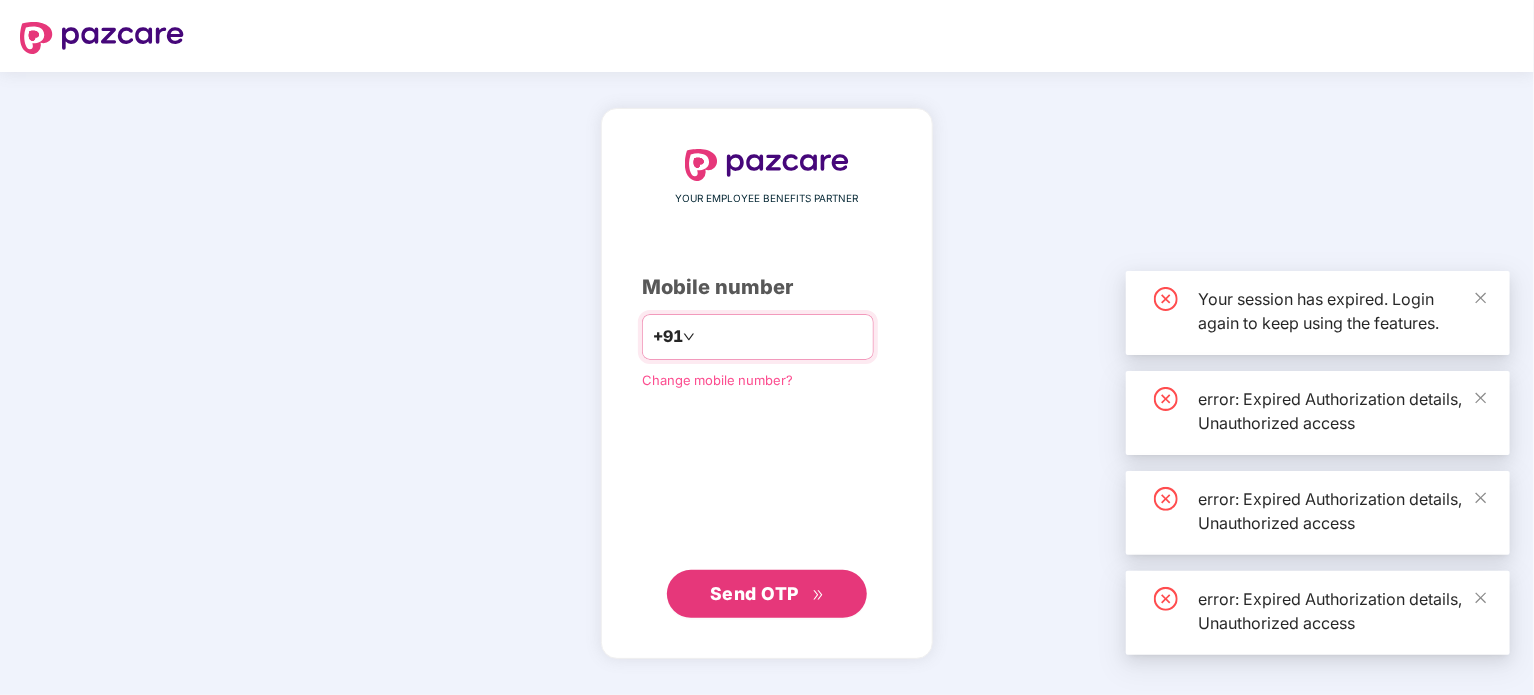 click at bounding box center [781, 337] 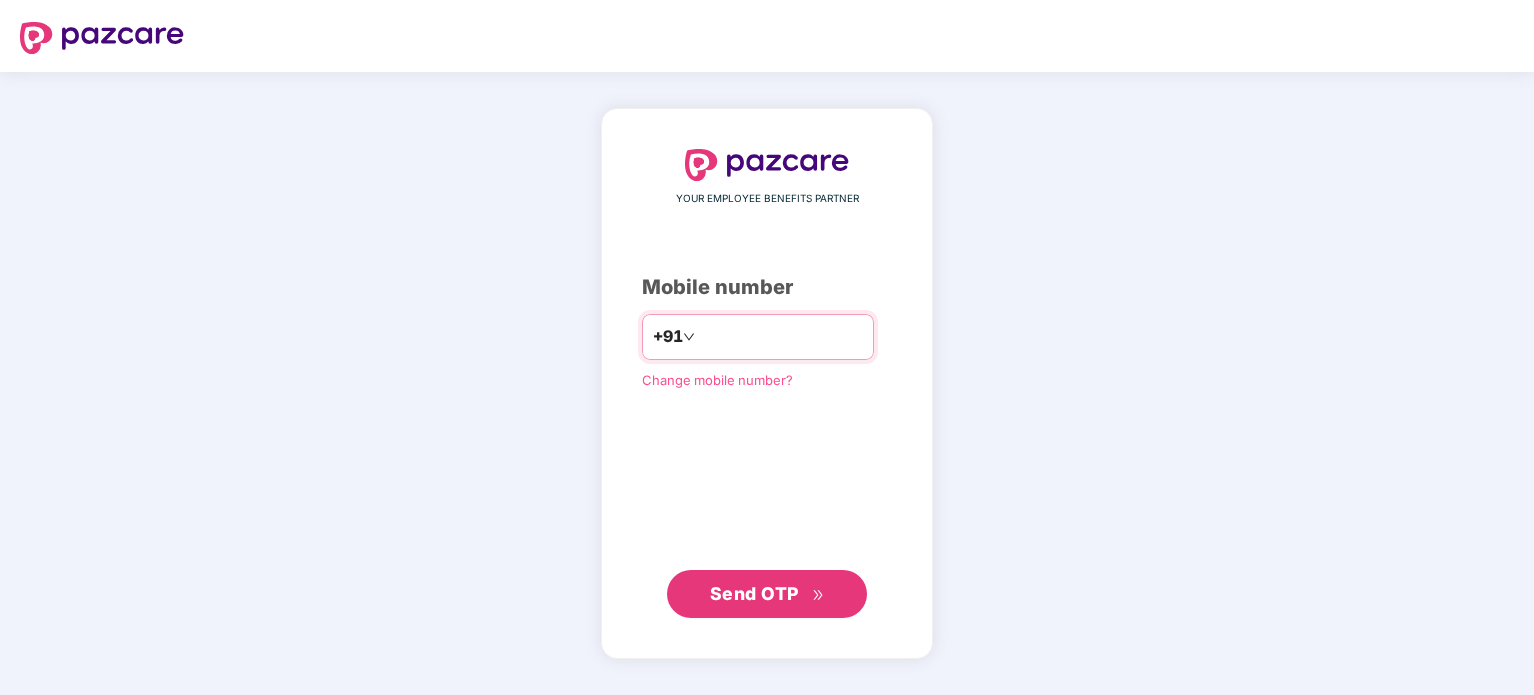 scroll, scrollTop: 0, scrollLeft: 0, axis: both 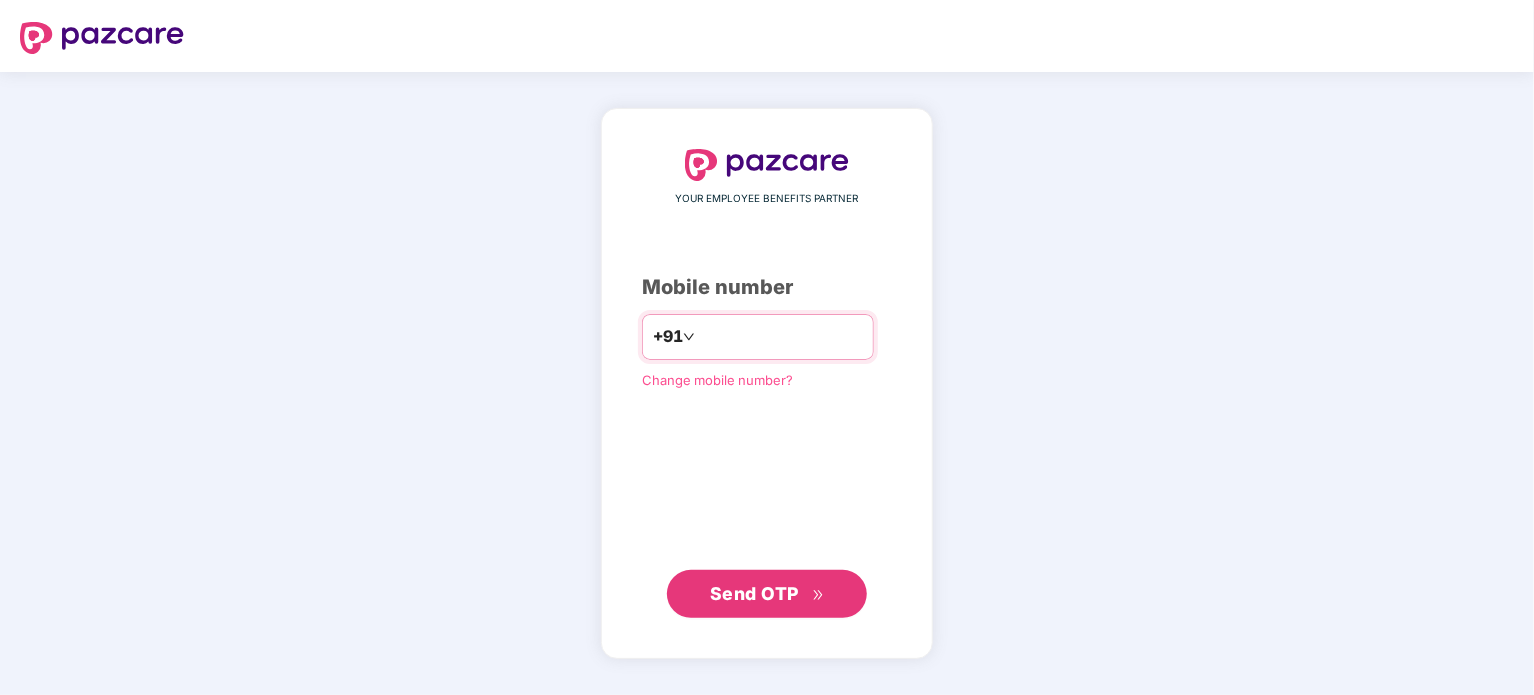 click at bounding box center (781, 337) 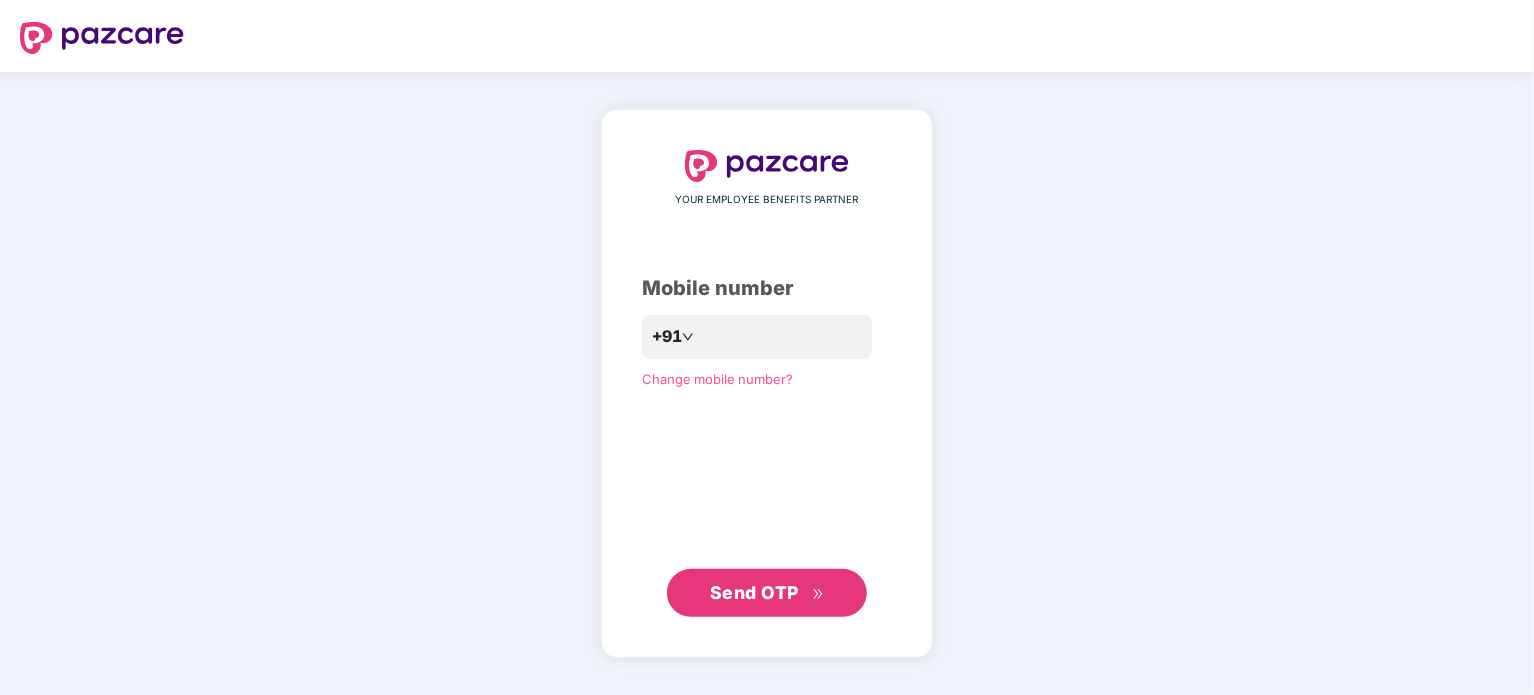 click on "Send OTP" at bounding box center [767, 593] 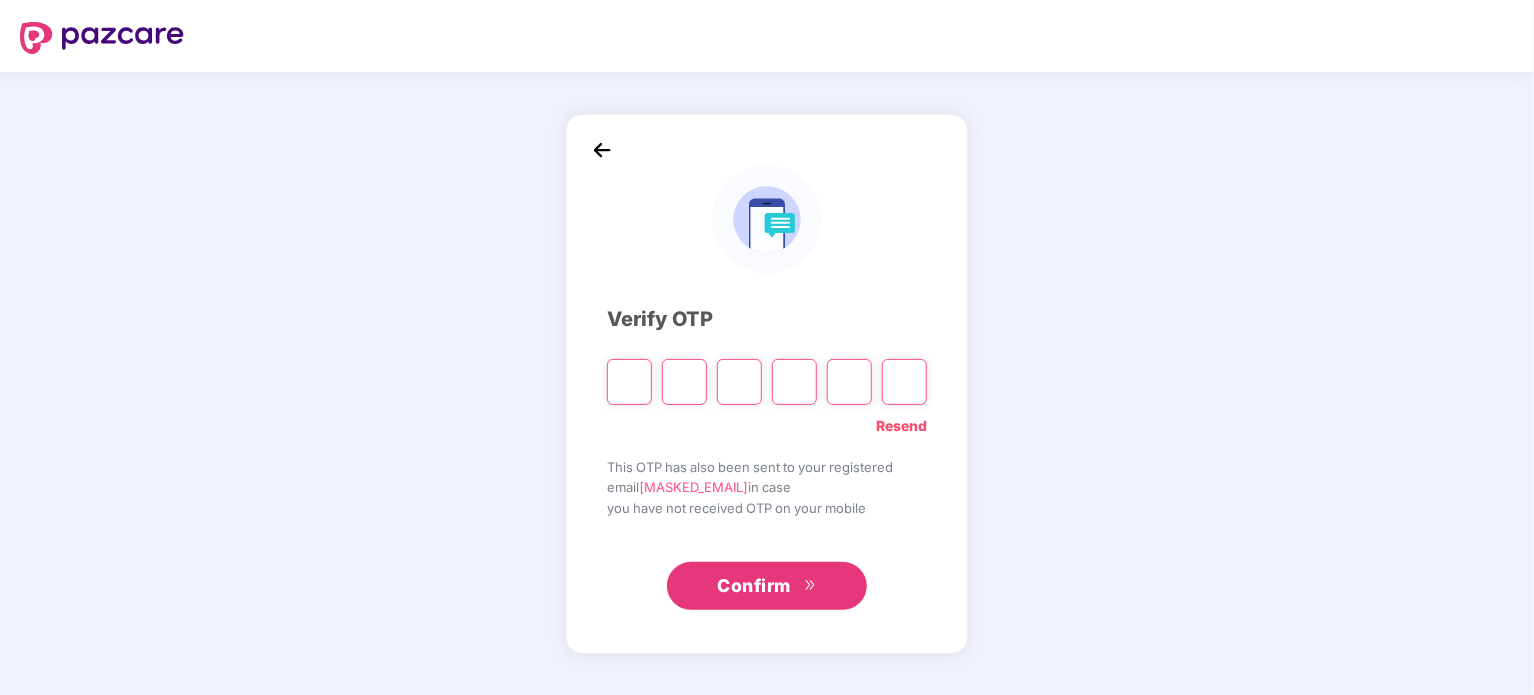 type on "*" 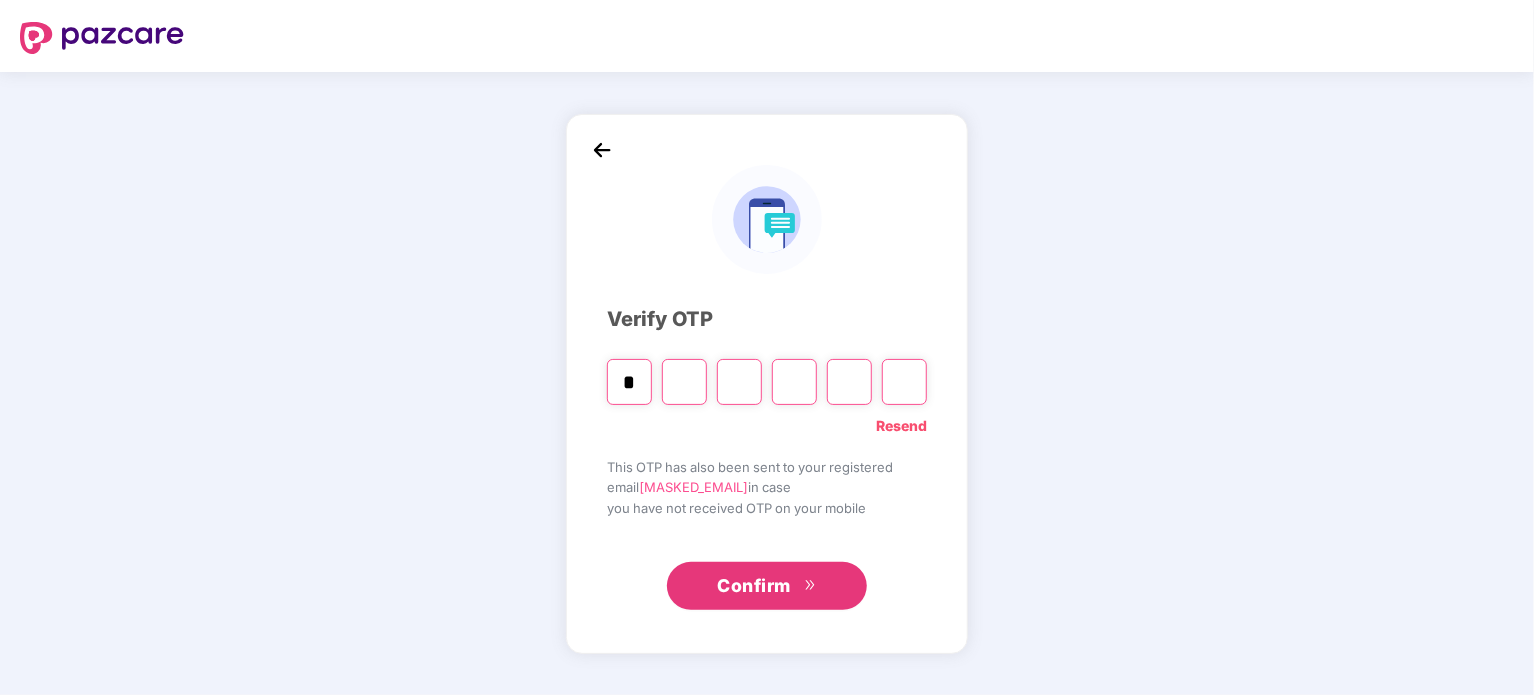 type on "*" 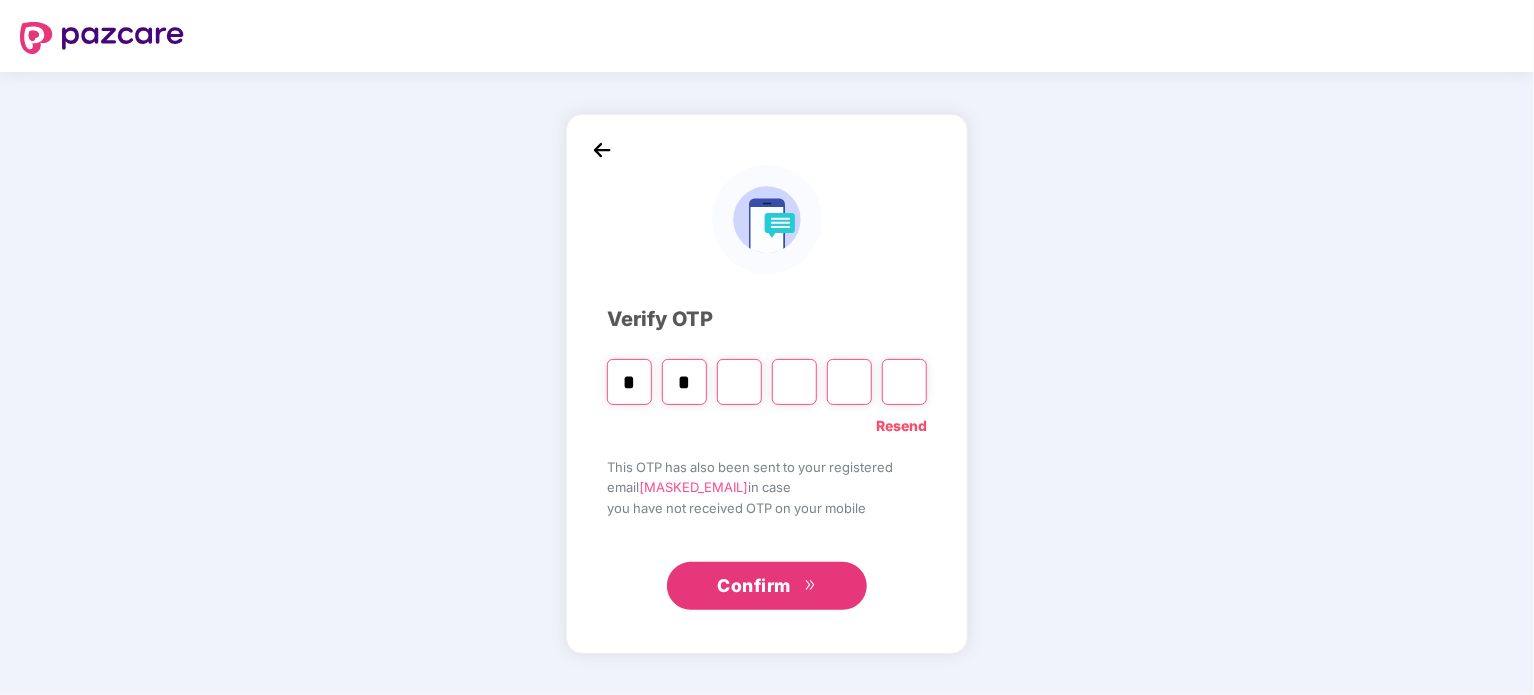 type on "*" 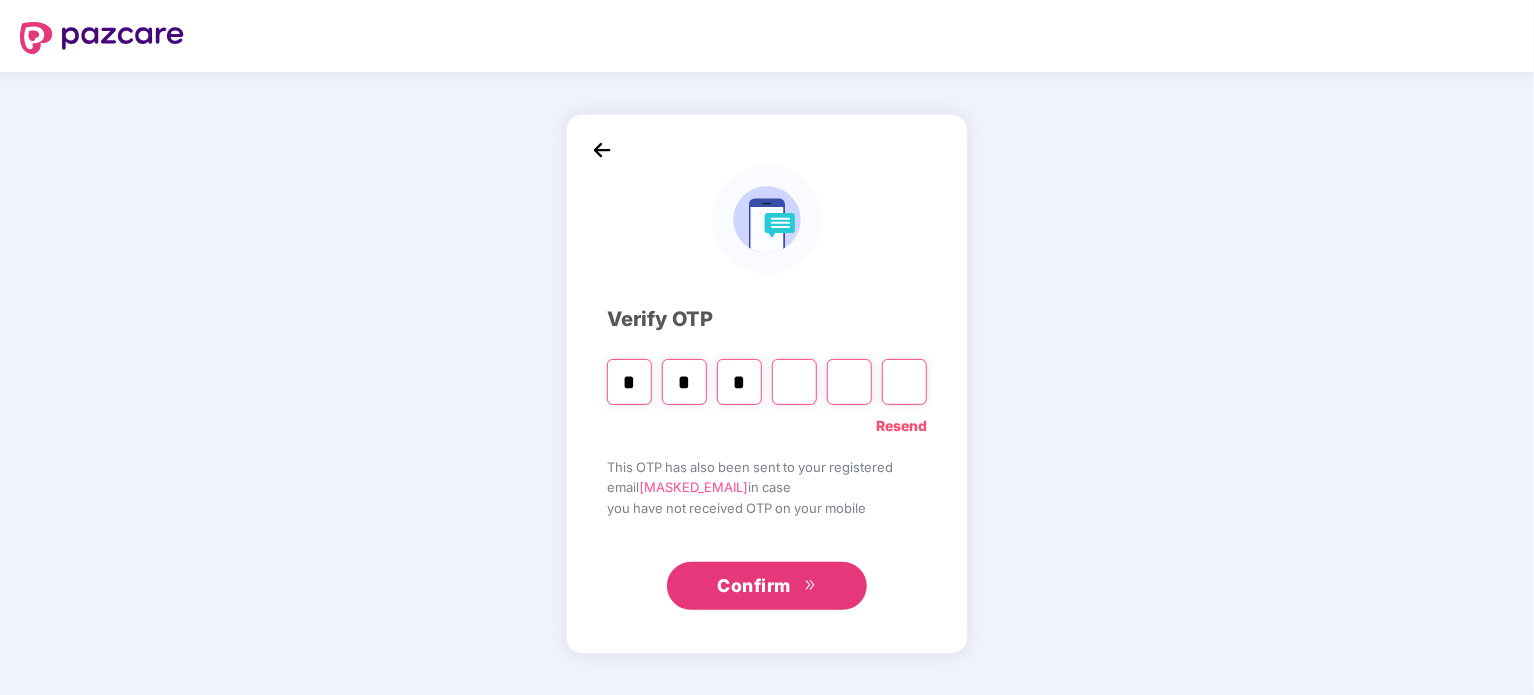 type on "*" 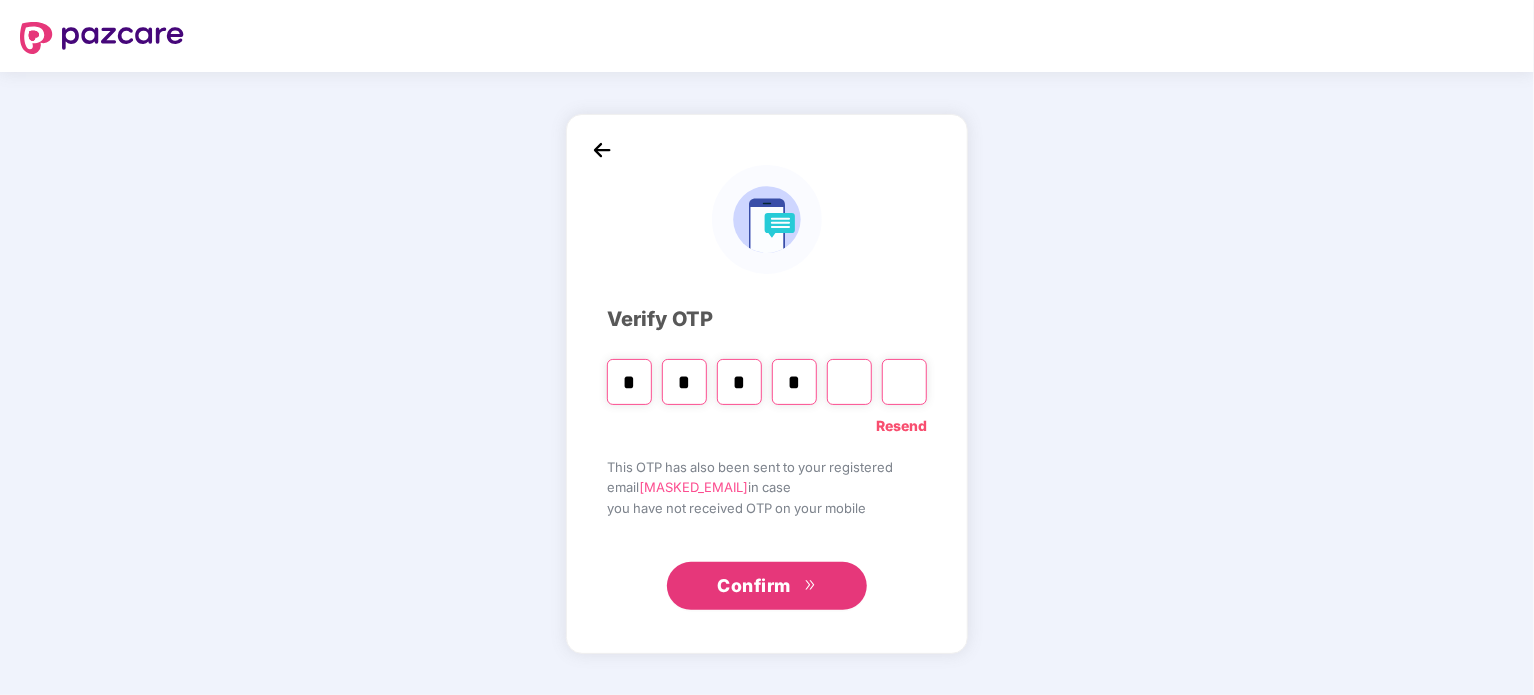 type on "*" 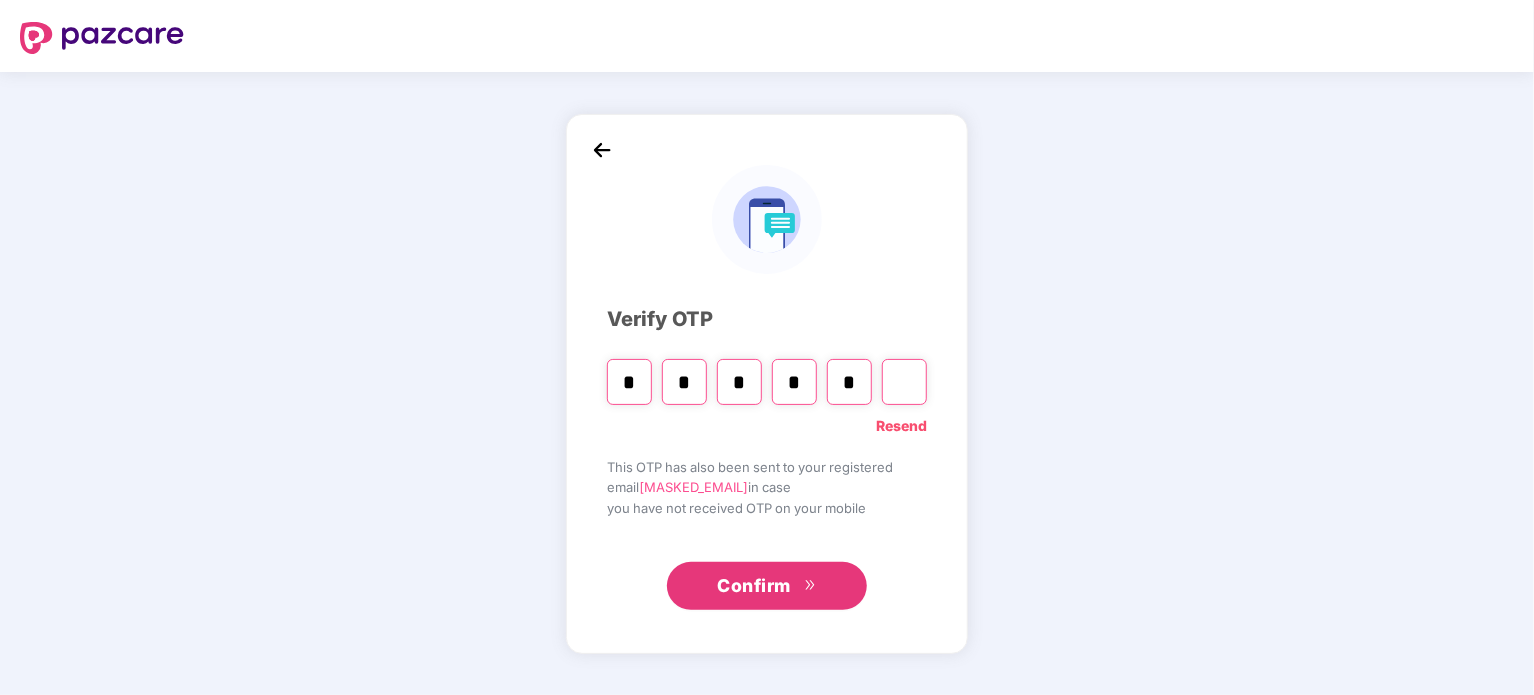 type on "*" 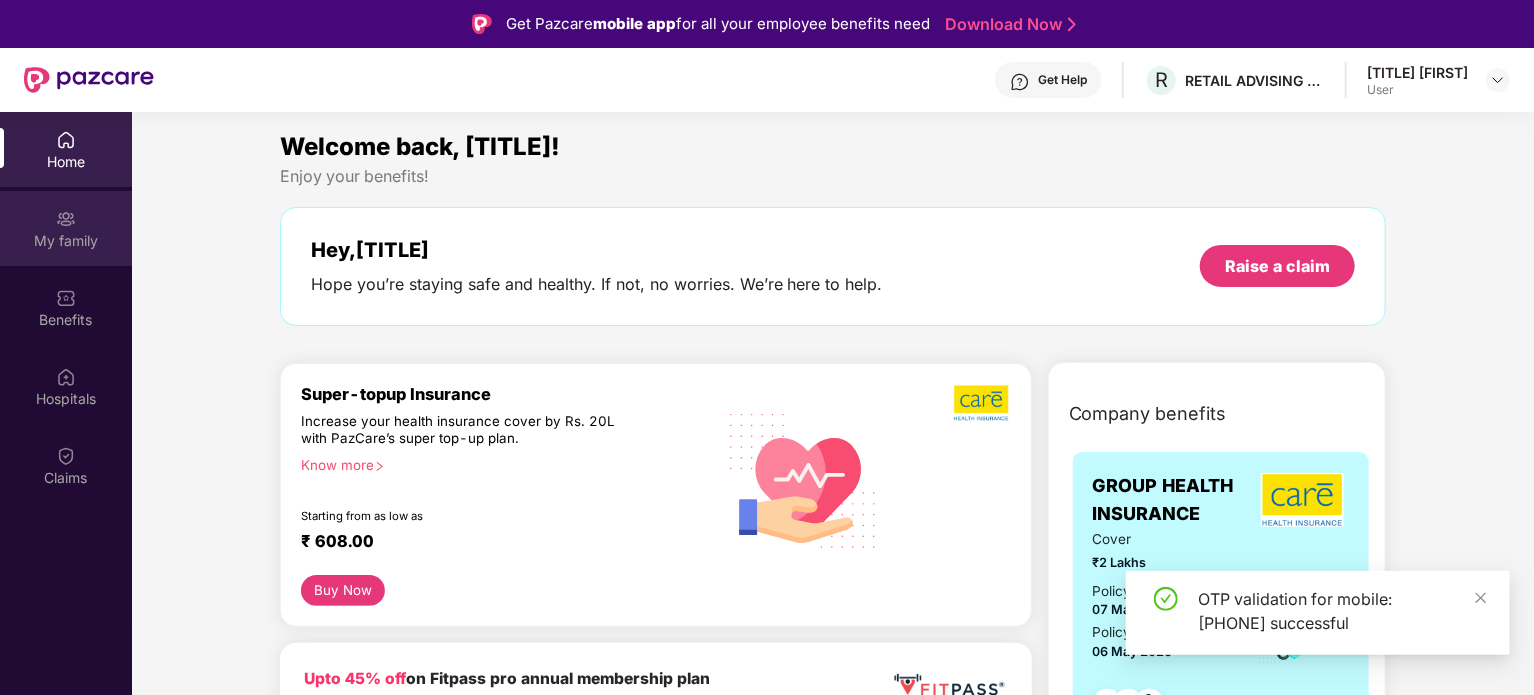 click on "My family" at bounding box center (66, 241) 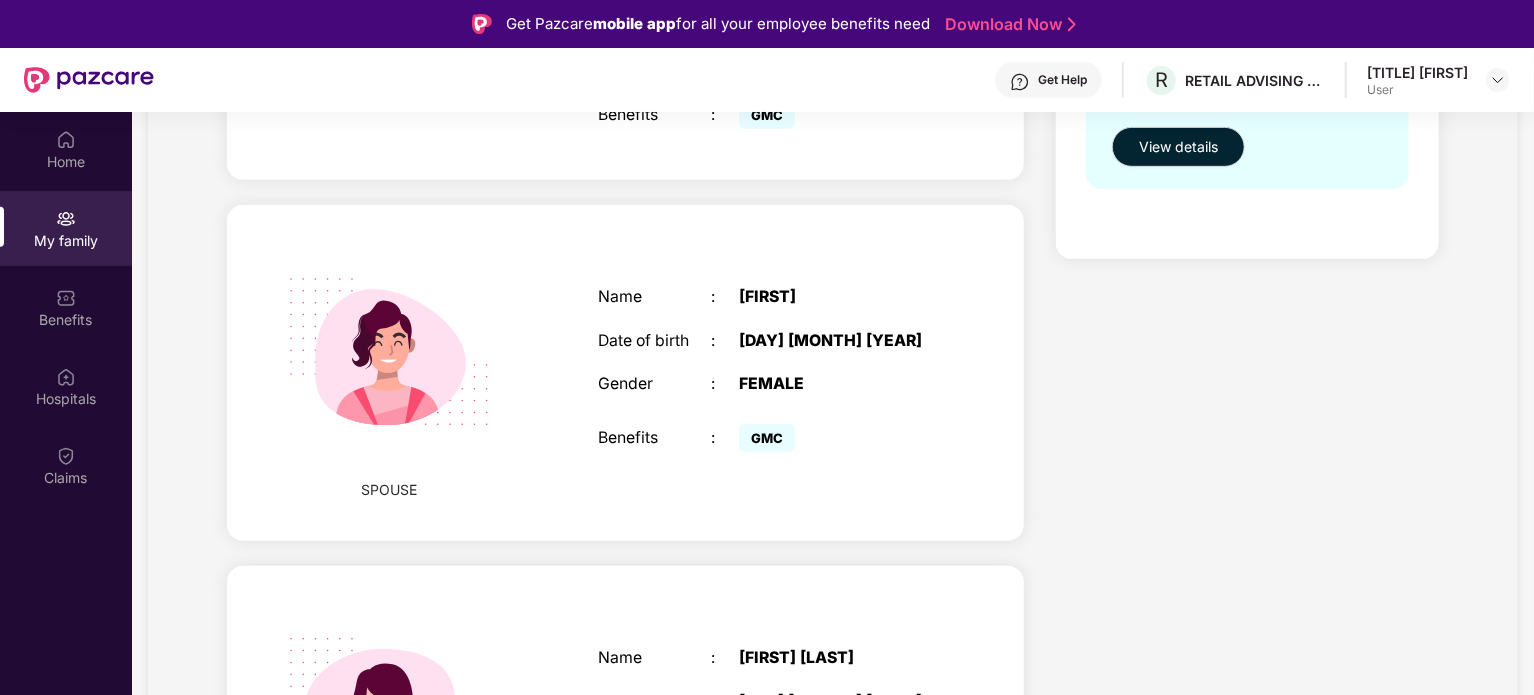 scroll, scrollTop: 300, scrollLeft: 0, axis: vertical 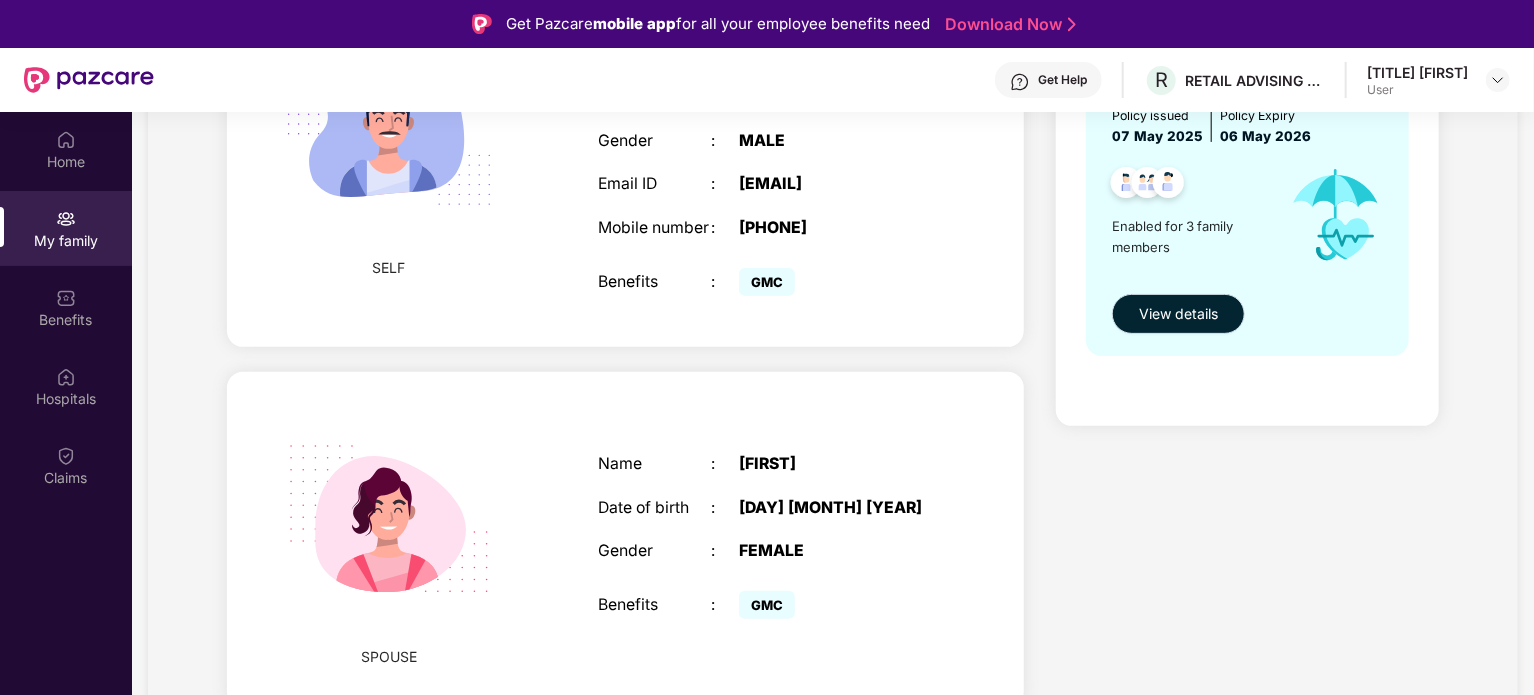 click on "View details" at bounding box center (1178, 314) 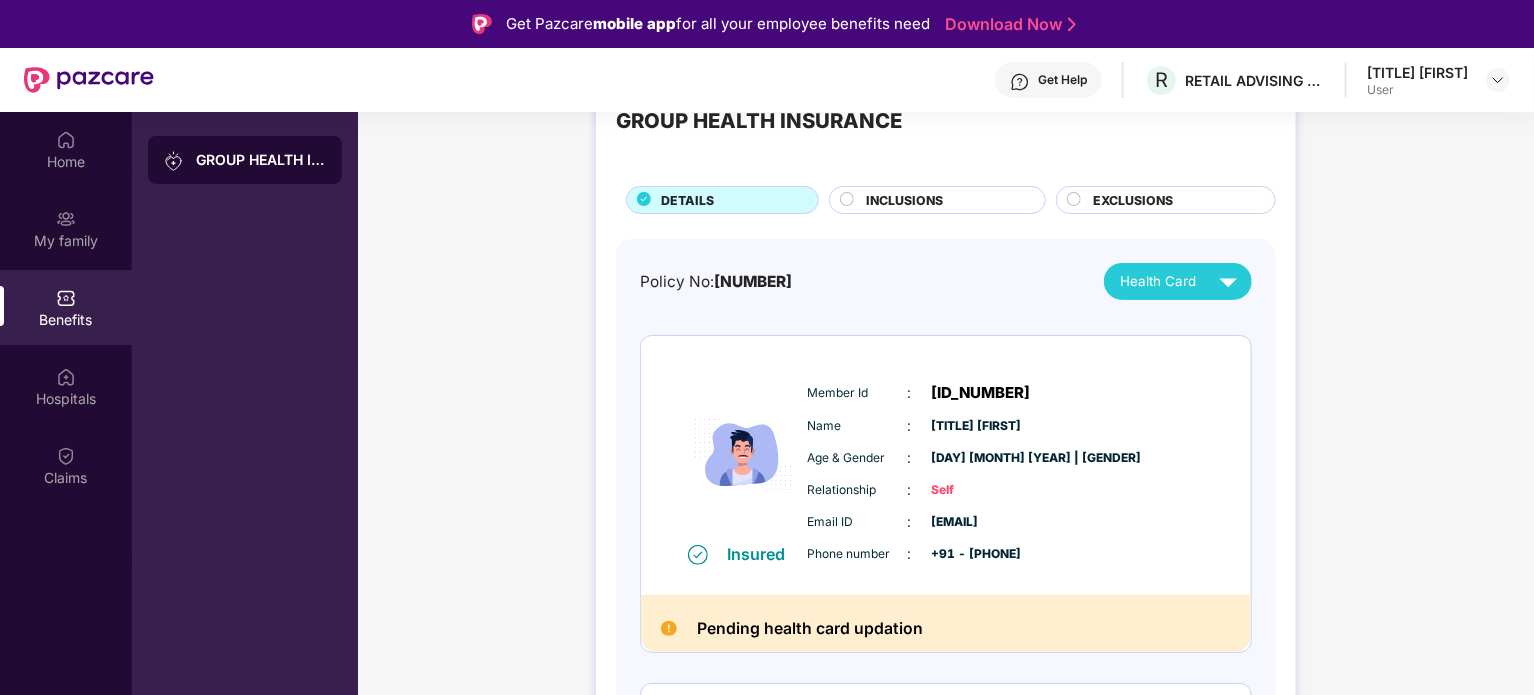 scroll, scrollTop: 300, scrollLeft: 0, axis: vertical 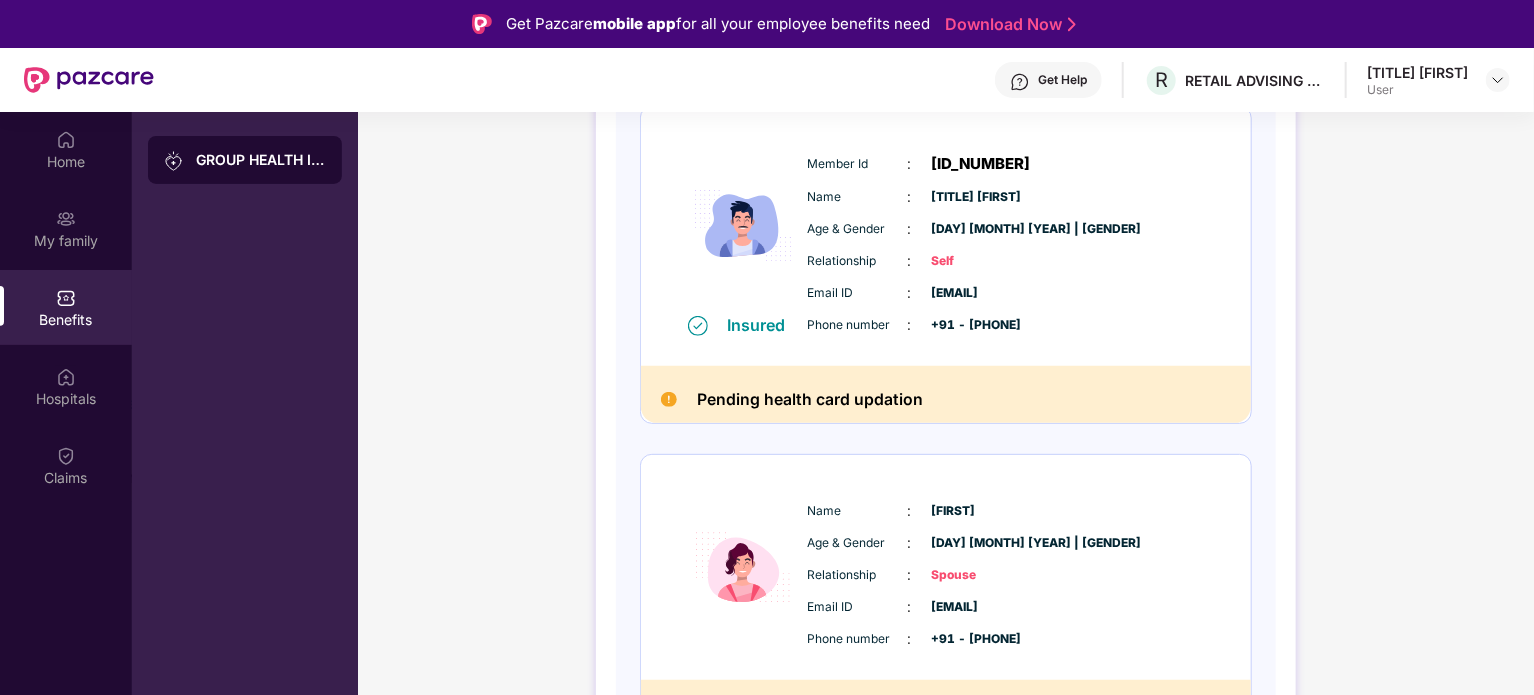 click on "Pending health card updation" at bounding box center [810, 399] 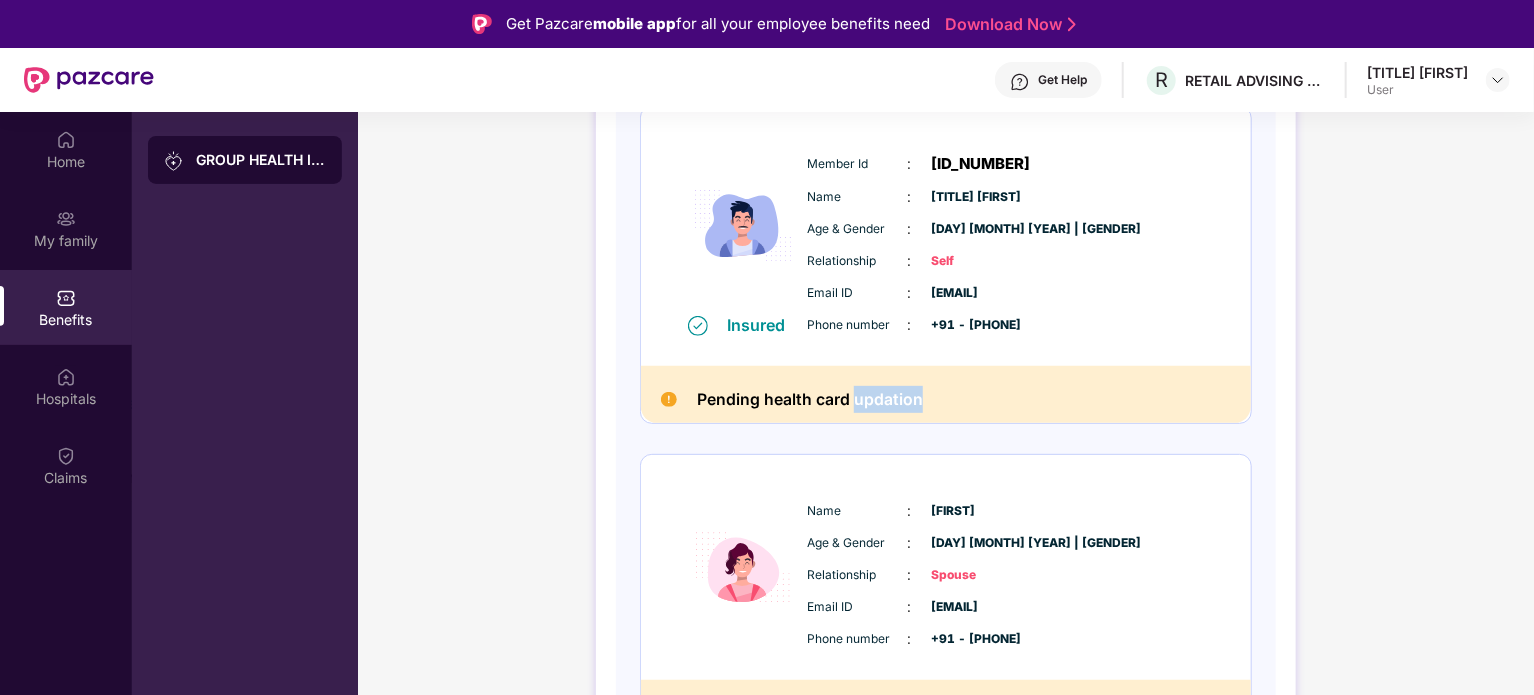 click on "Pending health card updation" at bounding box center [810, 399] 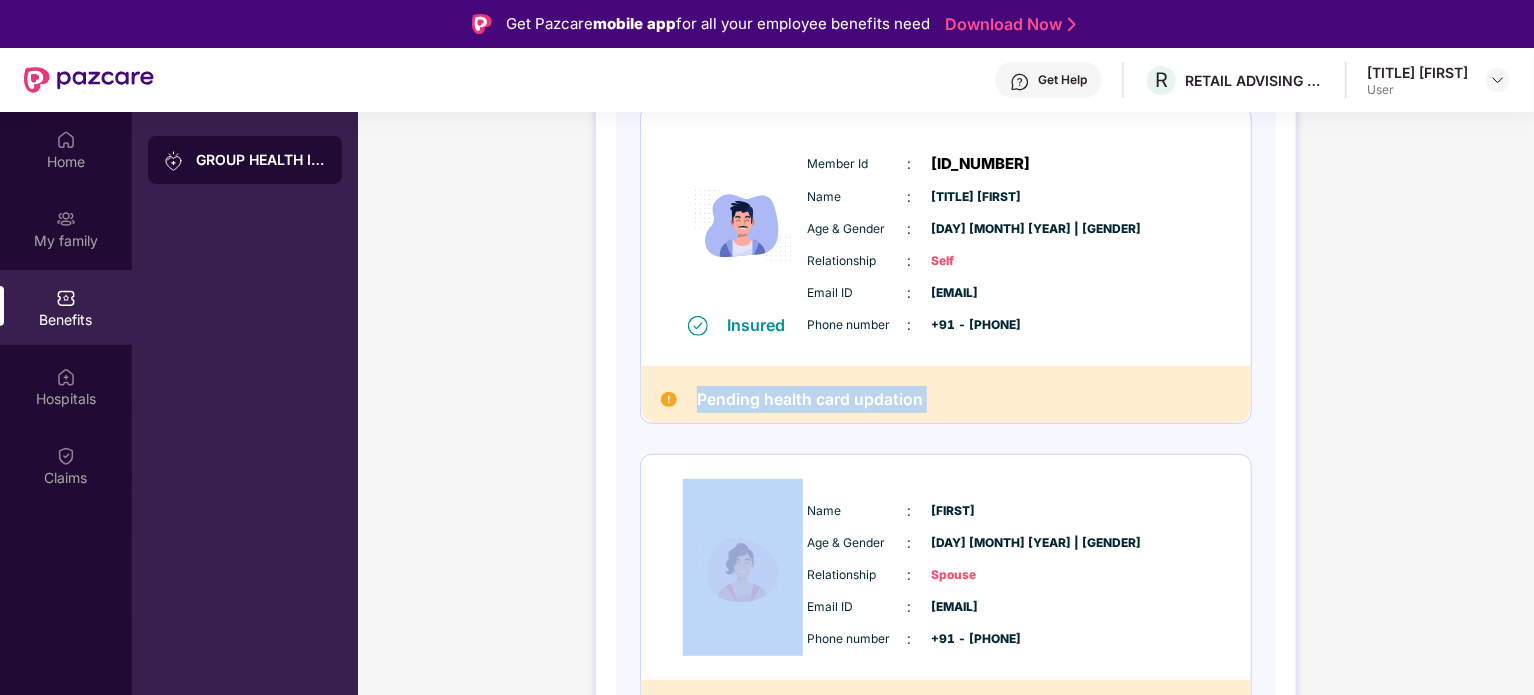 click on "Pending health card updation" at bounding box center (810, 399) 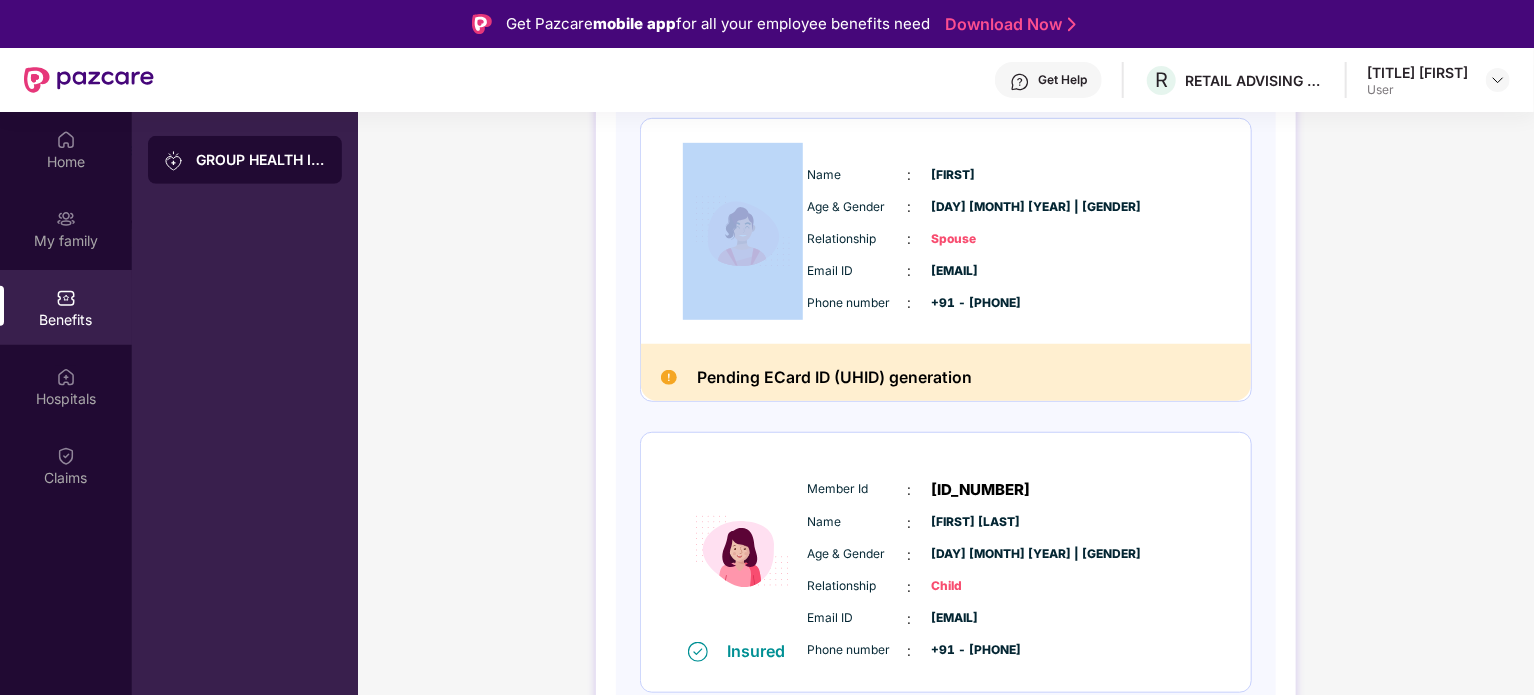 scroll, scrollTop: 644, scrollLeft: 0, axis: vertical 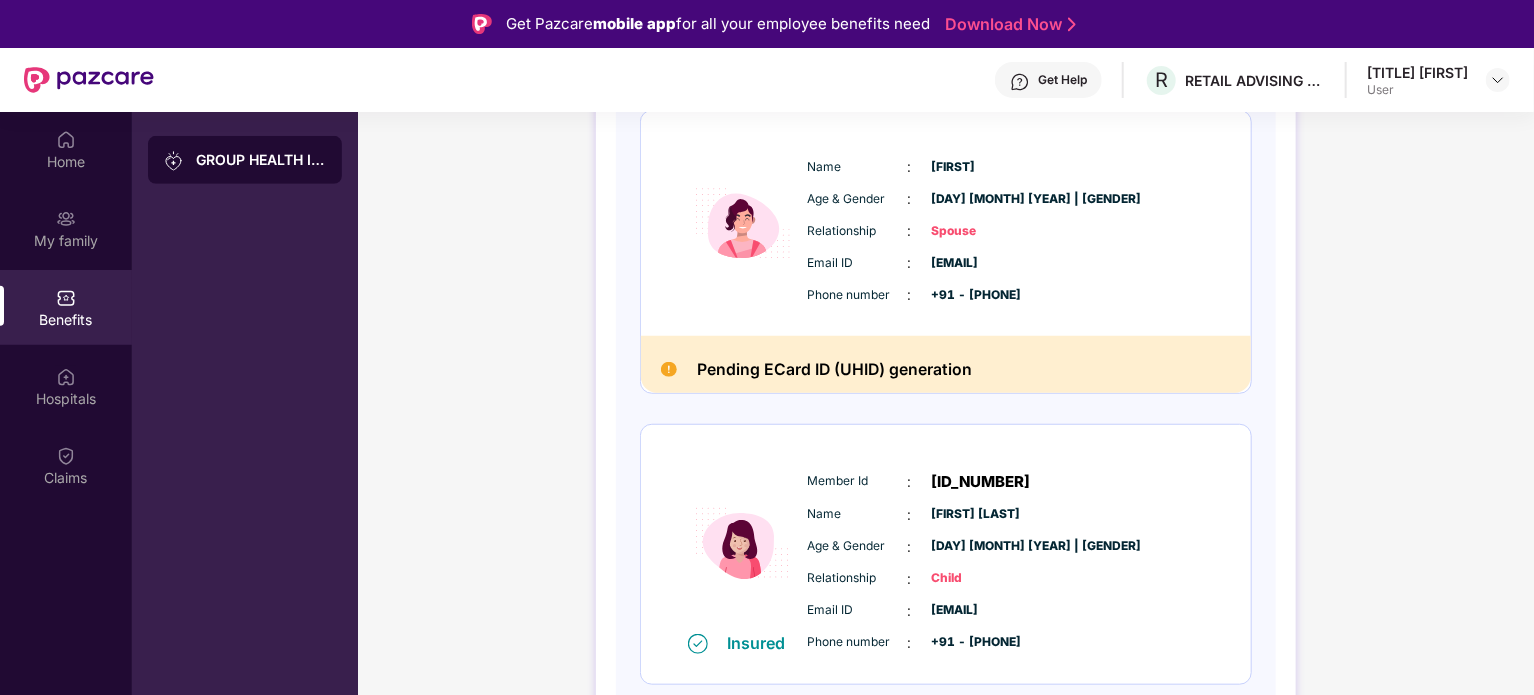 click on "Pending ECard ID (UHID) generation" at bounding box center [834, 369] 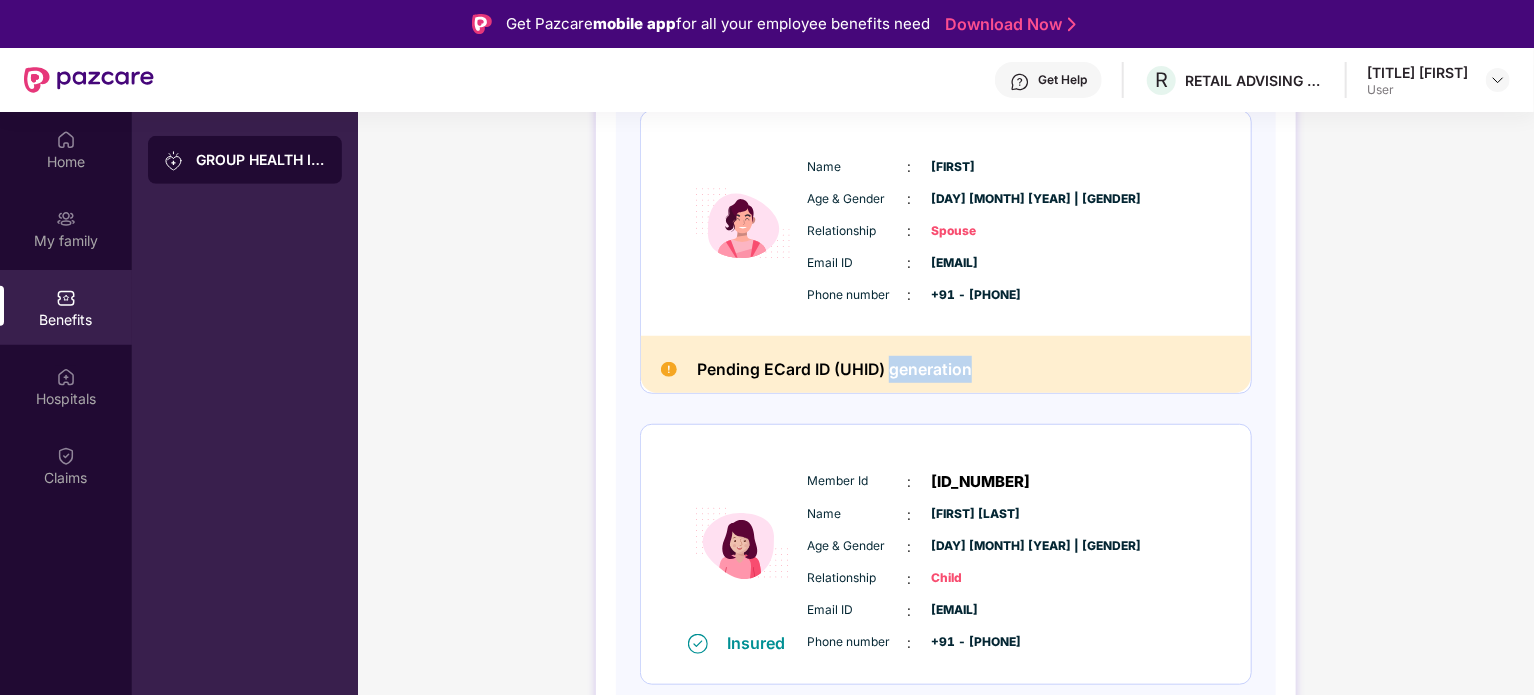 click on "Pending ECard ID (UHID) generation" at bounding box center [834, 369] 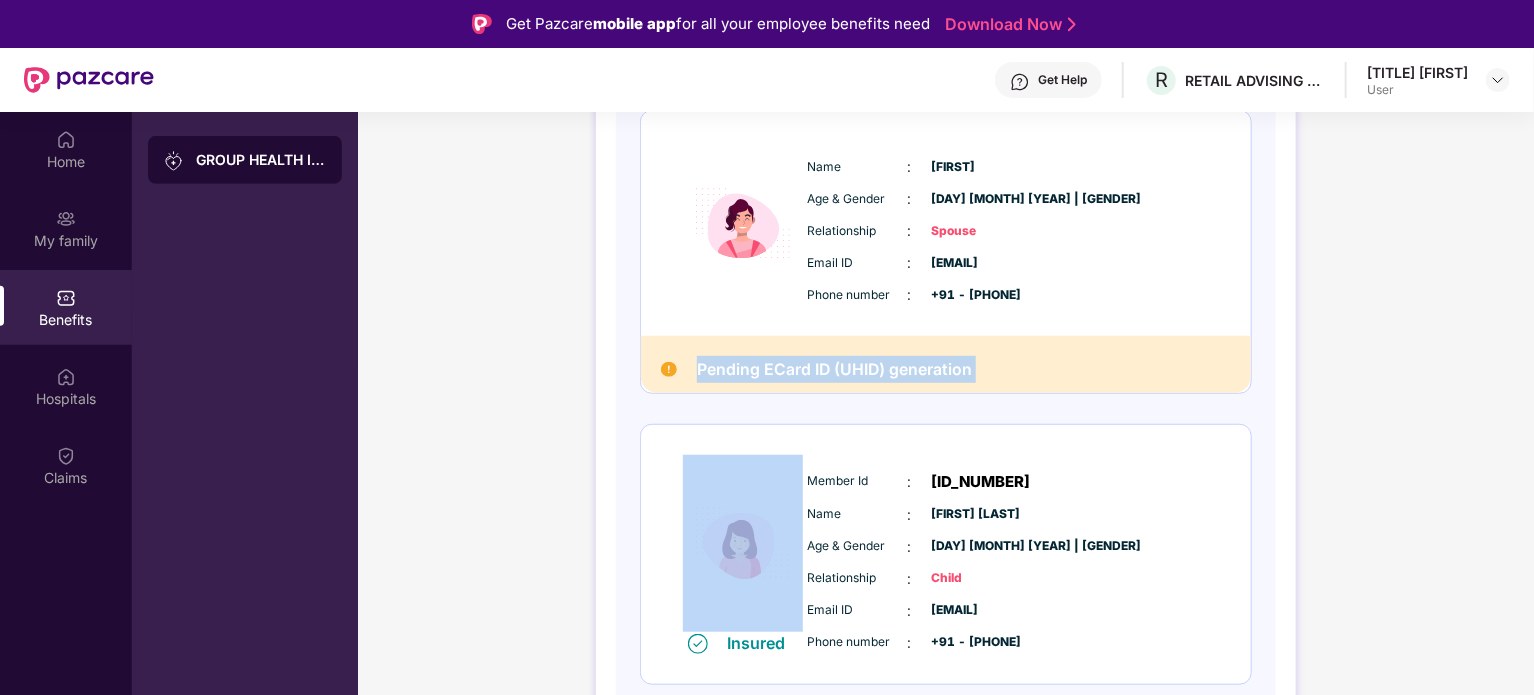 click on "Pending ECard ID (UHID) generation" at bounding box center [834, 369] 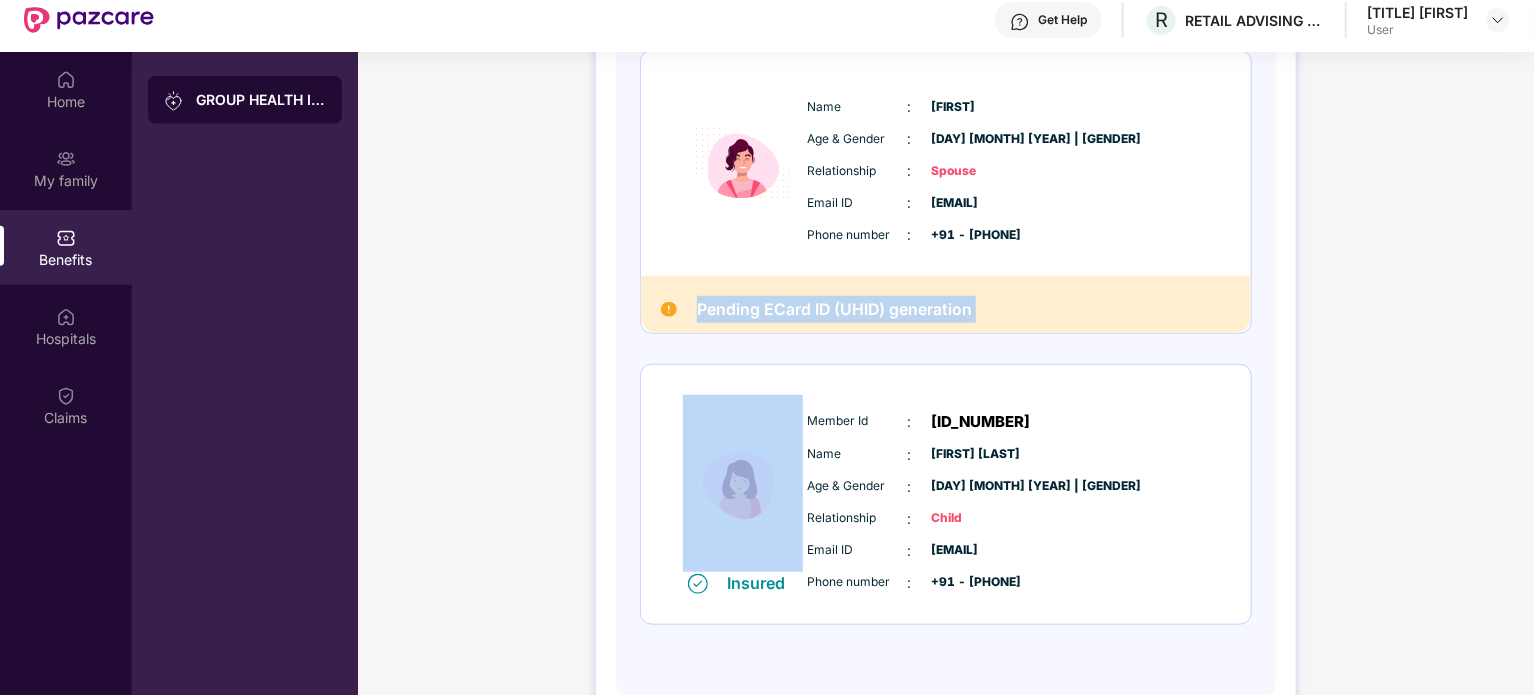 scroll, scrollTop: 112, scrollLeft: 0, axis: vertical 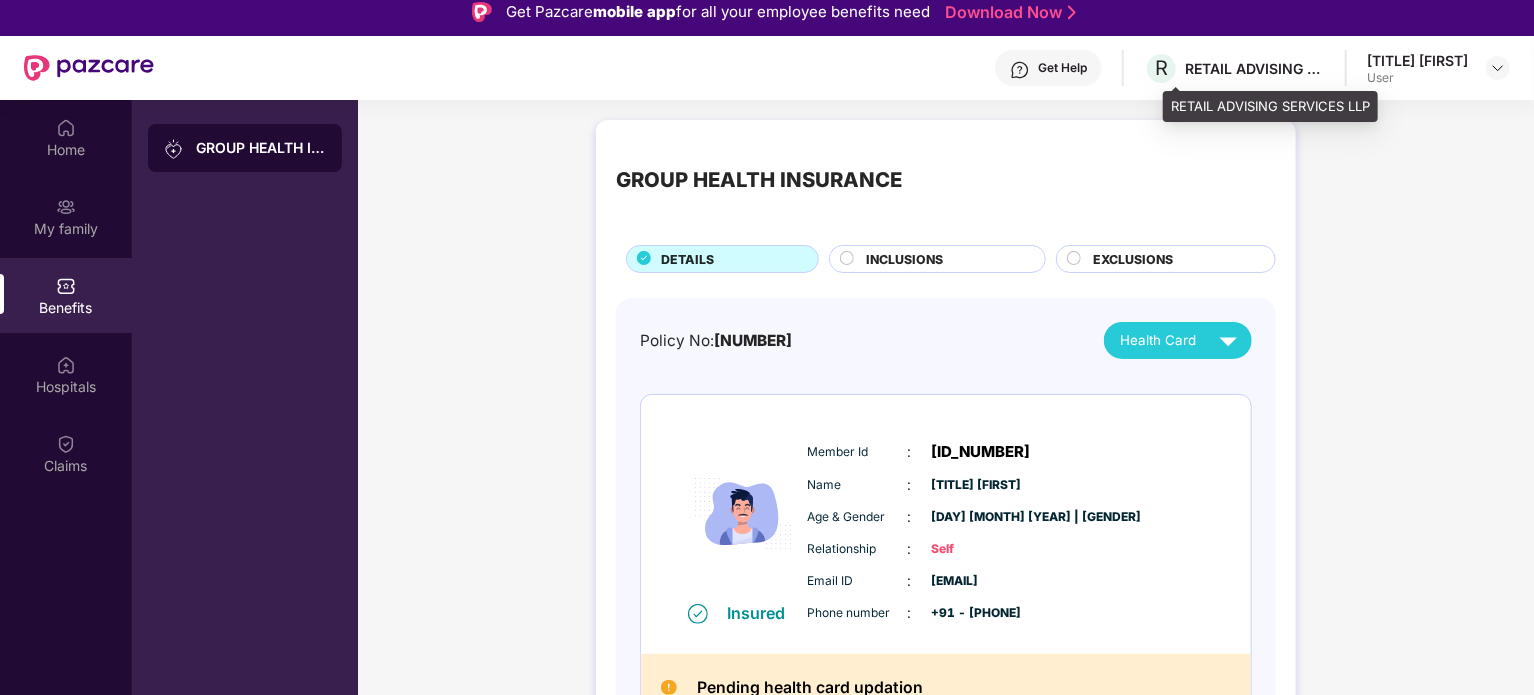 click on "RETAIL ADVISING SERVICES LLP" at bounding box center (1255, 68) 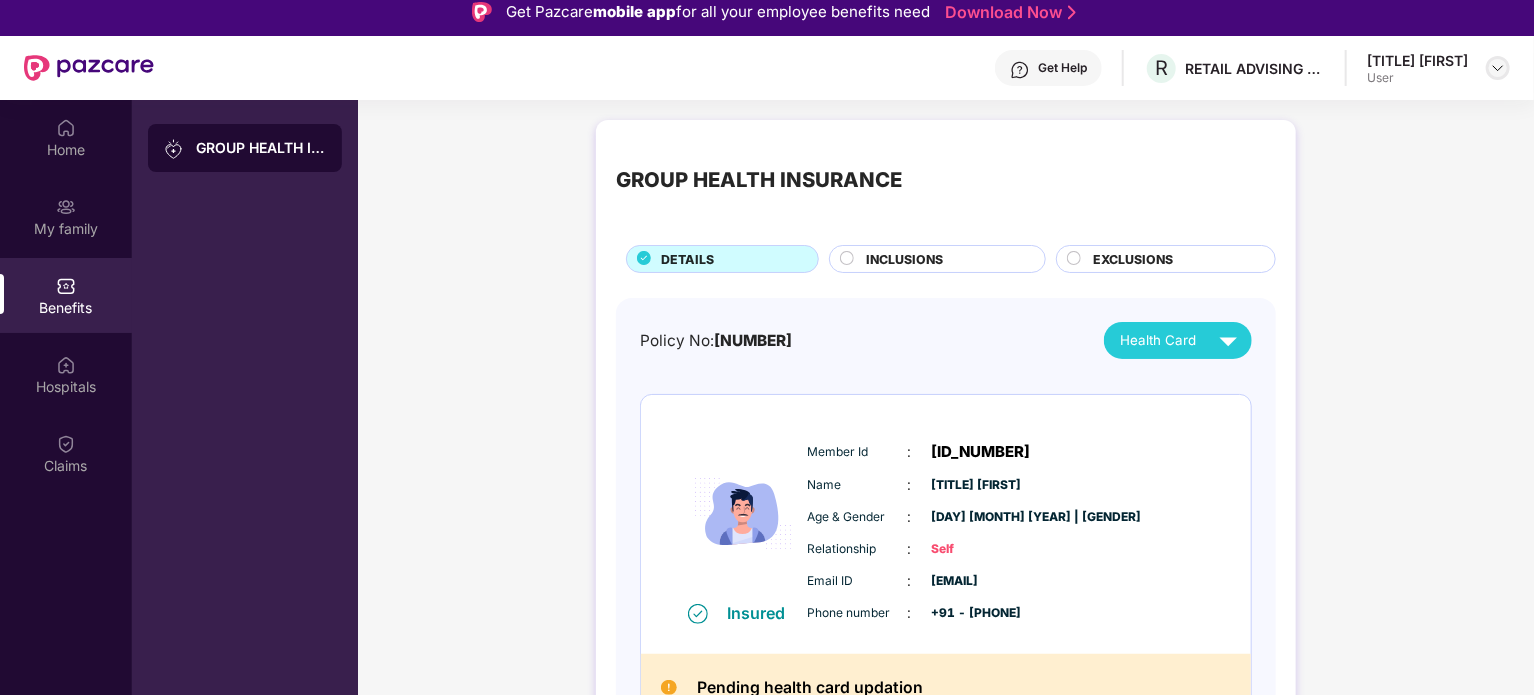 click at bounding box center (1498, 68) 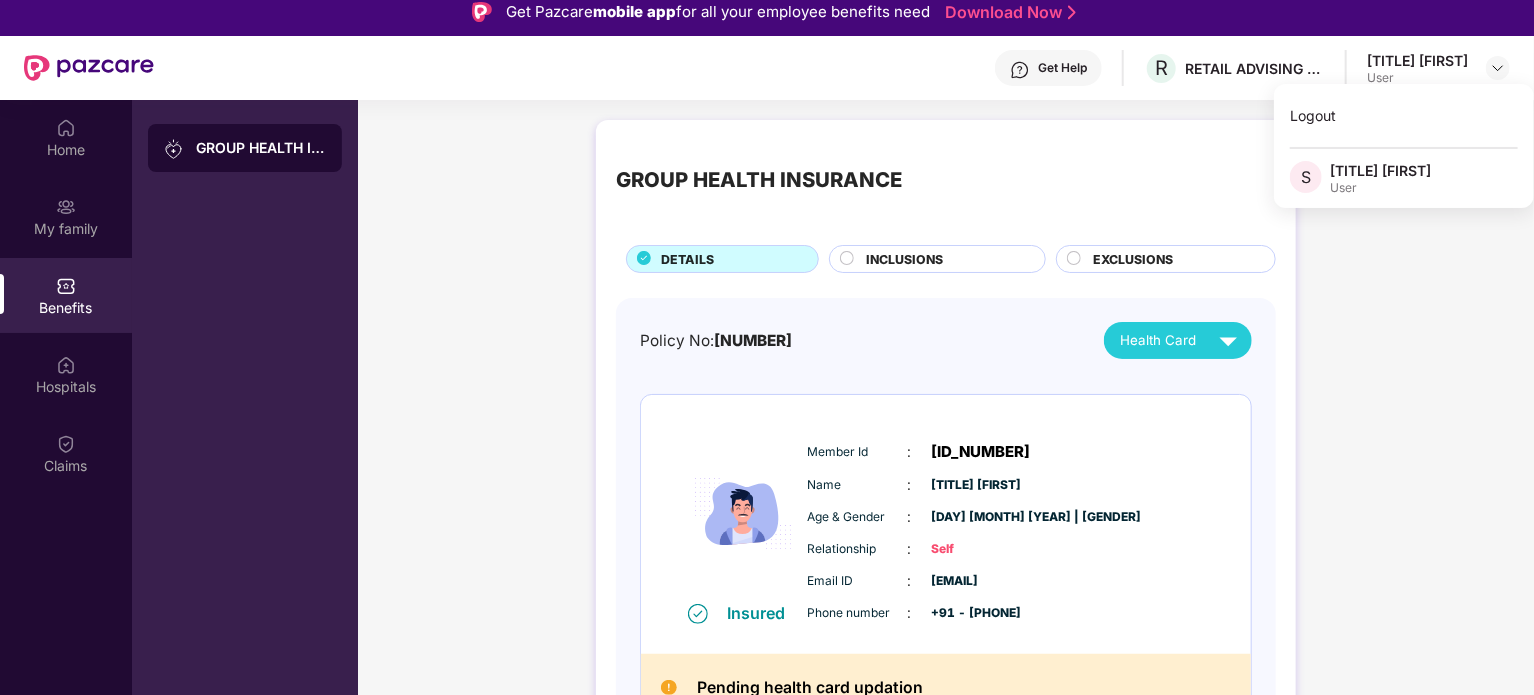 click on "User" at bounding box center (1380, 188) 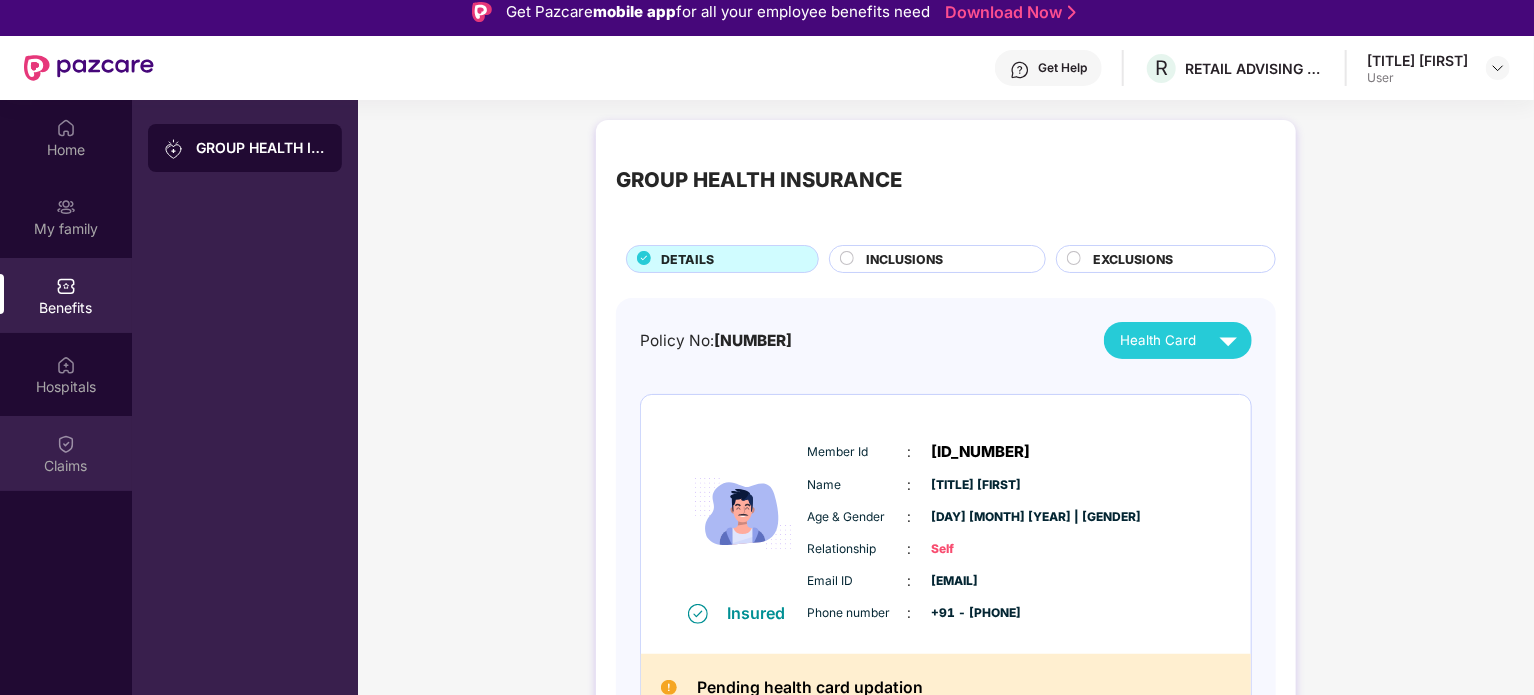 click on "Claims" at bounding box center (66, 466) 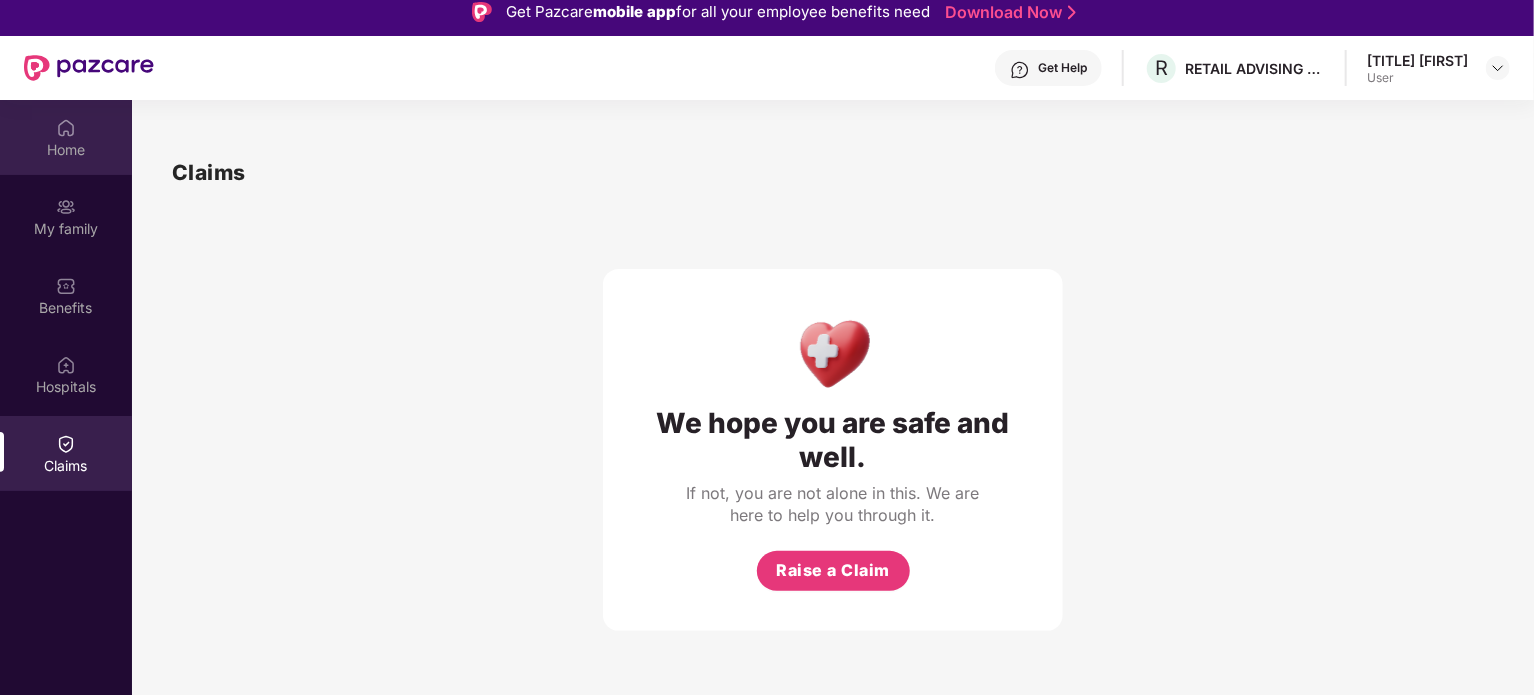 click at bounding box center [66, 128] 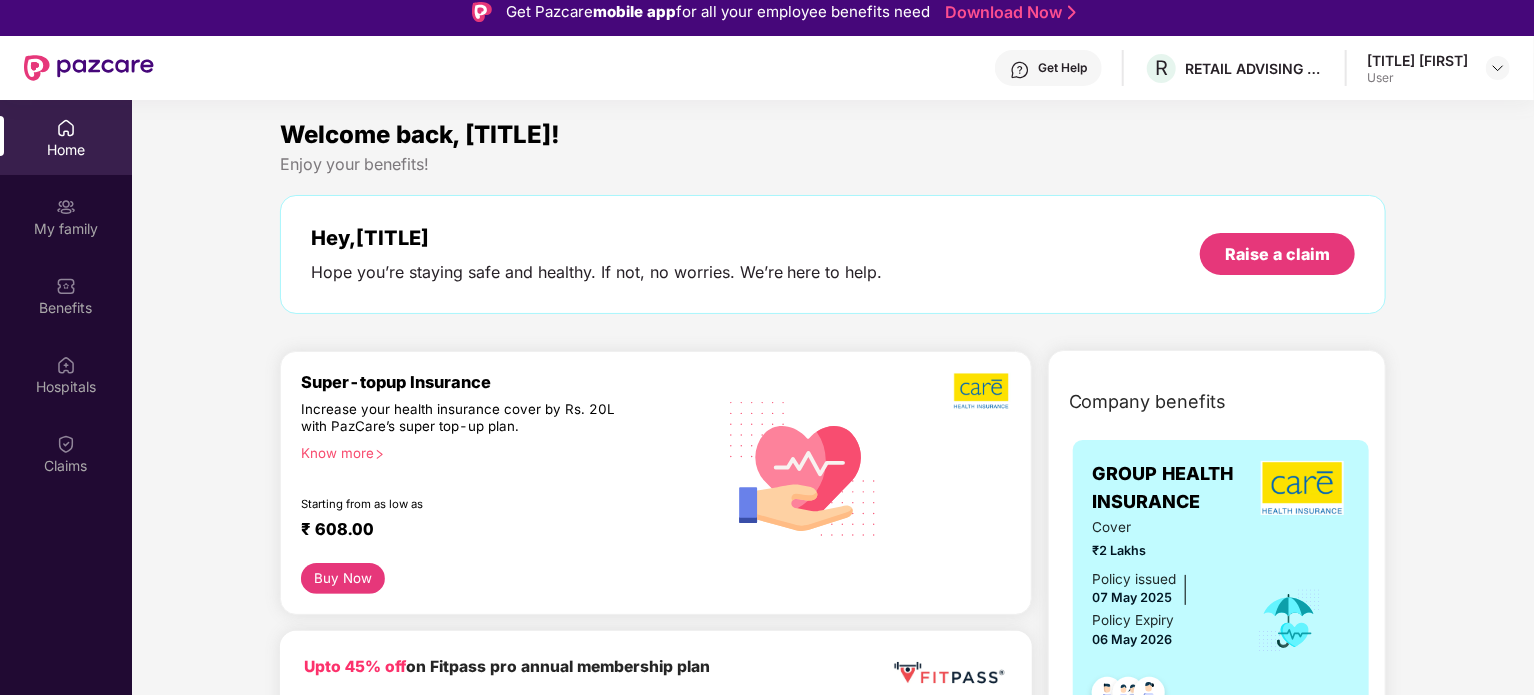 click on "Get Help" at bounding box center [1062, 68] 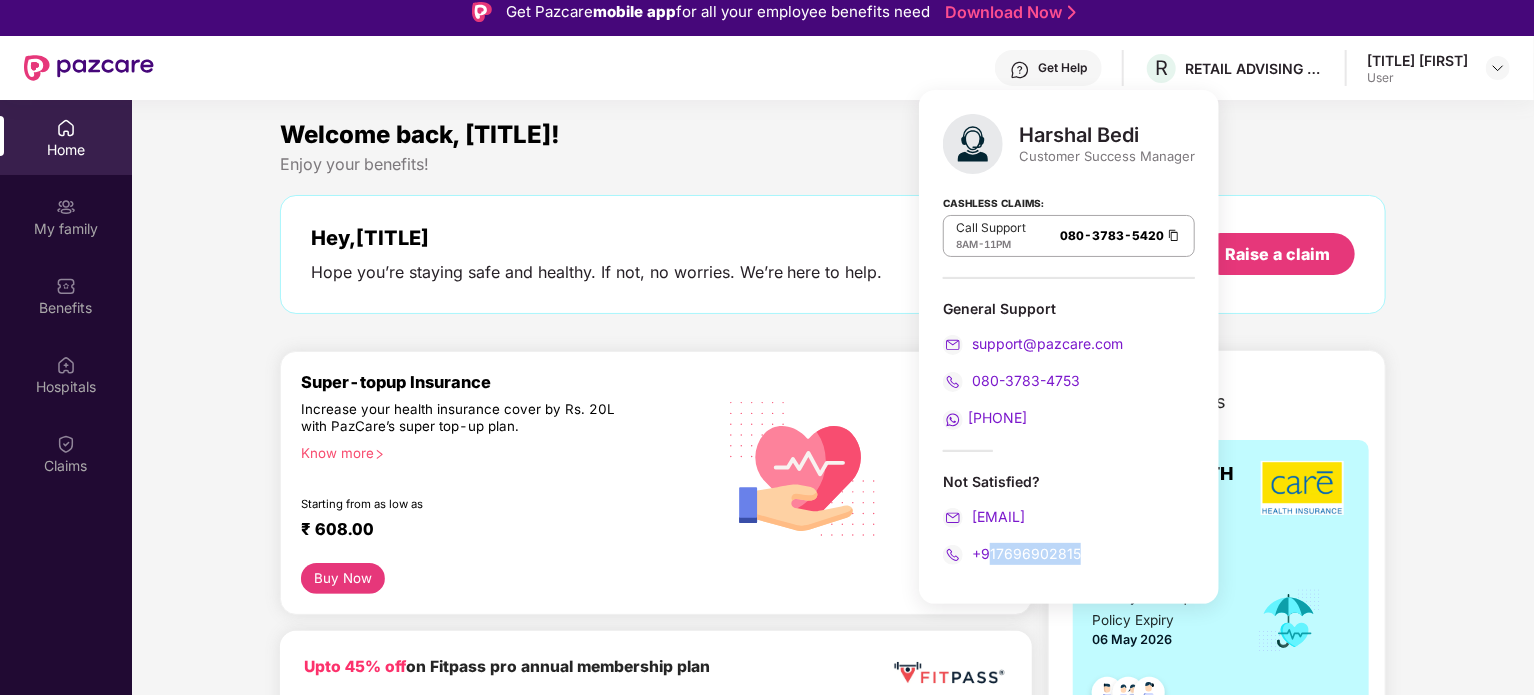 drag, startPoint x: 1088, startPoint y: 551, endPoint x: 992, endPoint y: 554, distance: 96.04687 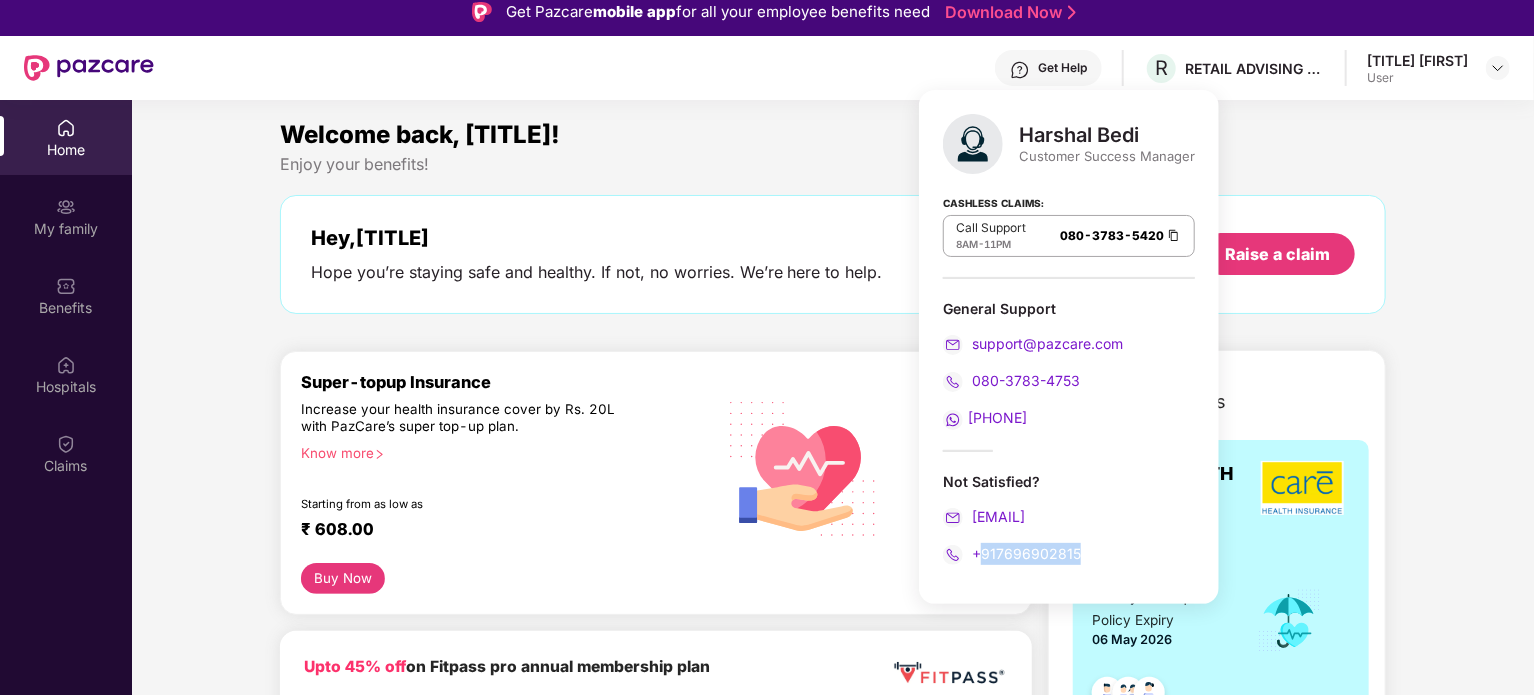 click on "+917696902815" at bounding box center (1069, 554) 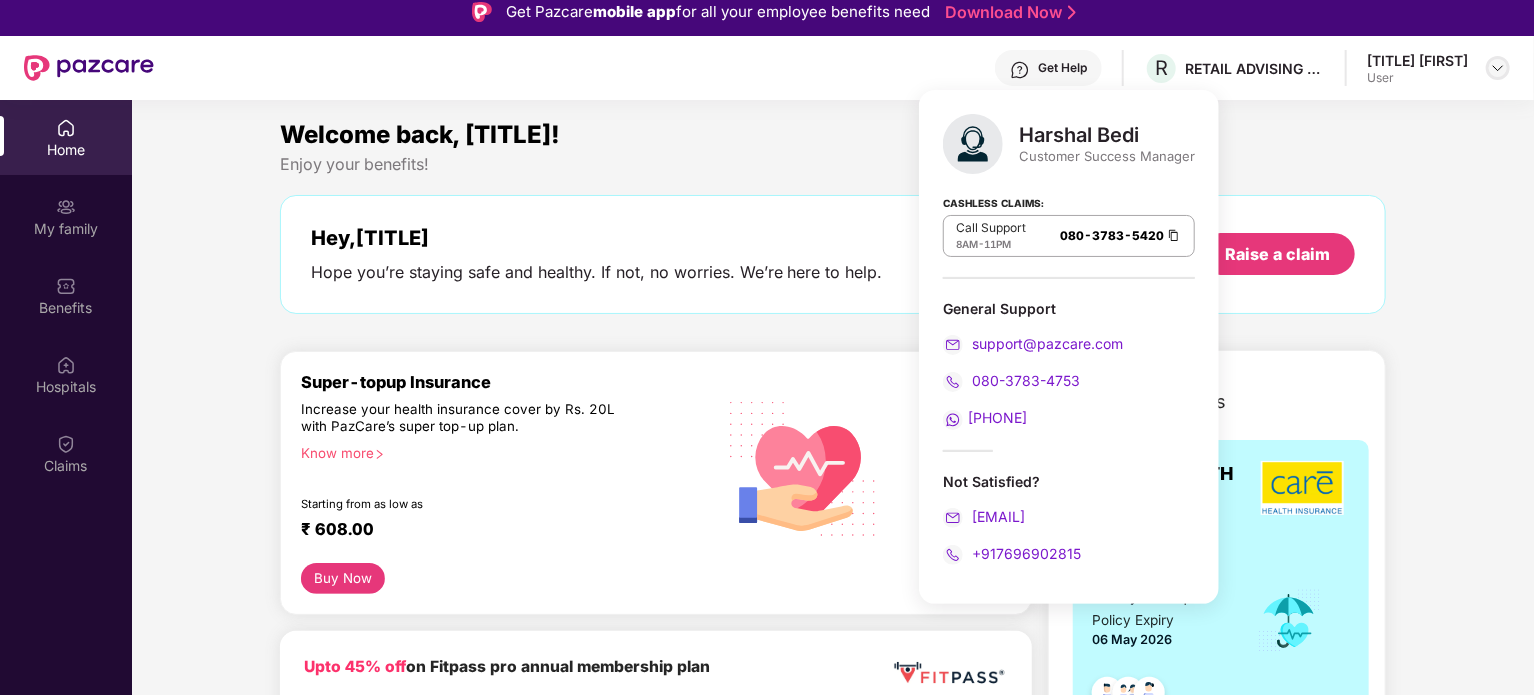 click at bounding box center [1498, 68] 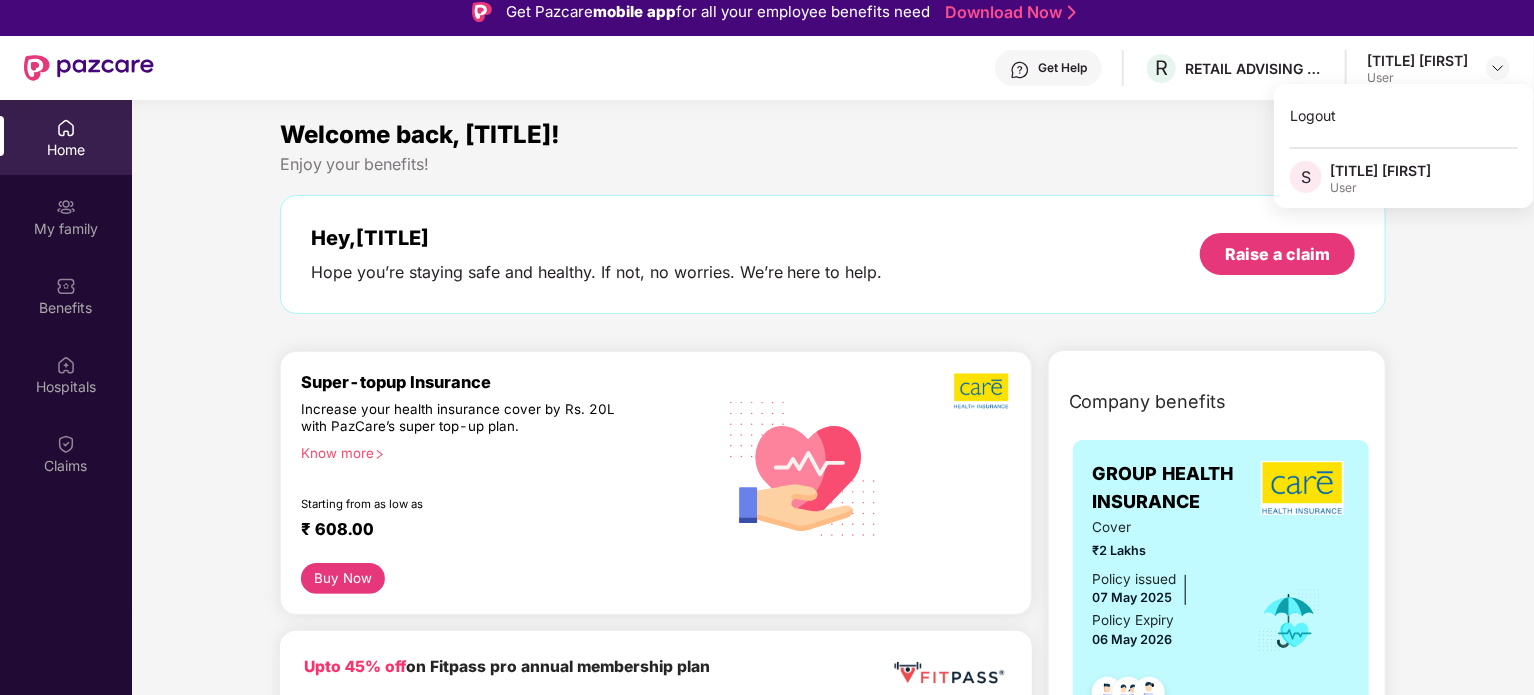 click on "Home" at bounding box center (66, 150) 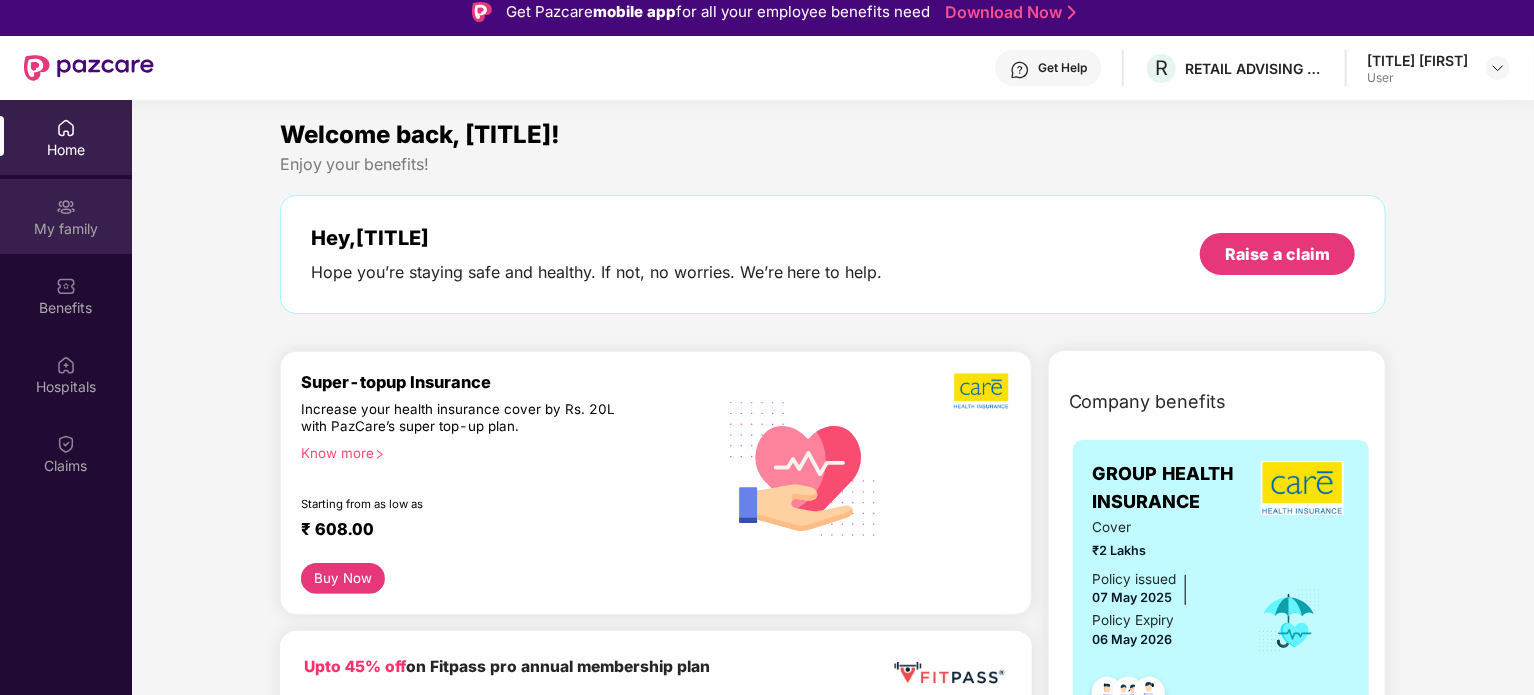 click on "My family" at bounding box center (66, 216) 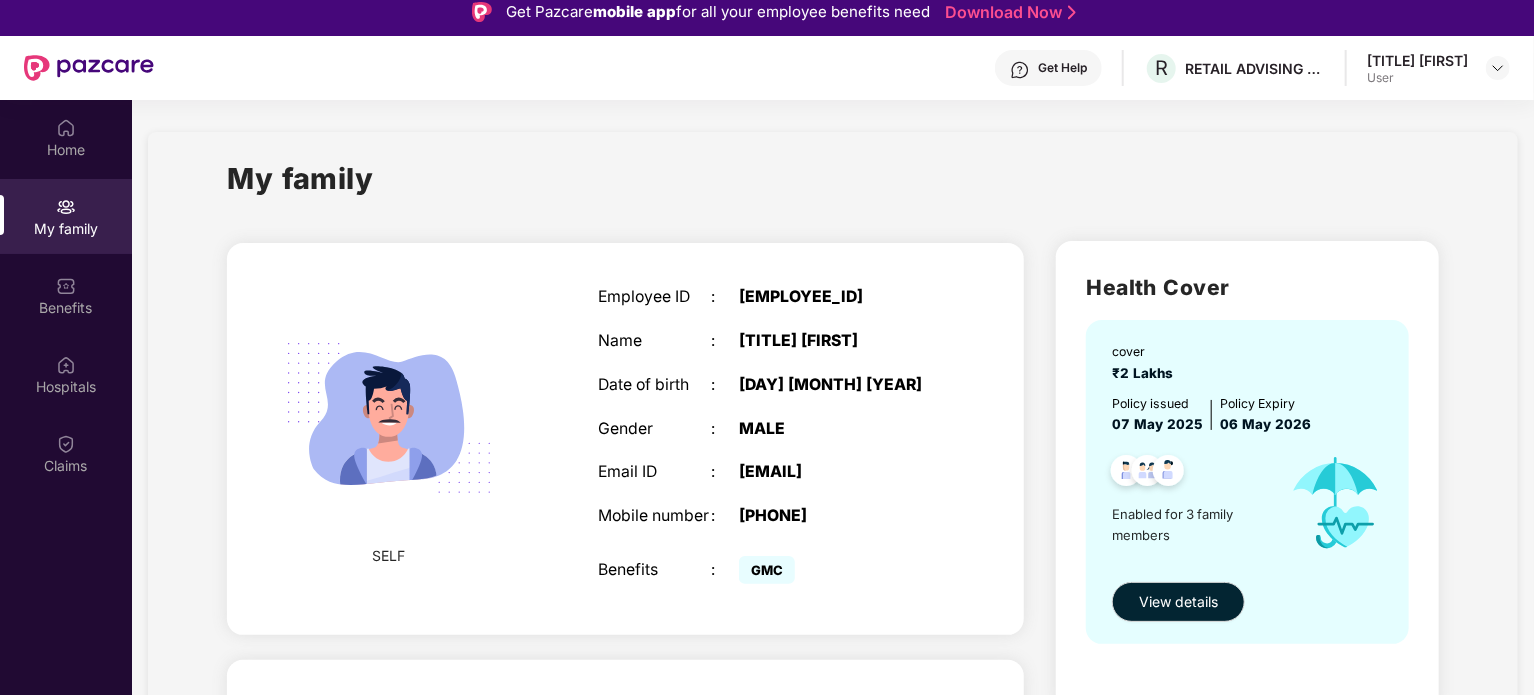 click on "[TITLE] [FIRST]" at bounding box center [838, 341] 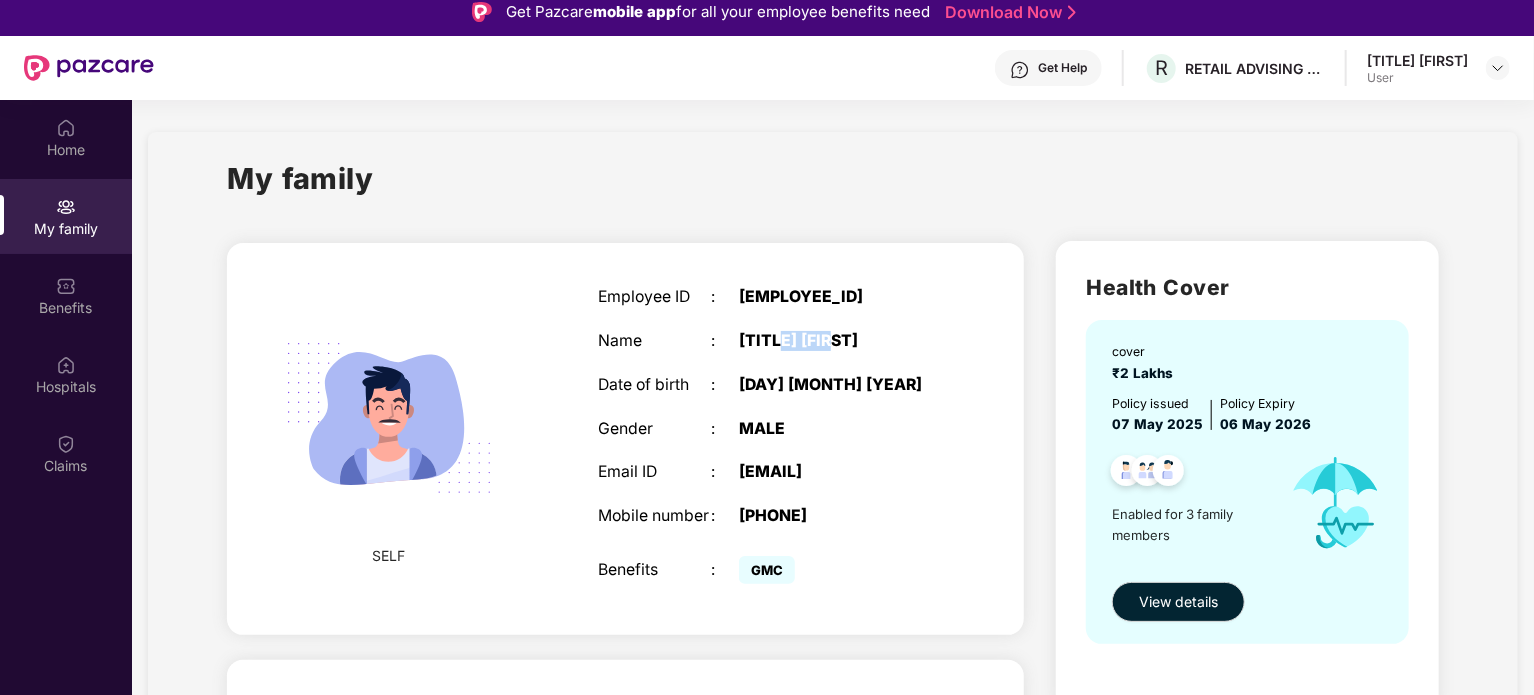 click on "[TITLE] [FIRST]" at bounding box center [838, 341] 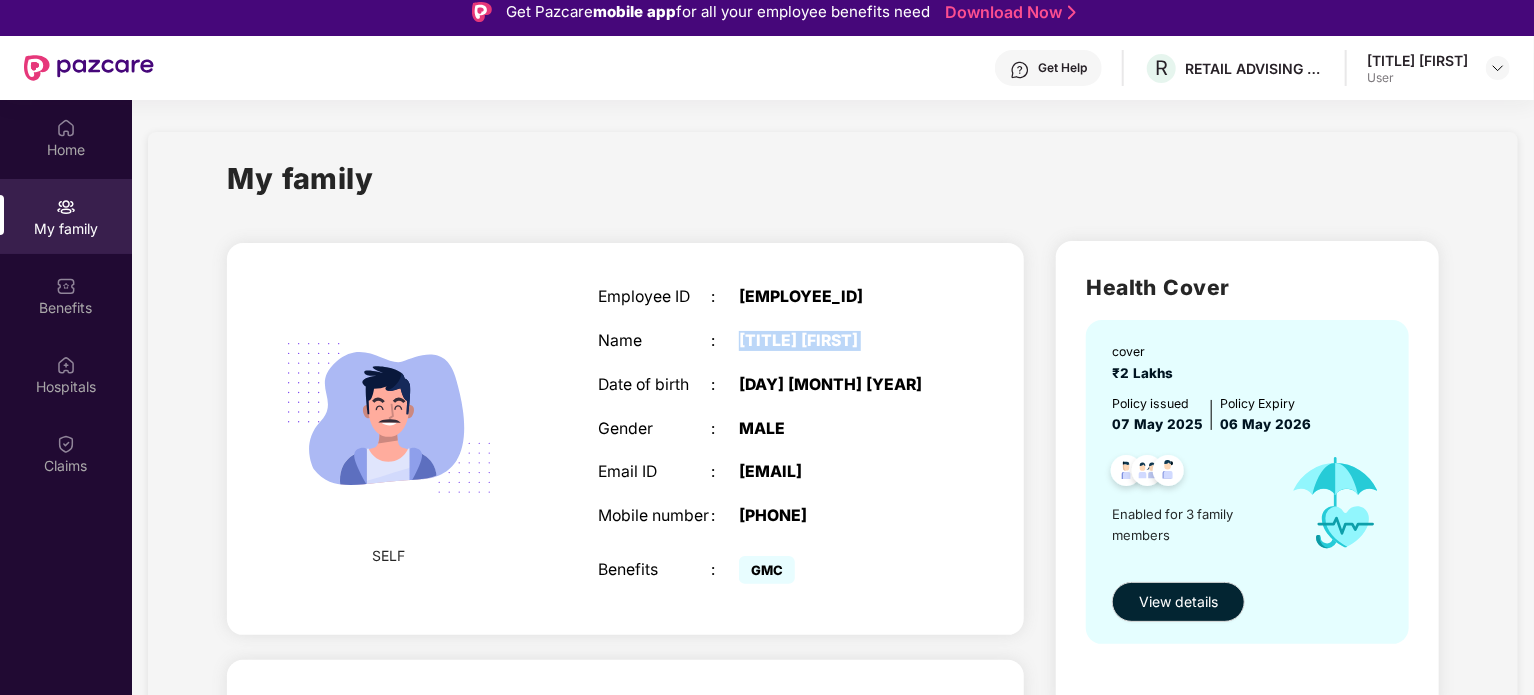click on "[TITLE] [FIRST]" at bounding box center [838, 341] 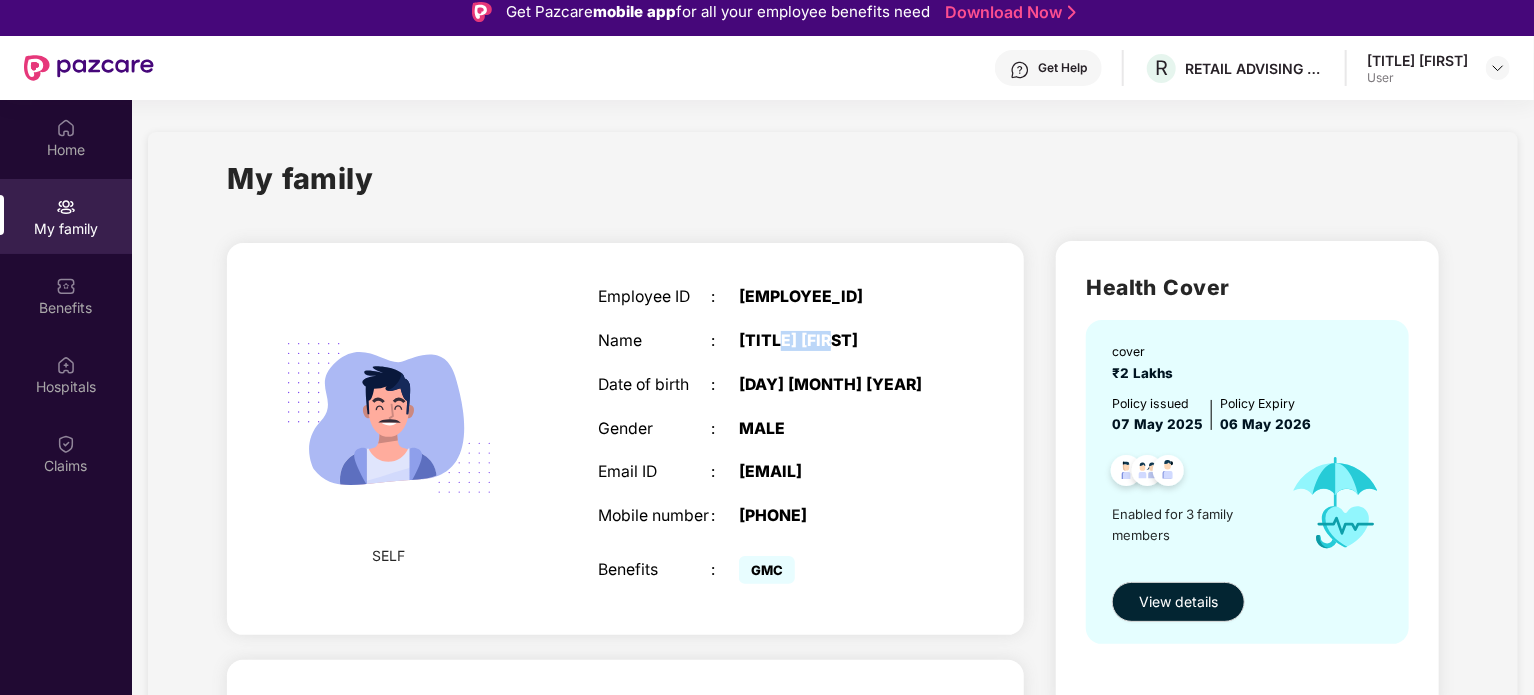 click on "[TITLE] [FIRST]" at bounding box center (838, 341) 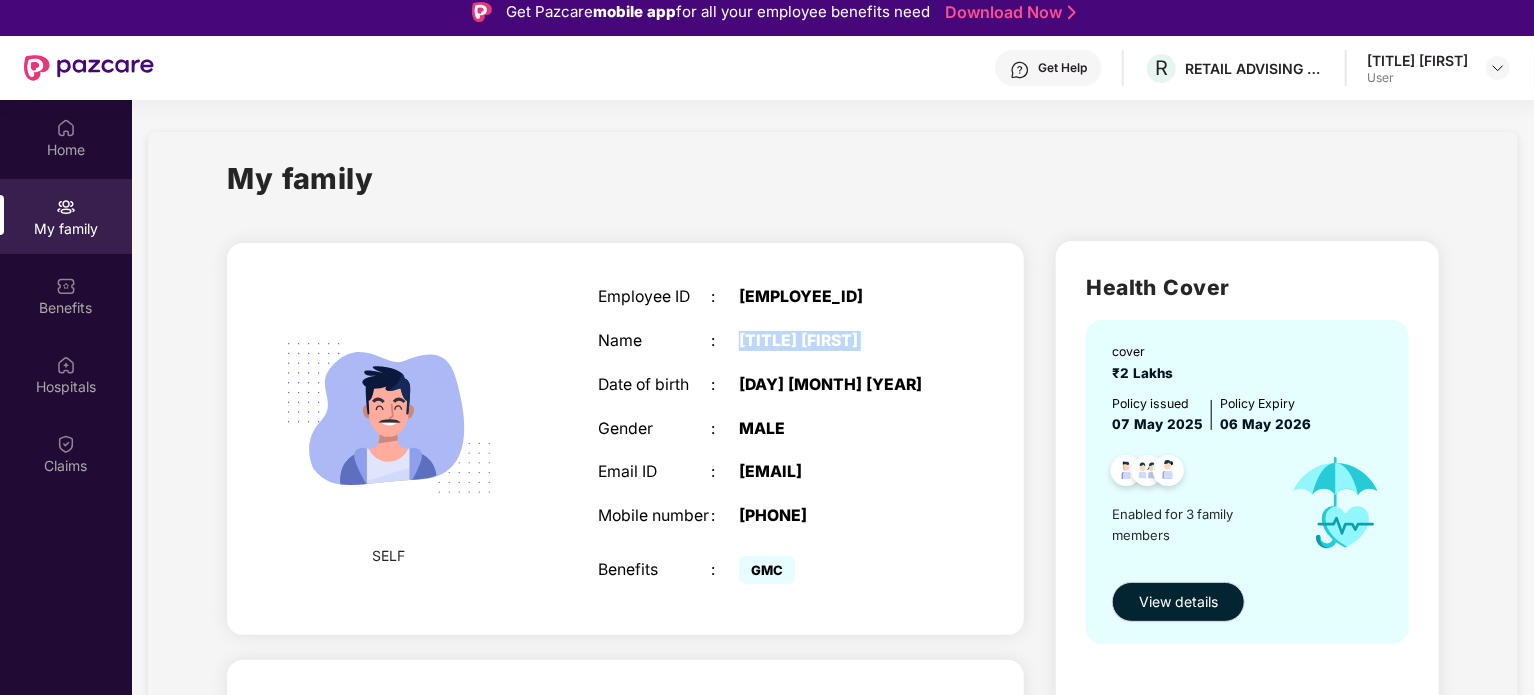 click on "[TITLE] [FIRST]" at bounding box center [838, 341] 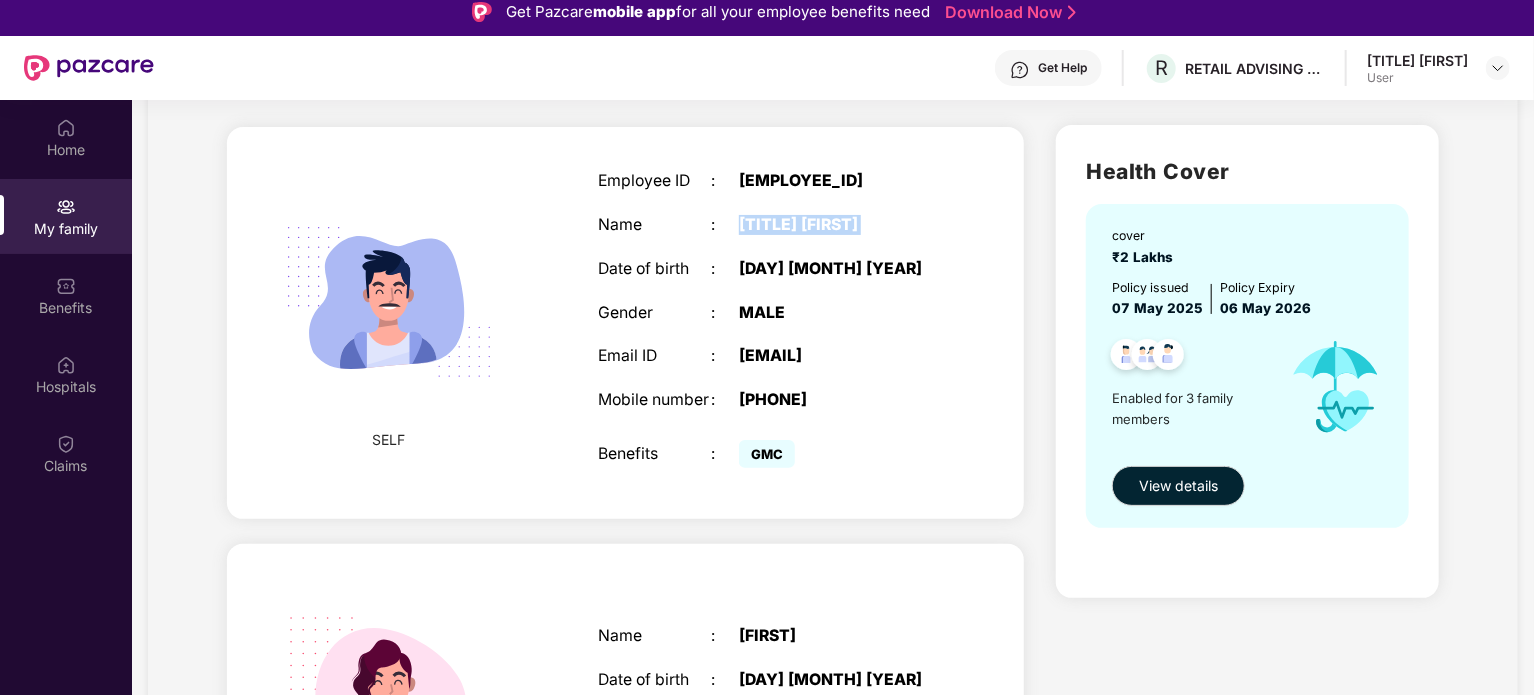 scroll, scrollTop: 200, scrollLeft: 0, axis: vertical 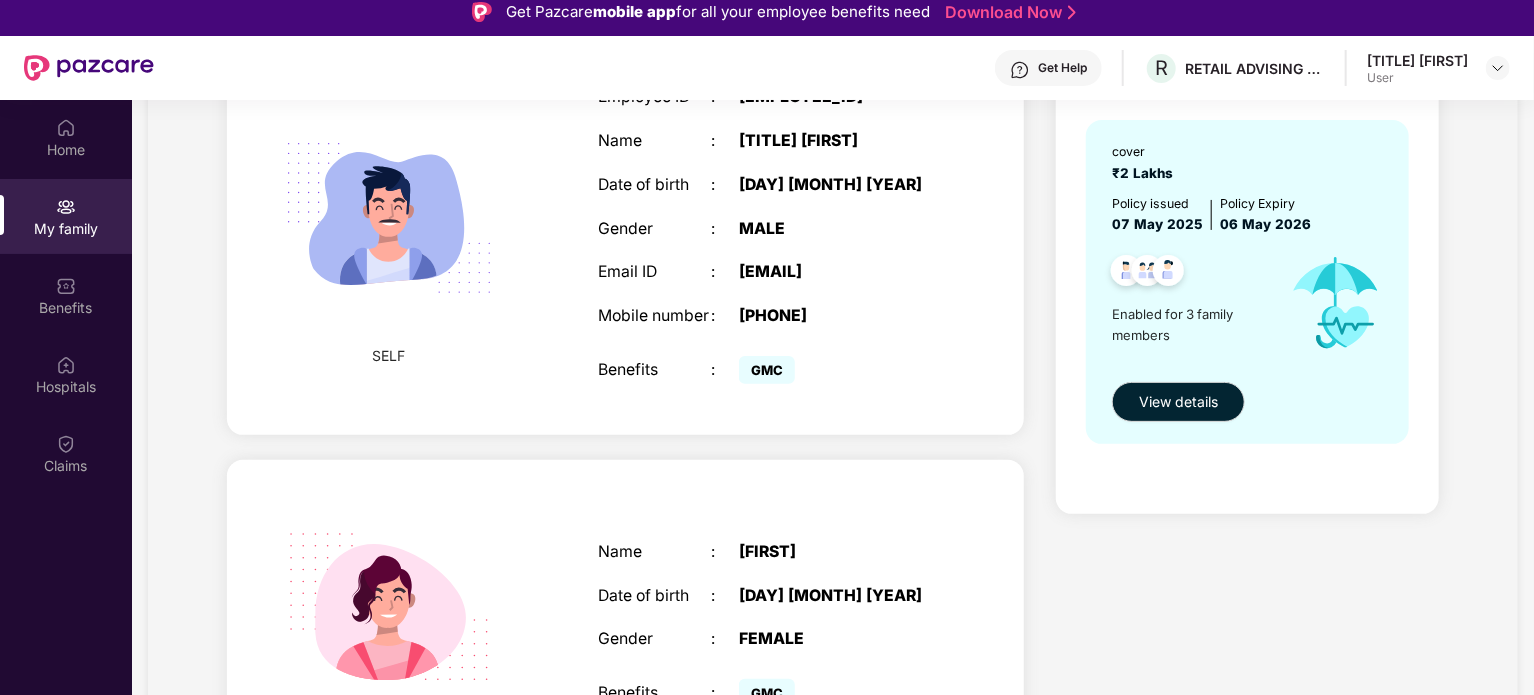 click on "[EMAIL]" at bounding box center [838, 272] 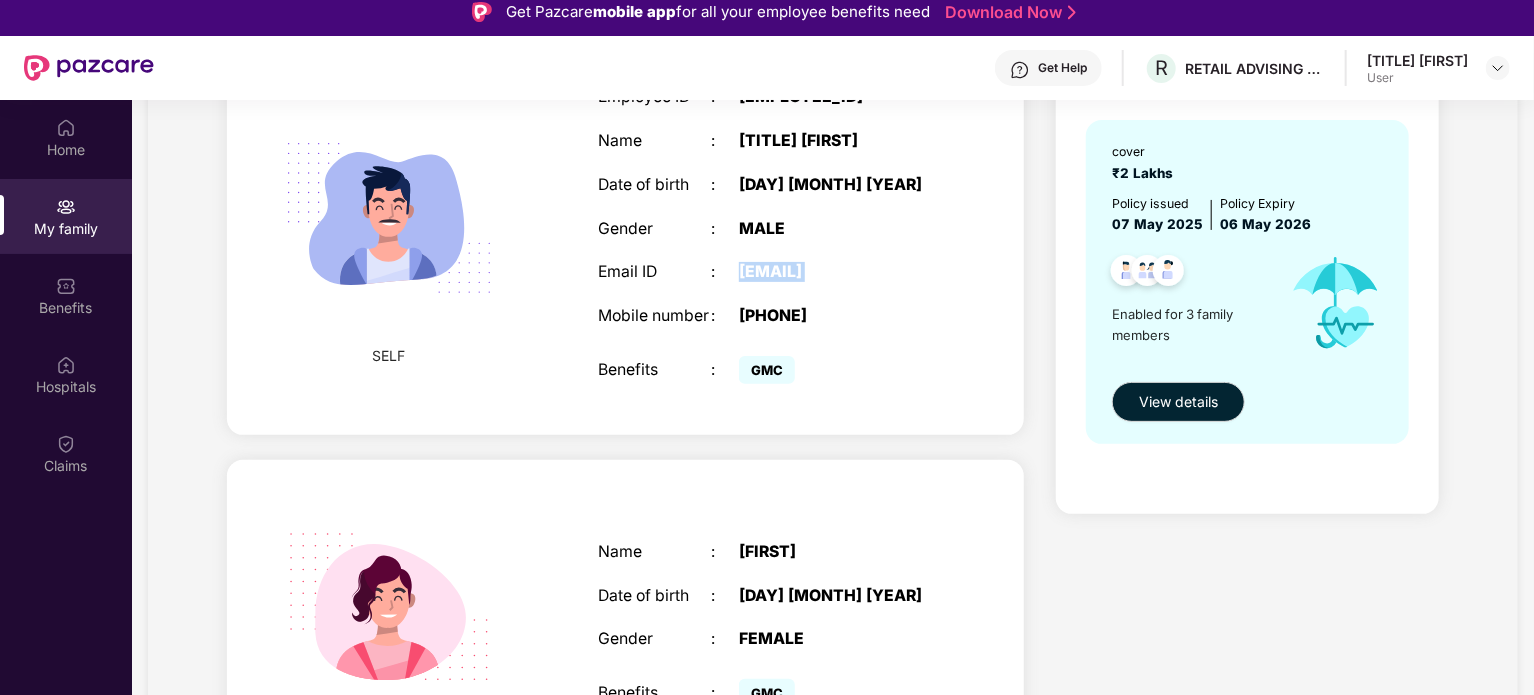 drag, startPoint x: 754, startPoint y: 271, endPoint x: 821, endPoint y: 291, distance: 69.92139 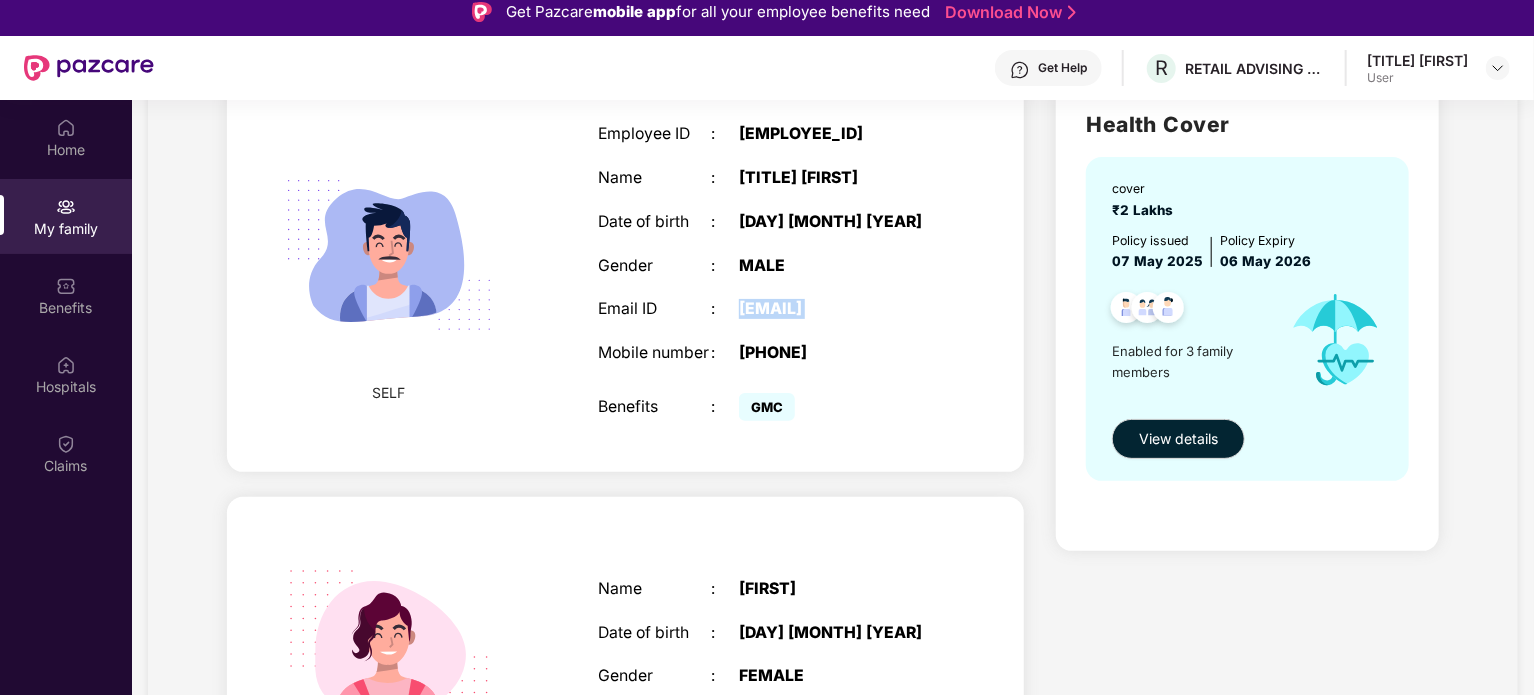 scroll, scrollTop: 0, scrollLeft: 0, axis: both 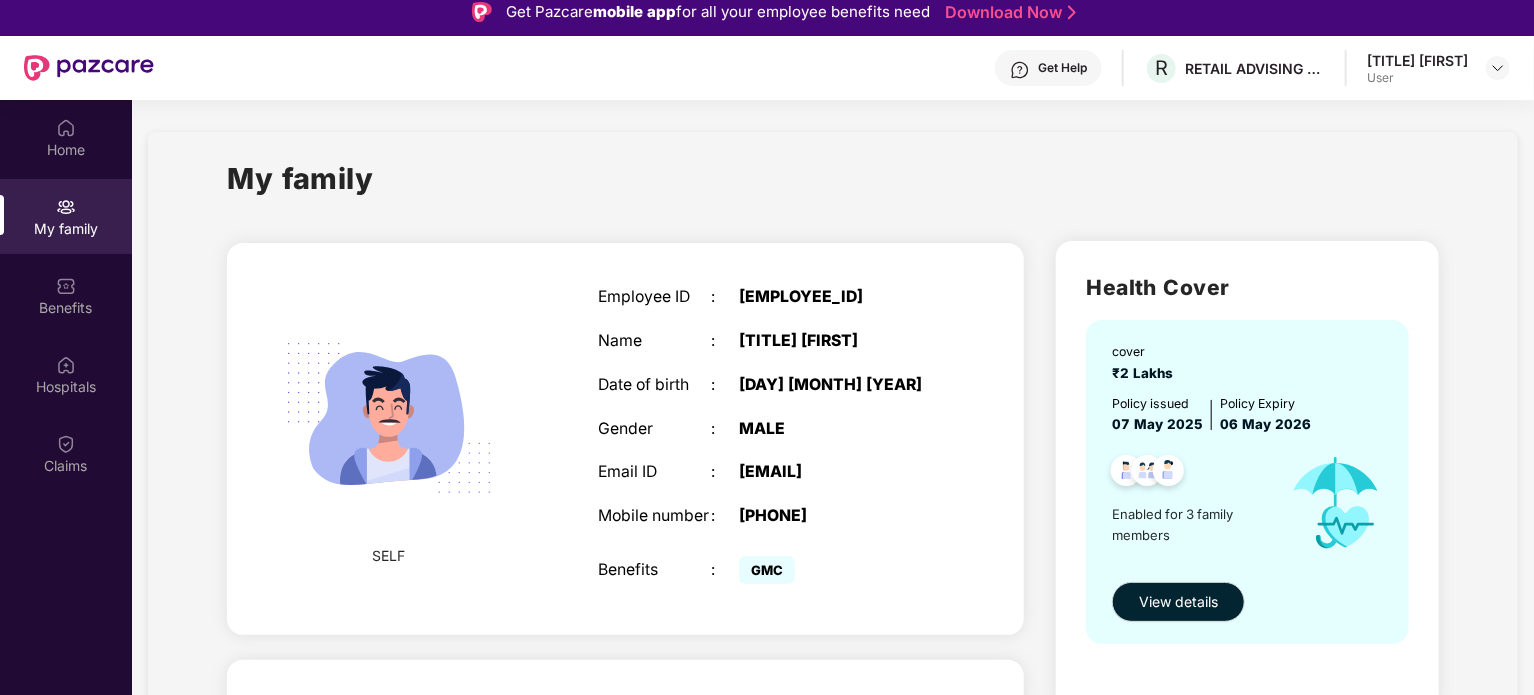 click on "My family" at bounding box center (300, 178) 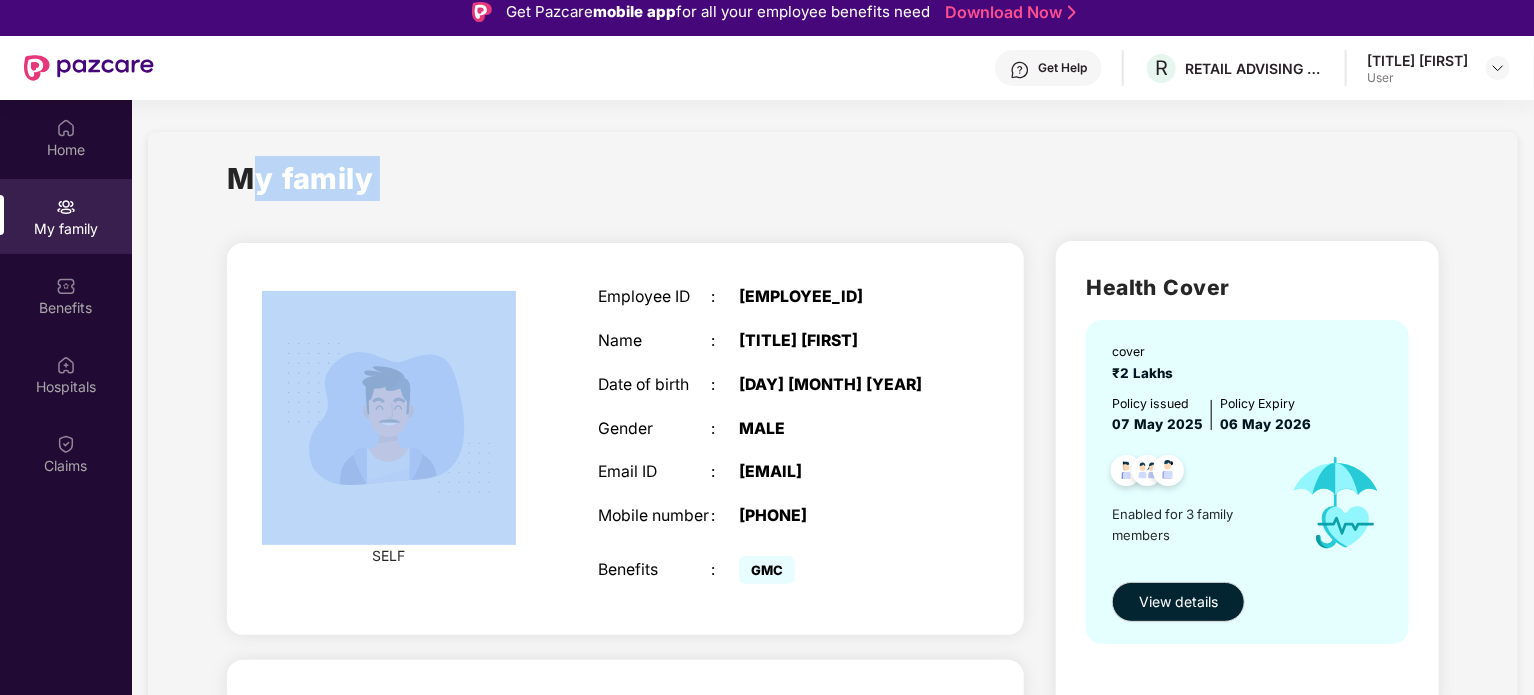 drag, startPoint x: 236, startPoint y: 190, endPoint x: 501, endPoint y: 196, distance: 265.0679 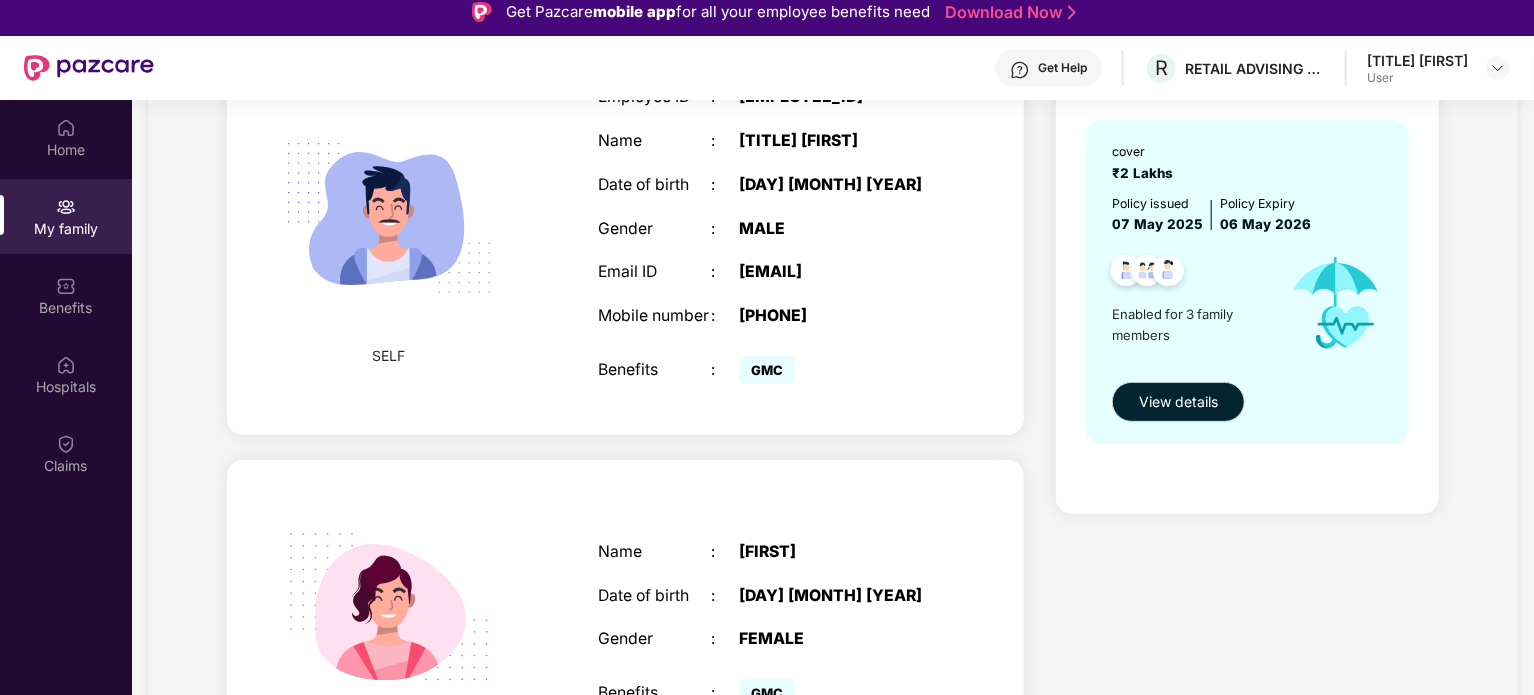 click on "[EMAIL]" at bounding box center (838, 272) 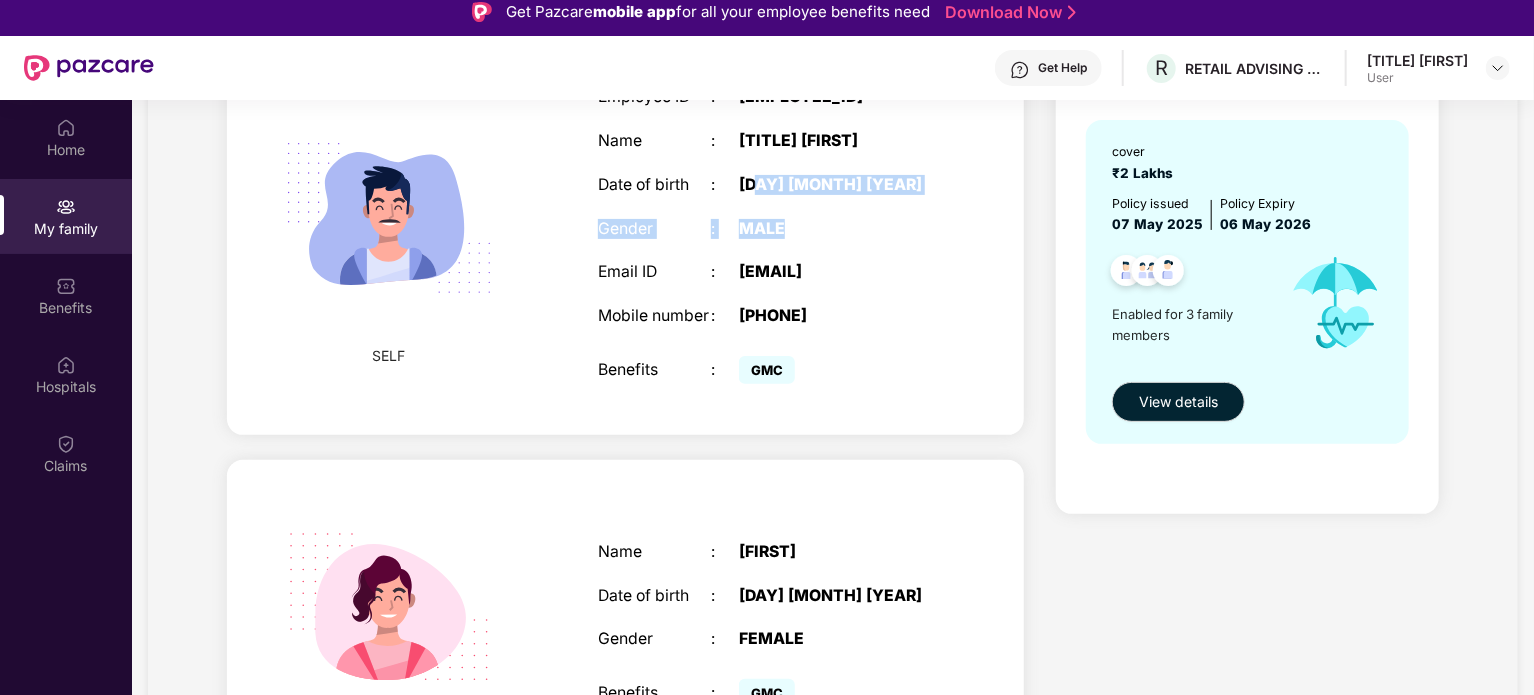 drag, startPoint x: 752, startPoint y: 218, endPoint x: 760, endPoint y: 172, distance: 46.69047 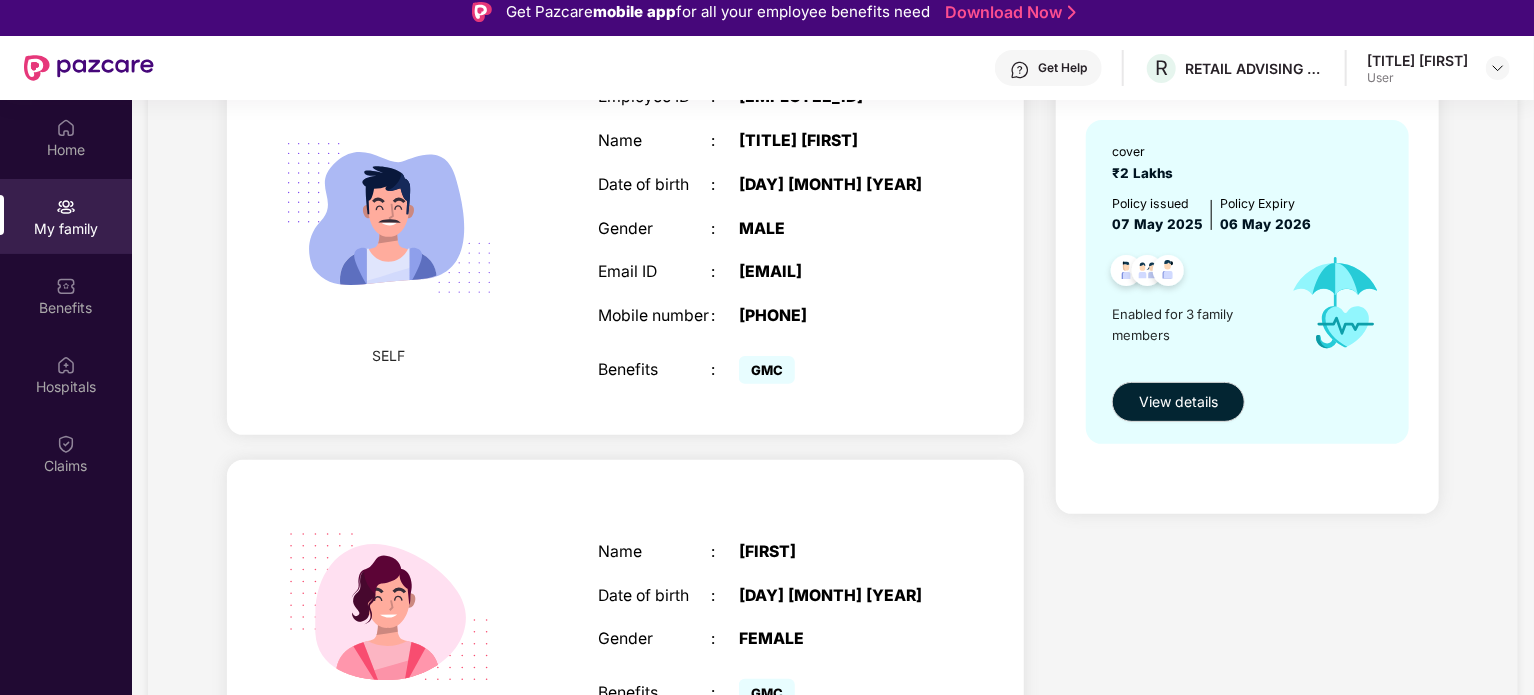 click on "[DAY] [MONTH] [YEAR]" at bounding box center (838, 185) 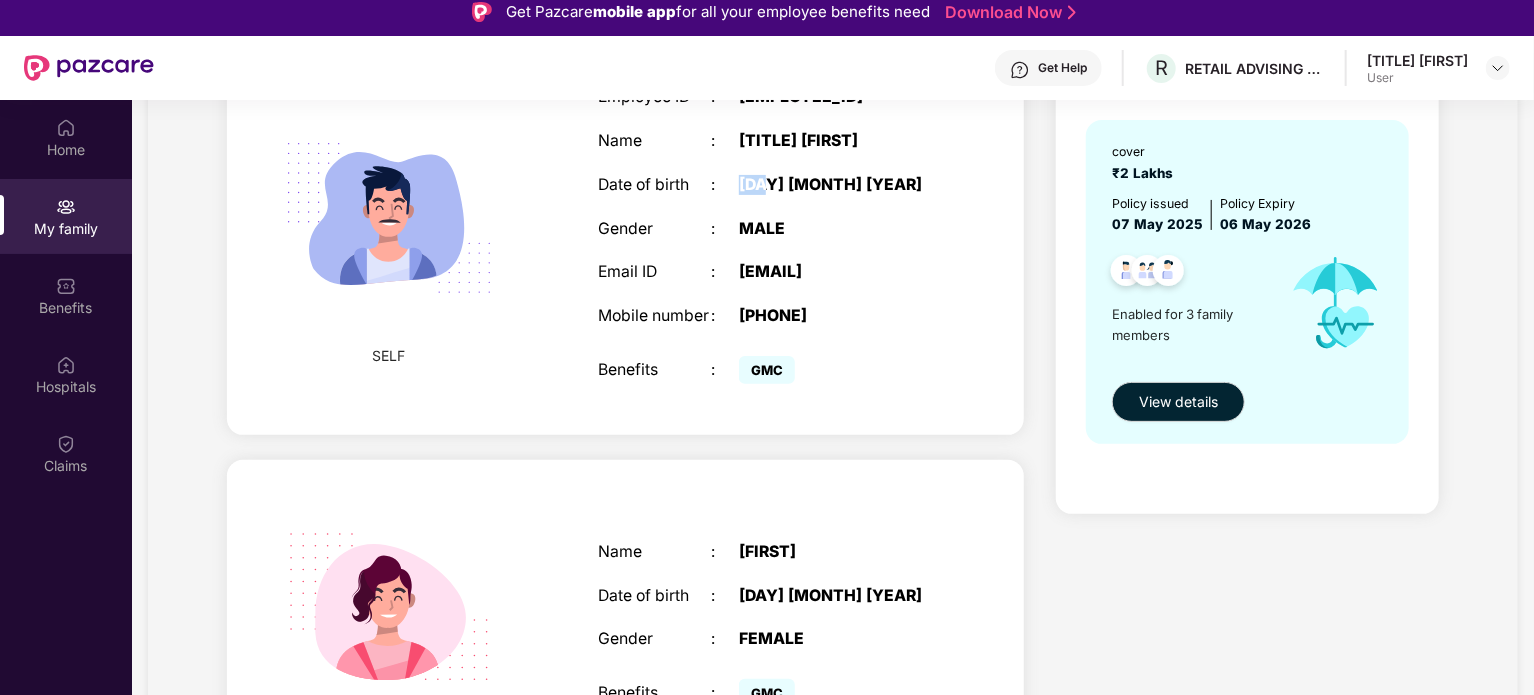 click on "[DAY] [MONTH] [YEAR]" at bounding box center [838, 185] 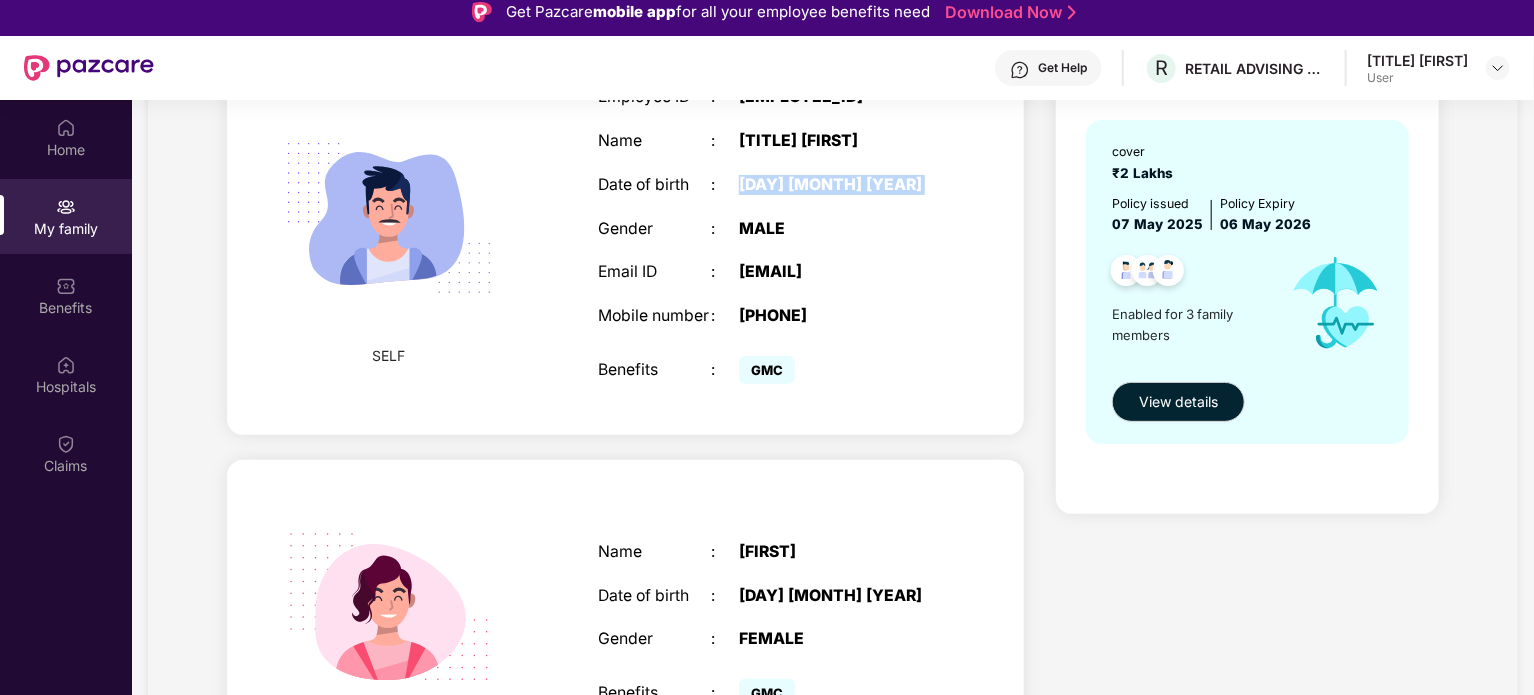 click on "[DAY] [MONTH] [YEAR]" at bounding box center [838, 185] 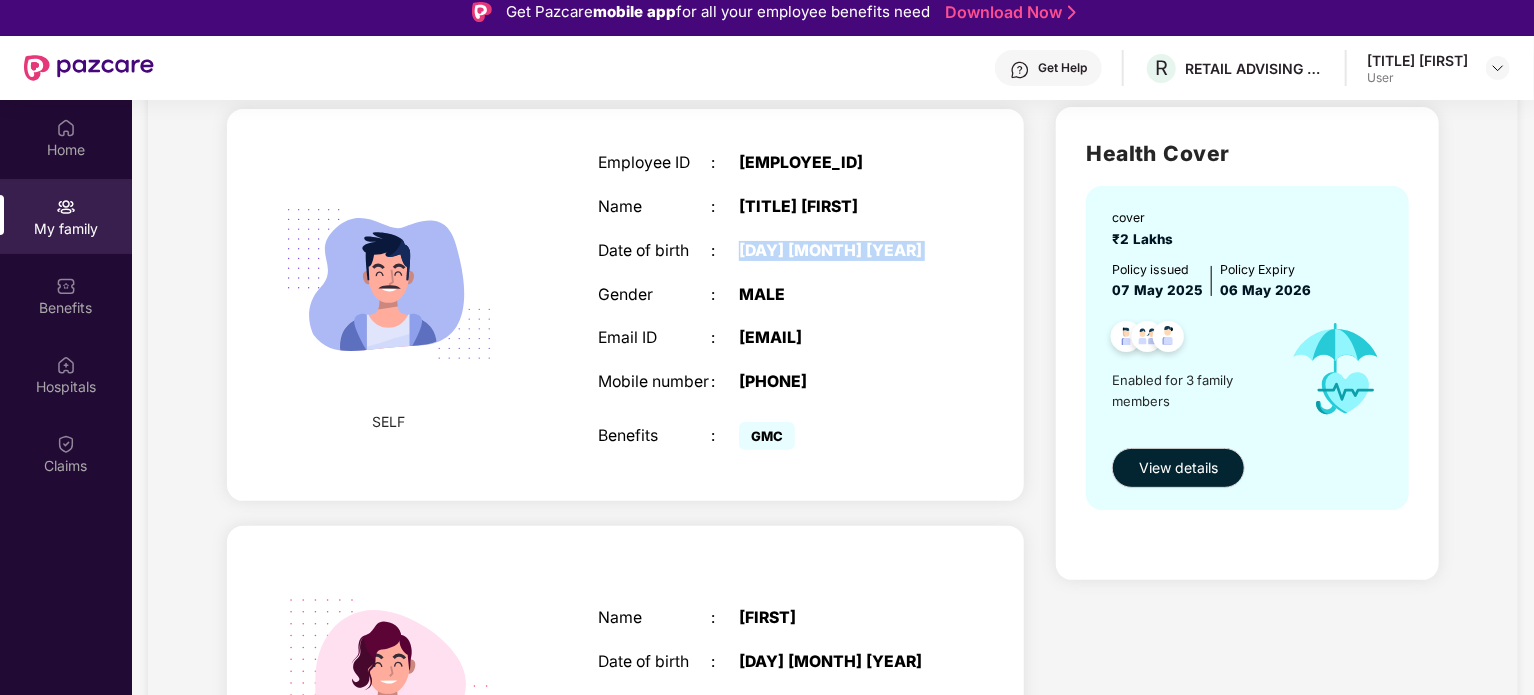 scroll, scrollTop: 100, scrollLeft: 0, axis: vertical 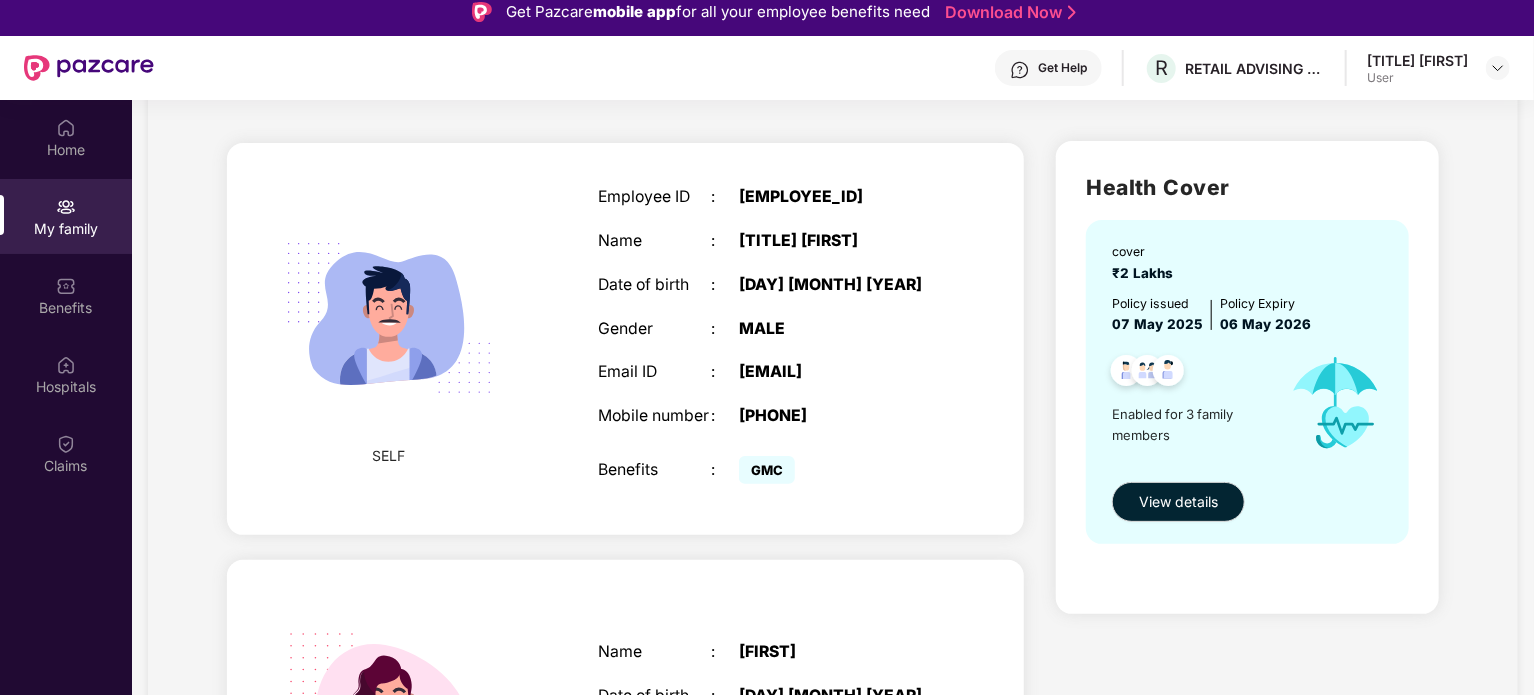 click on "[TITLE] [FIRST]" at bounding box center [838, 241] 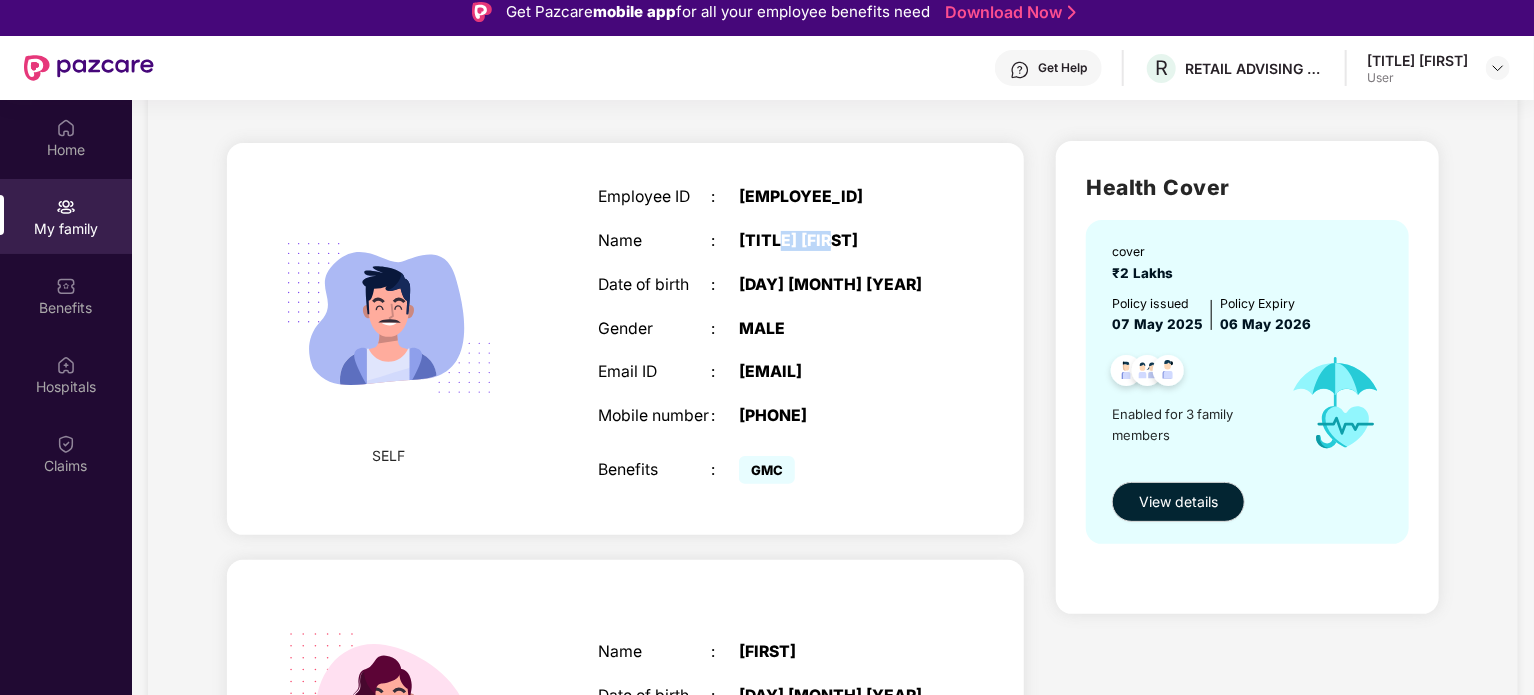 click on "[TITLE] [FIRST]" at bounding box center [838, 241] 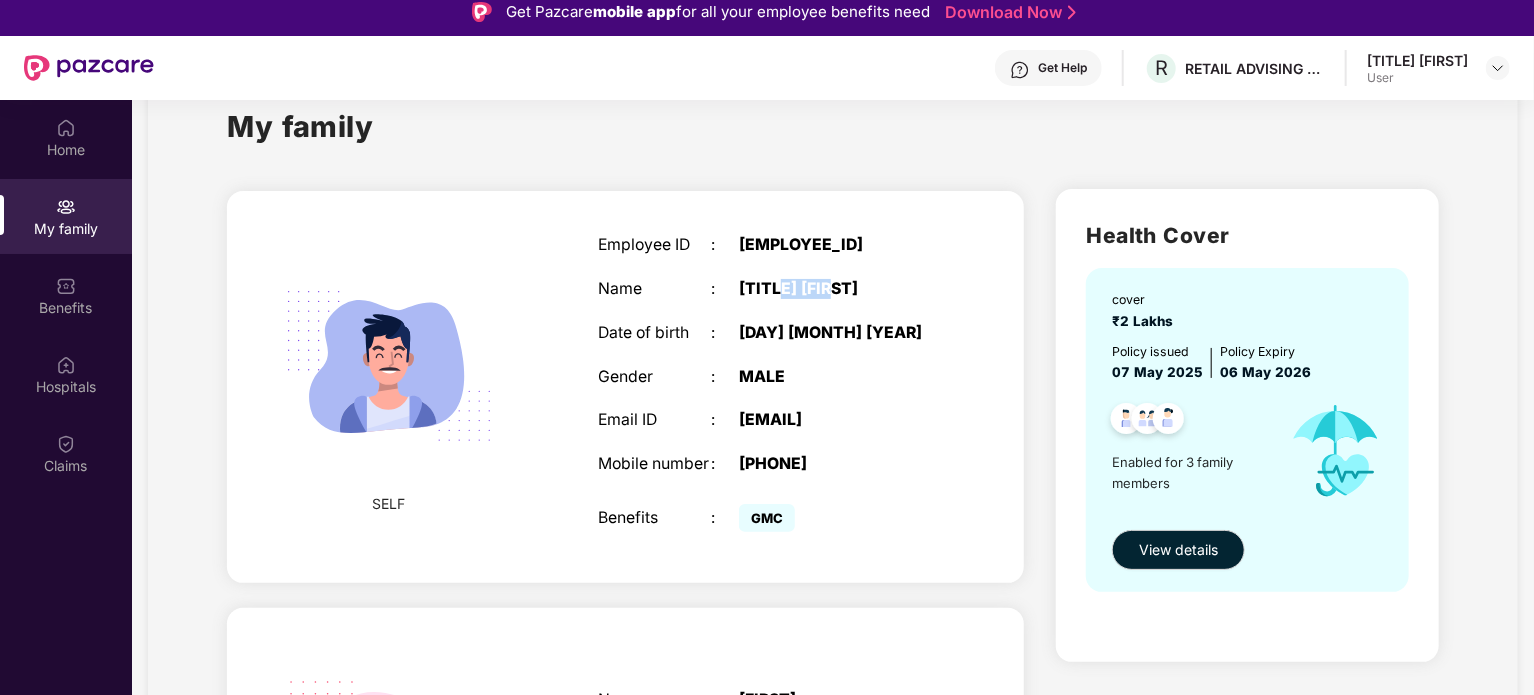 scroll, scrollTop: 100, scrollLeft: 0, axis: vertical 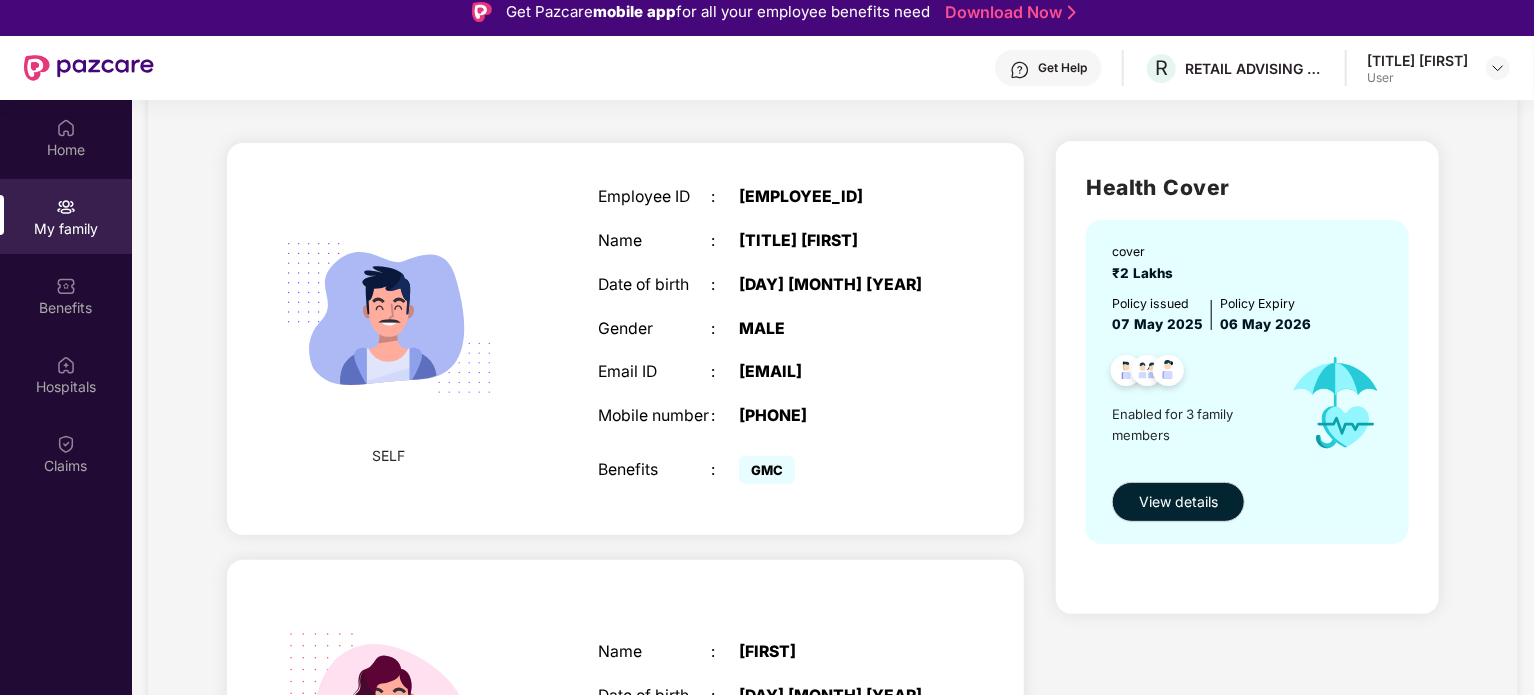 click on "[TITLE] [FIRST]" at bounding box center (838, 241) 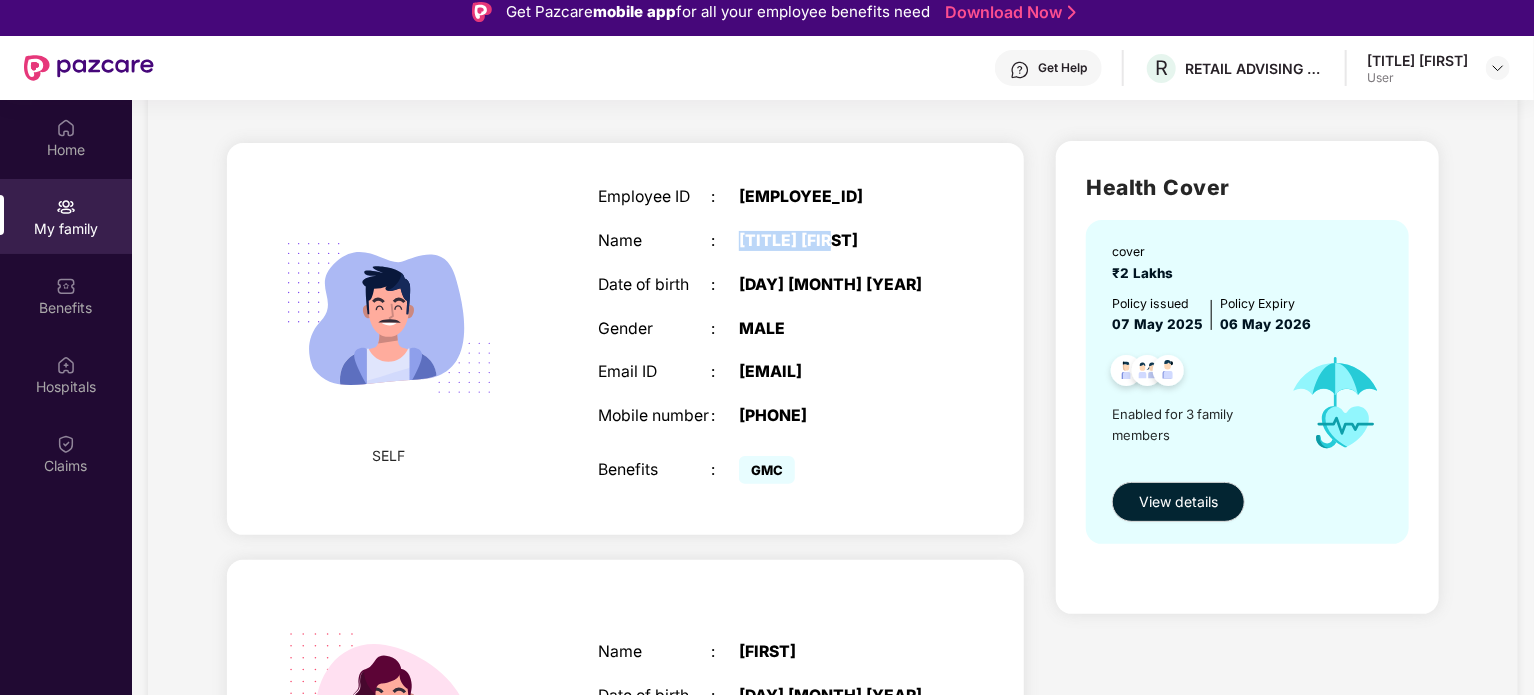 drag, startPoint x: 746, startPoint y: 236, endPoint x: 787, endPoint y: 241, distance: 41.303753 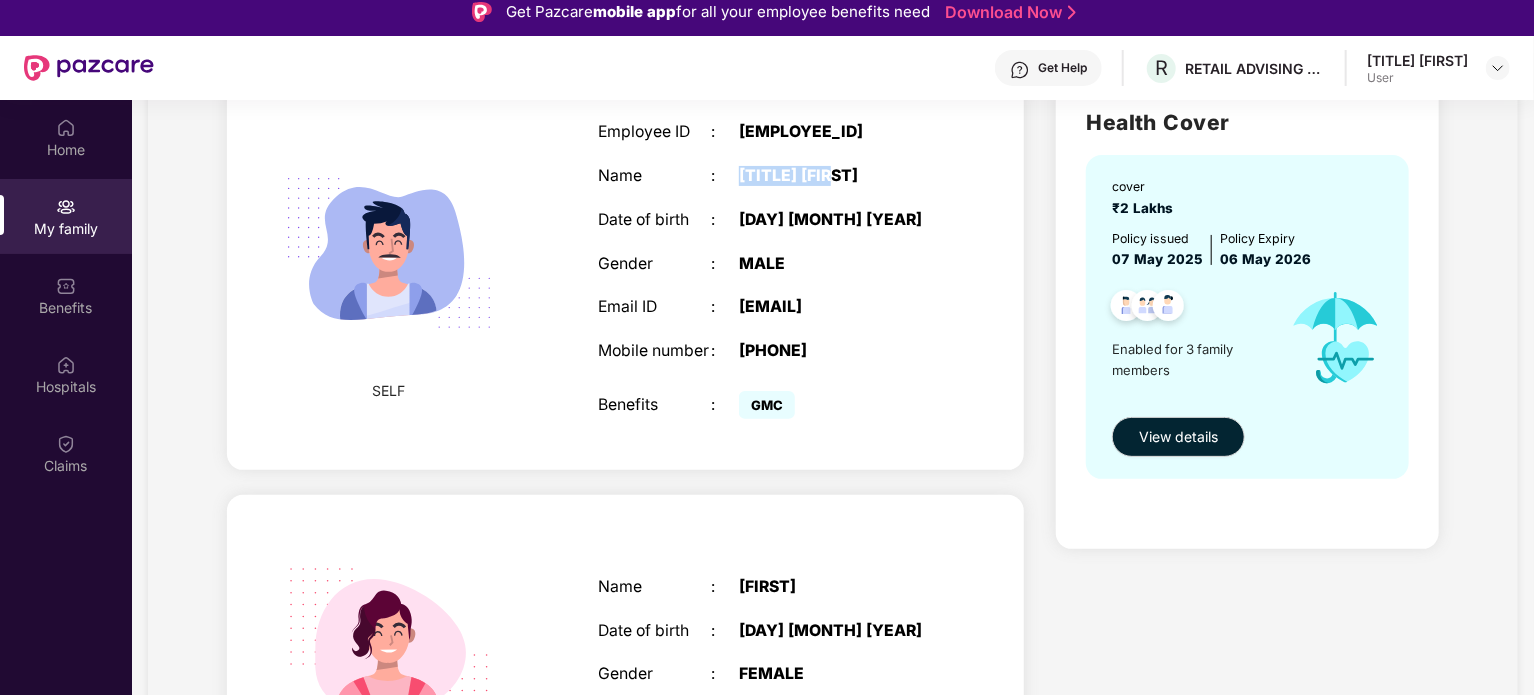 scroll, scrollTop: 200, scrollLeft: 0, axis: vertical 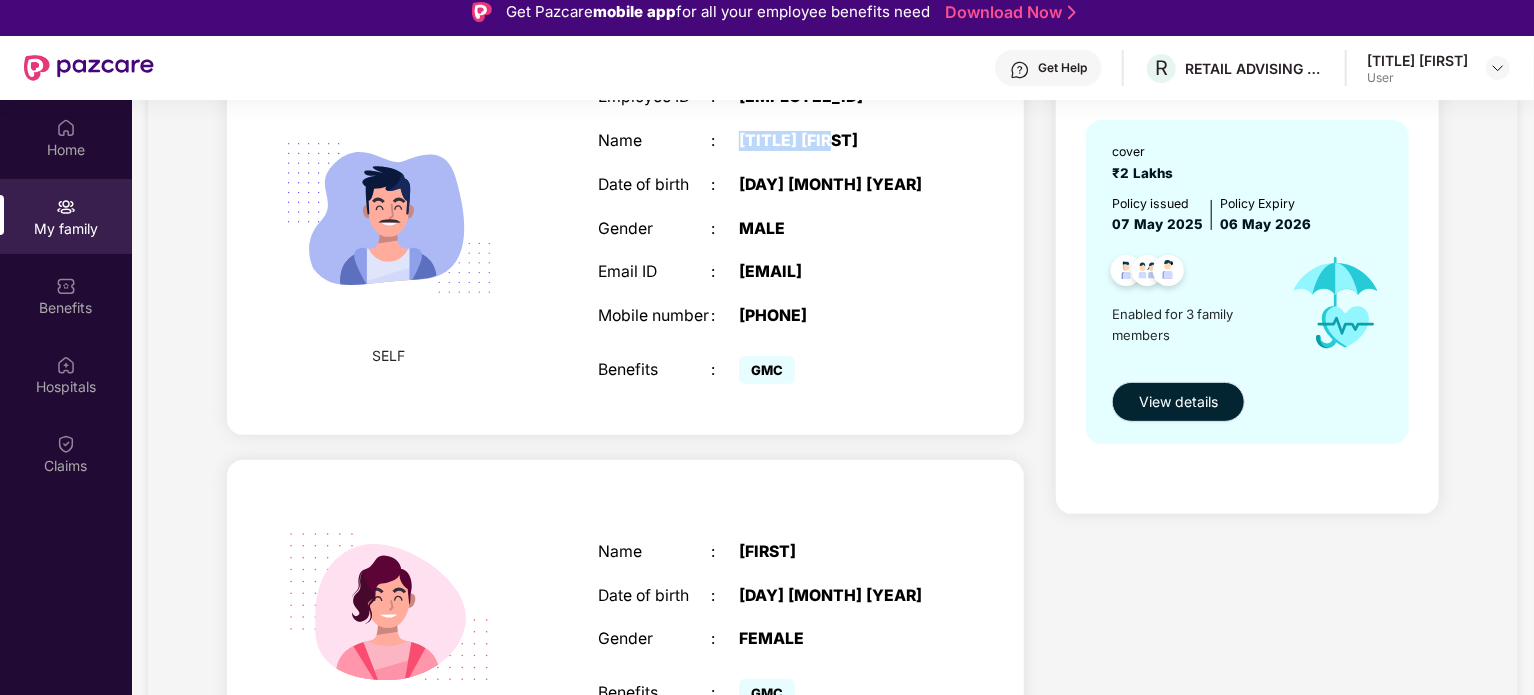 click on "View details" at bounding box center (1178, 402) 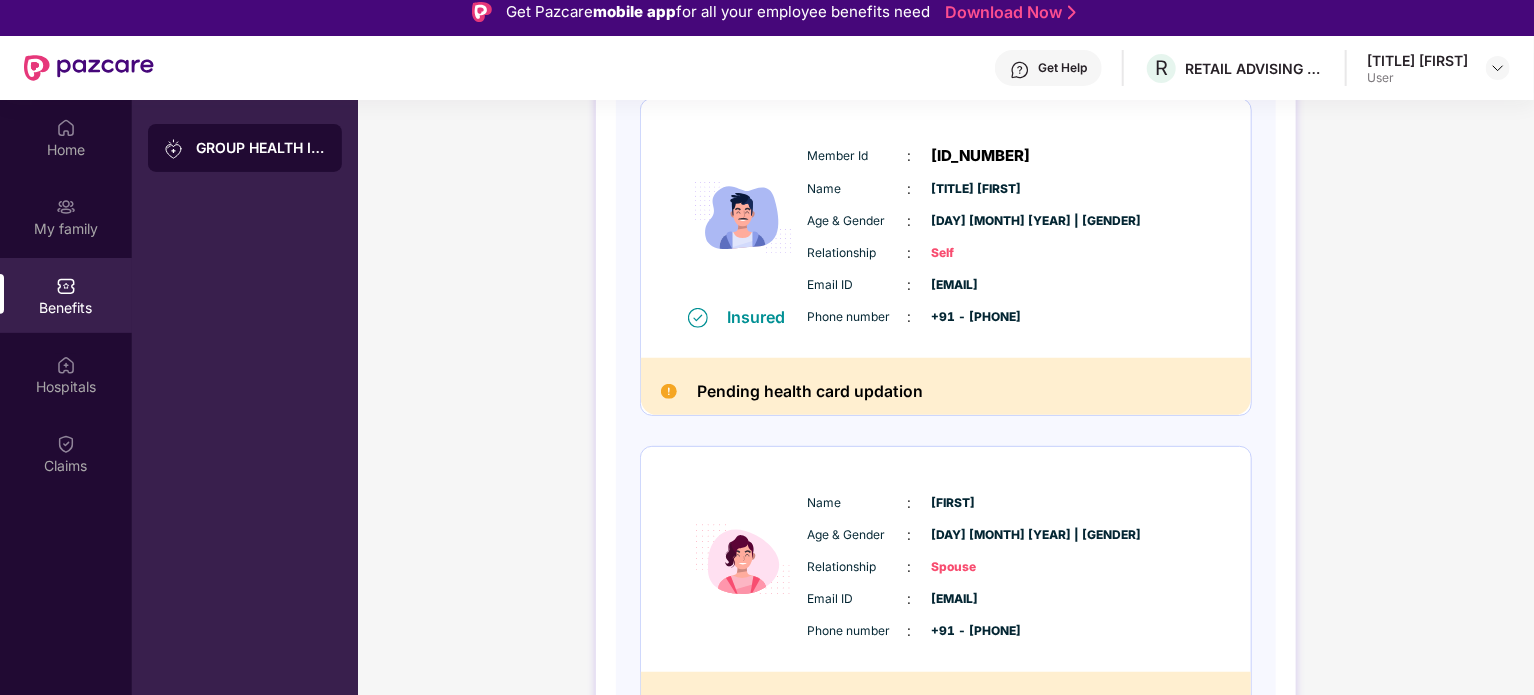 scroll, scrollTop: 300, scrollLeft: 0, axis: vertical 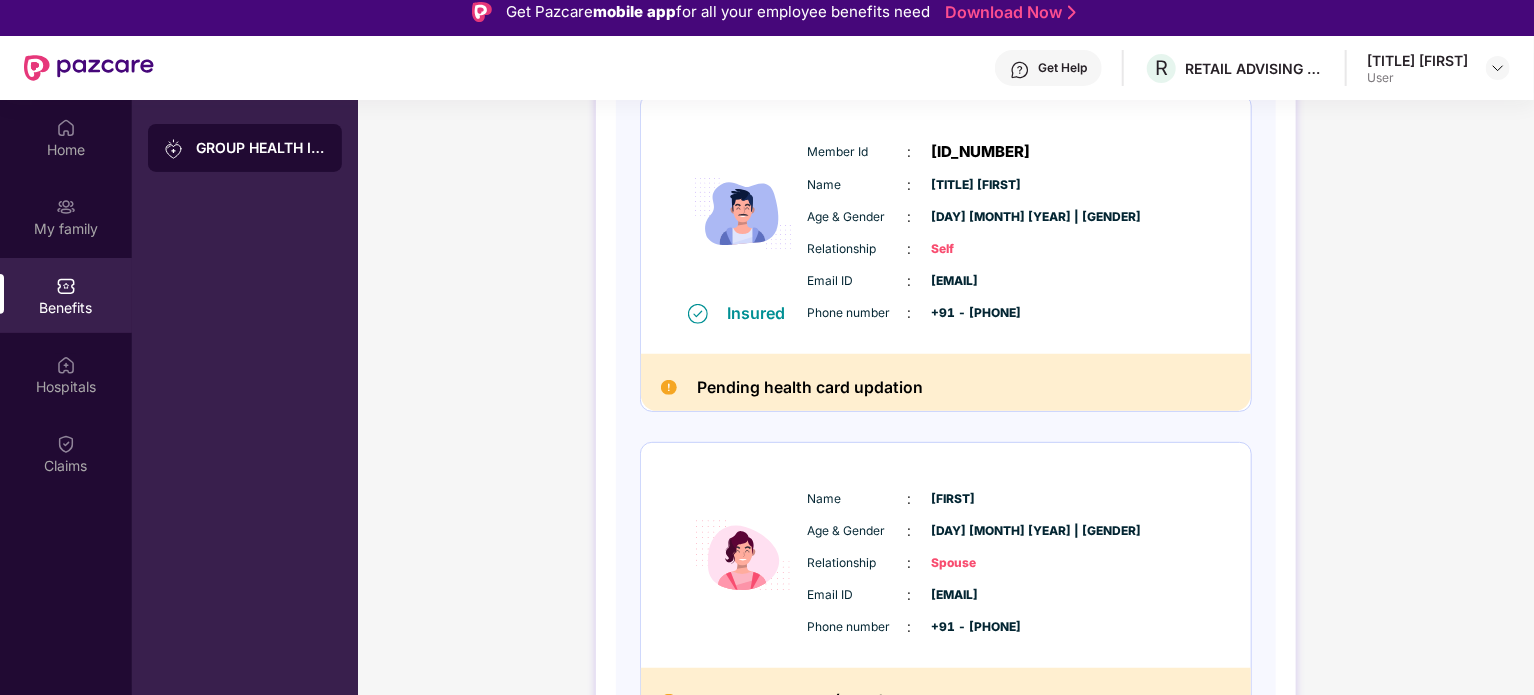 click on "Pending health card updation" at bounding box center (810, 387) 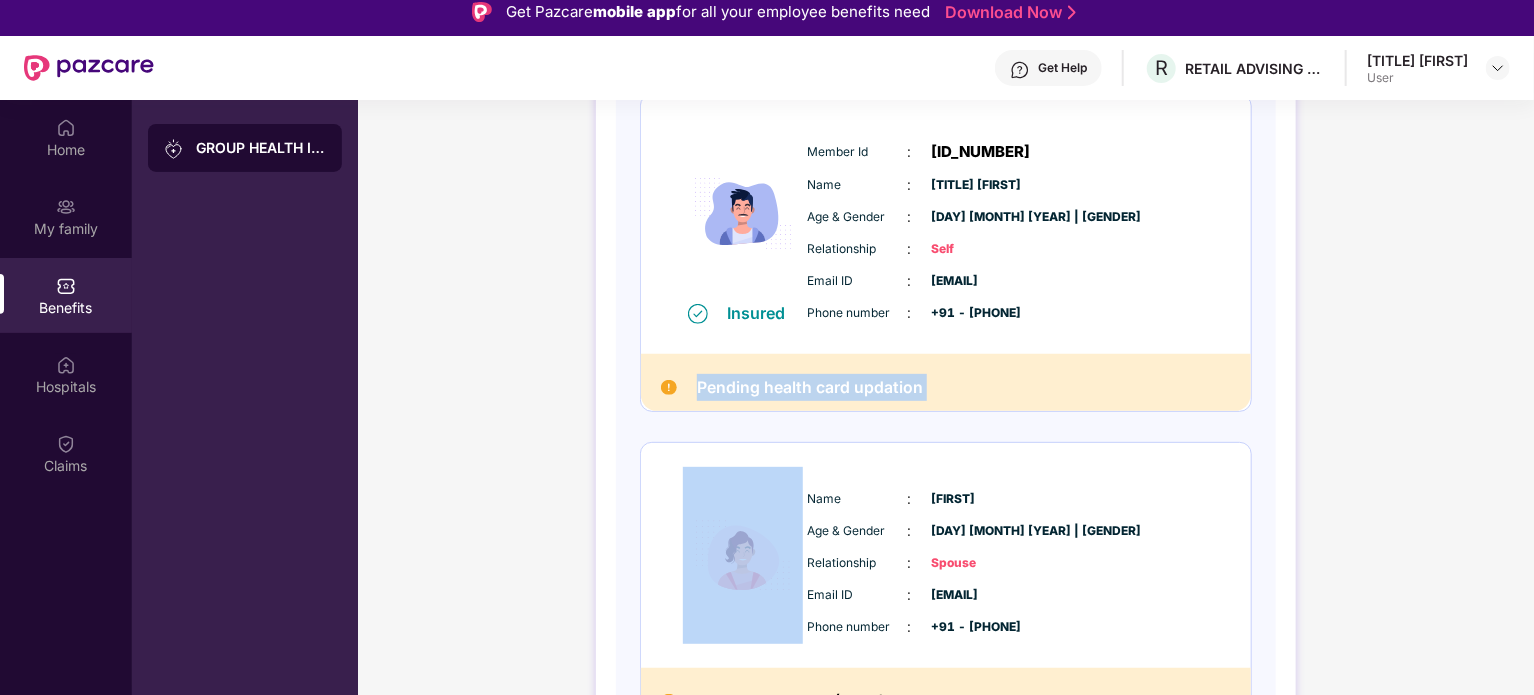 drag, startPoint x: 737, startPoint y: 389, endPoint x: 934, endPoint y: 388, distance: 197.00253 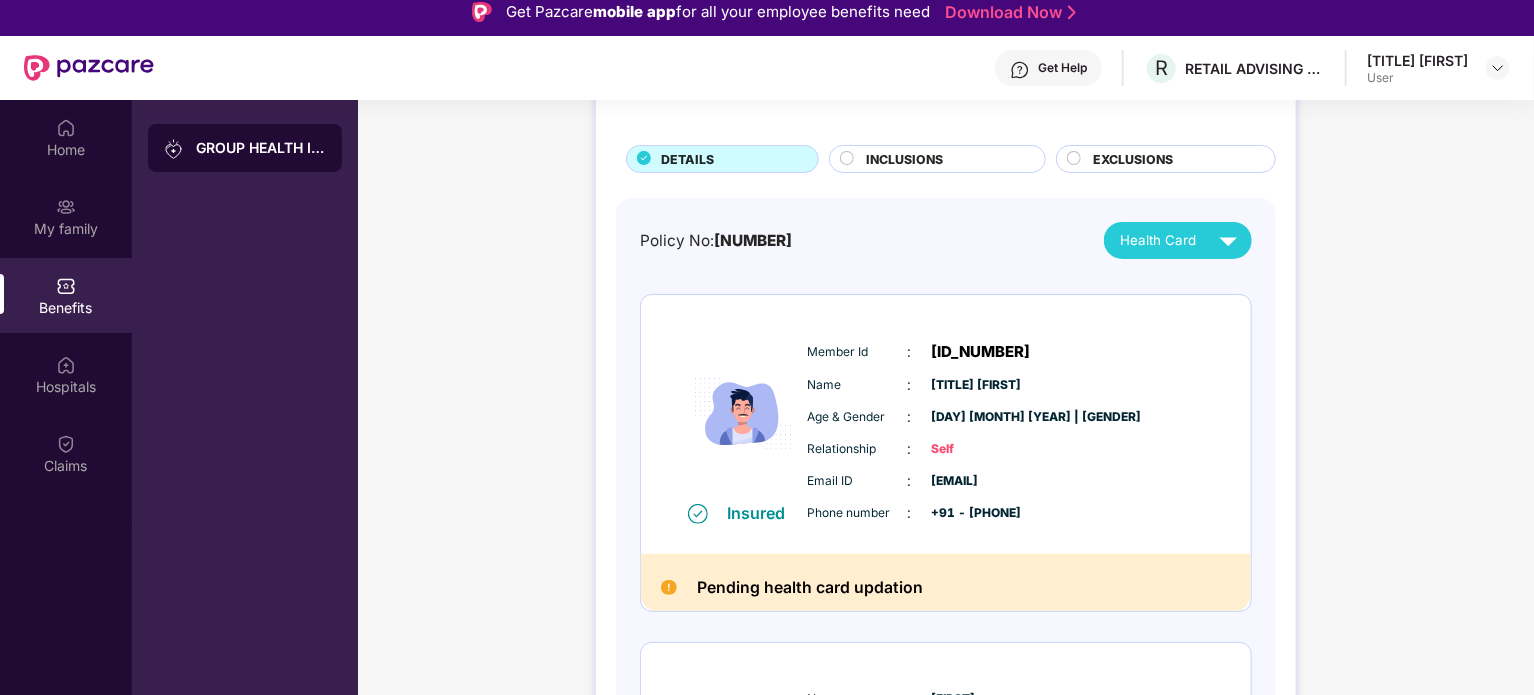 click on "[TITLE] [FIRST]" at bounding box center [982, 385] 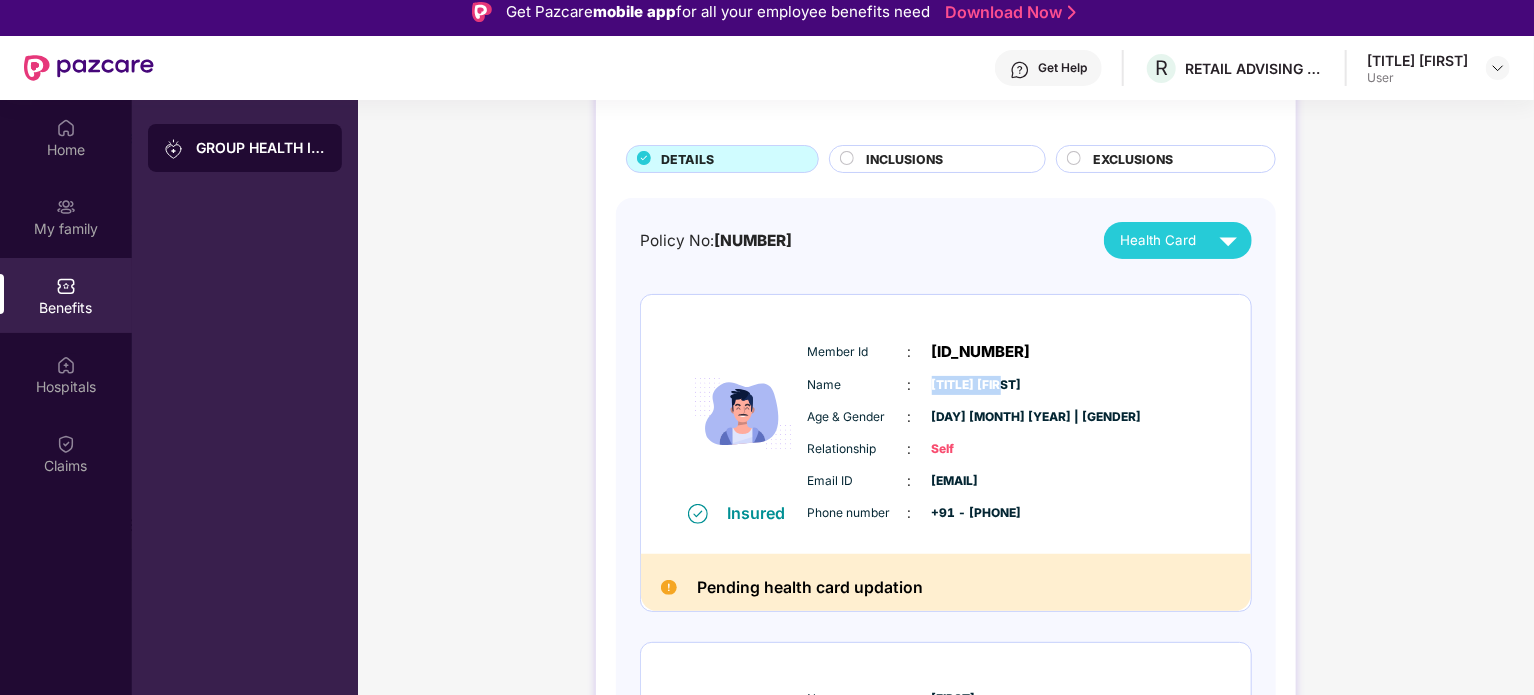 drag, startPoint x: 984, startPoint y: 388, endPoint x: 946, endPoint y: 384, distance: 38.209946 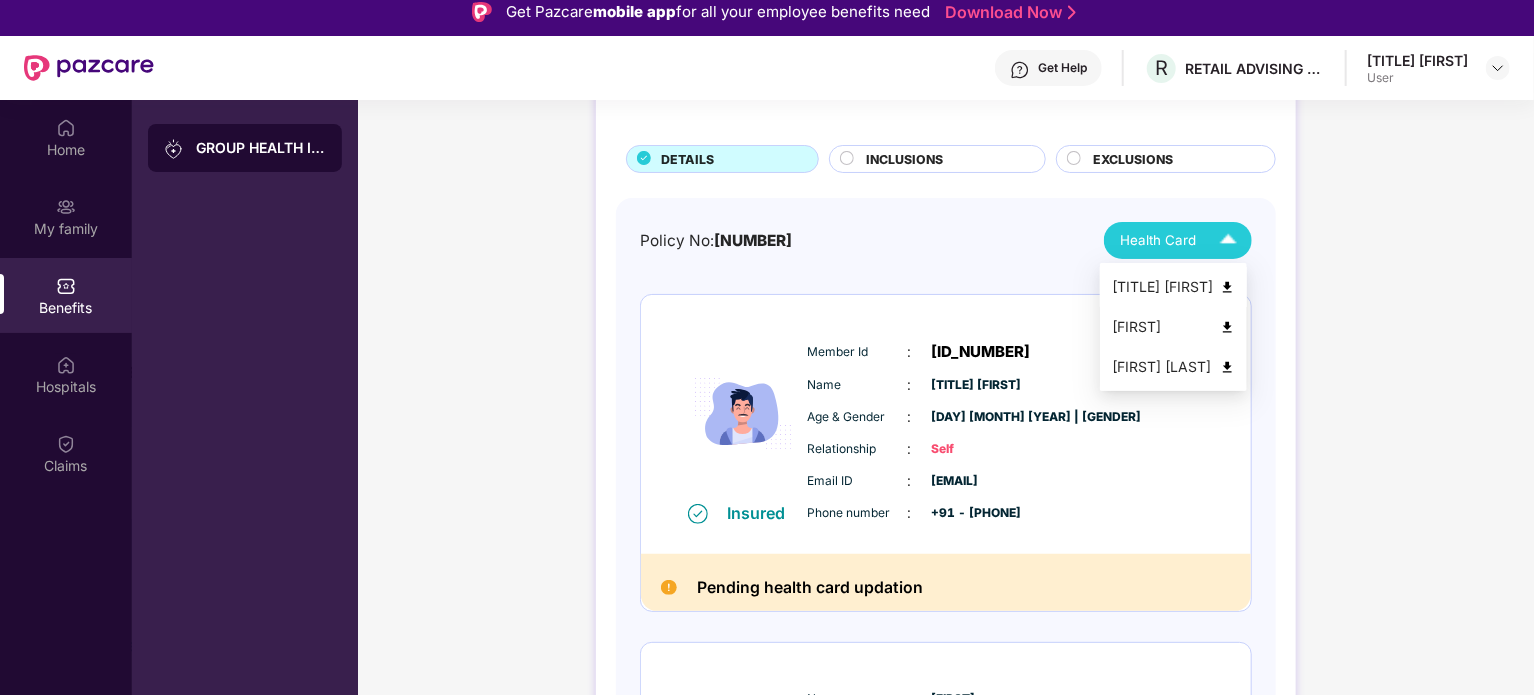 click on "[TITLE] [FIRST]" at bounding box center (1173, 287) 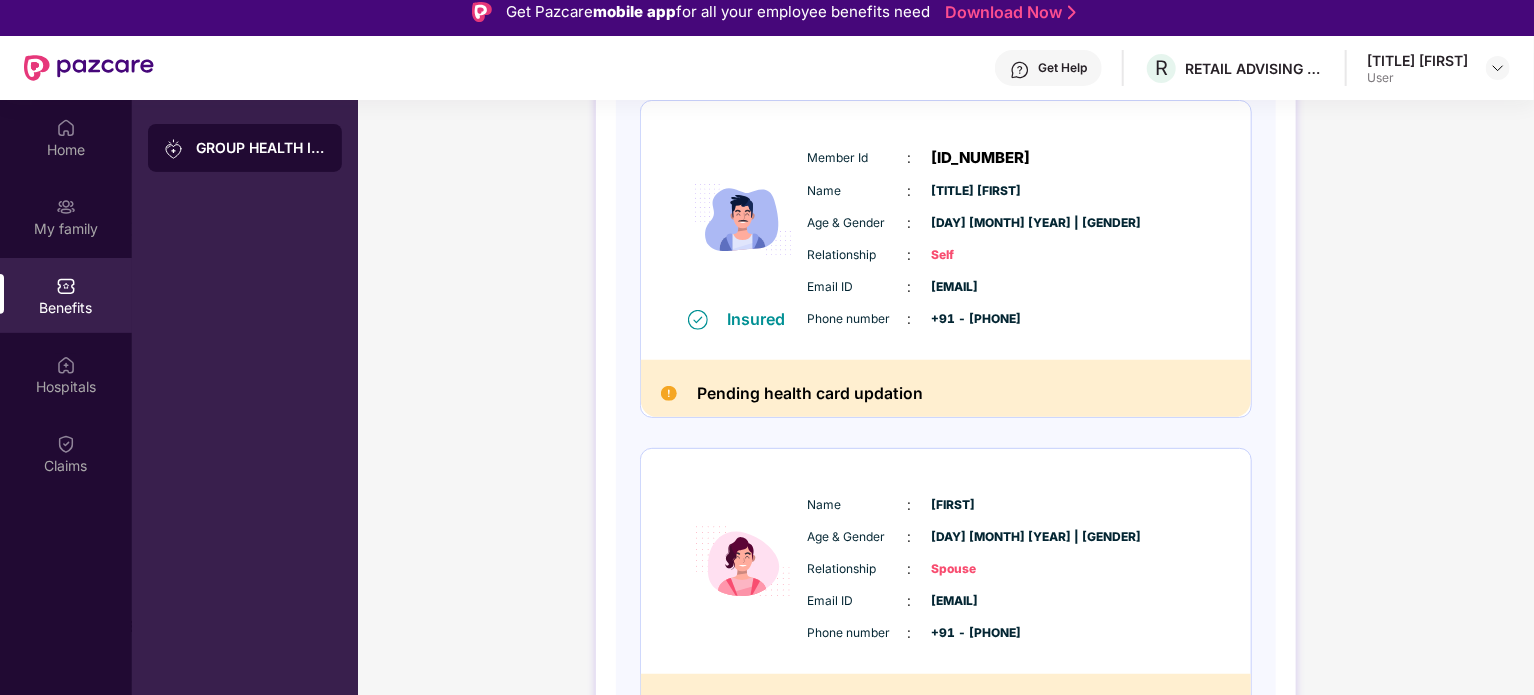 scroll, scrollTop: 500, scrollLeft: 0, axis: vertical 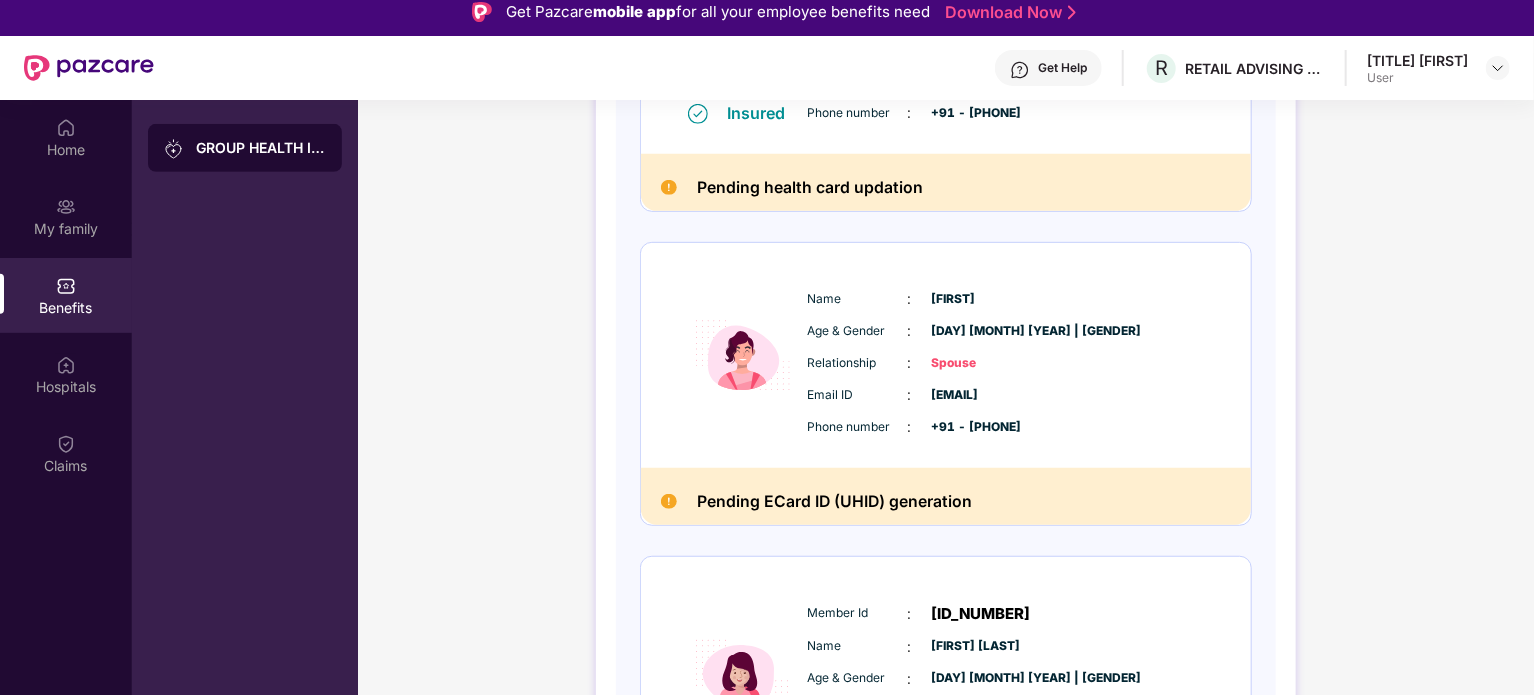 click on "[FIRST]" at bounding box center (982, 299) 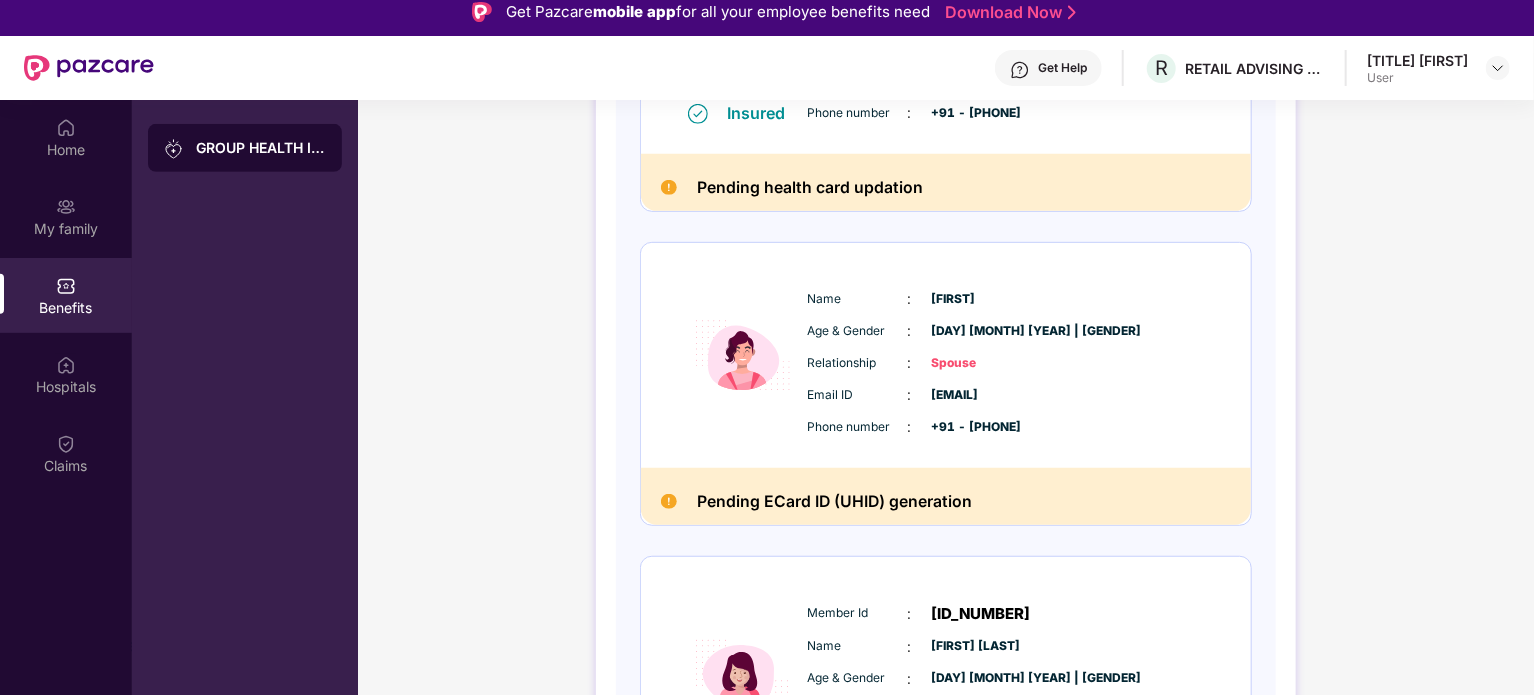 click on "[FIRST]" at bounding box center (982, 299) 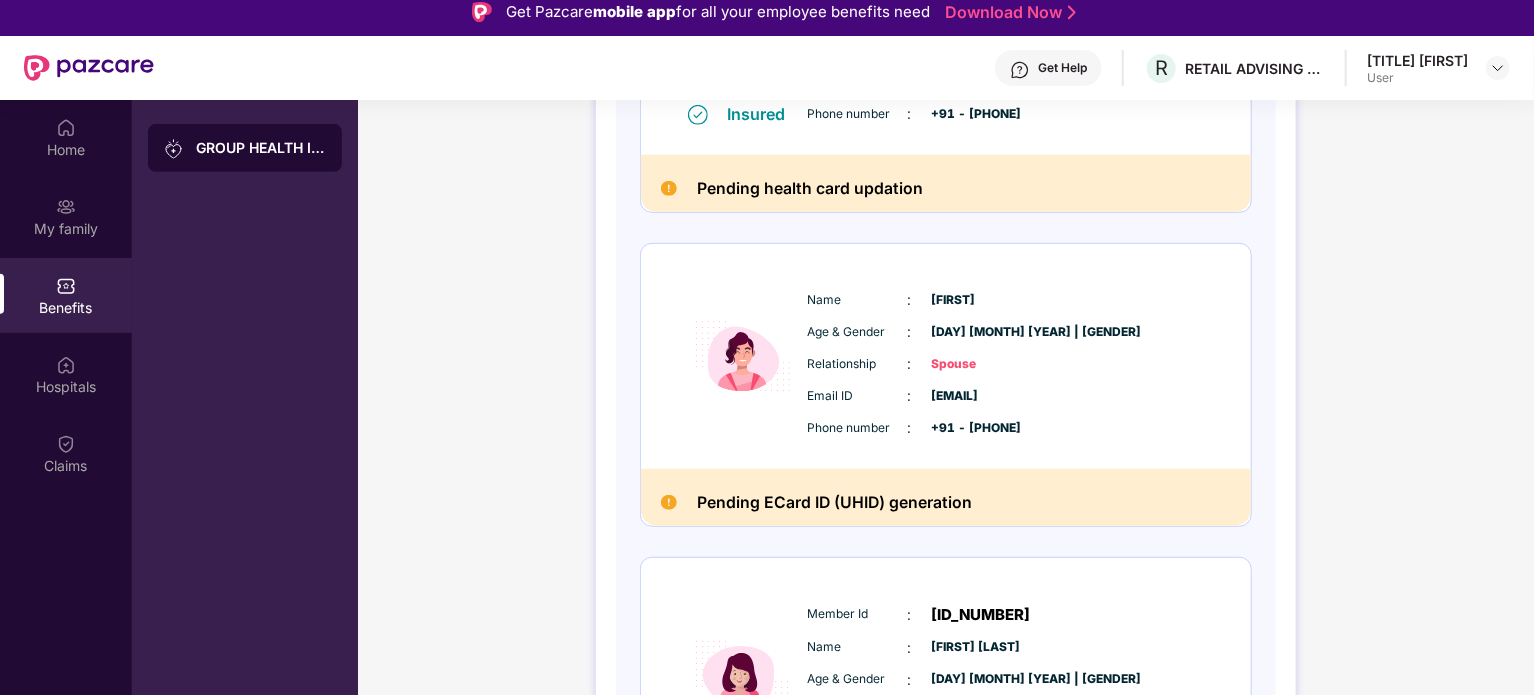 scroll, scrollTop: 500, scrollLeft: 0, axis: vertical 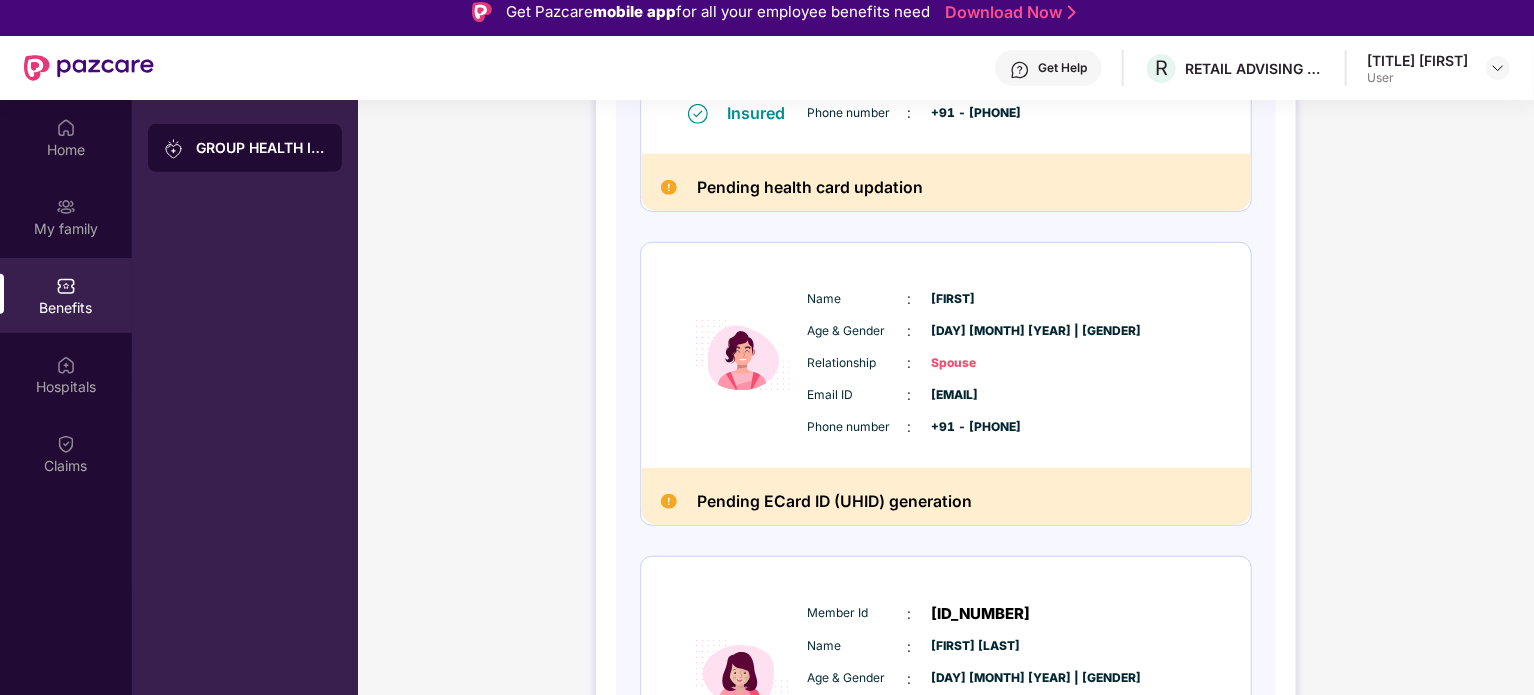 click on "Pending ECard ID (UHID) generation" at bounding box center [834, 501] 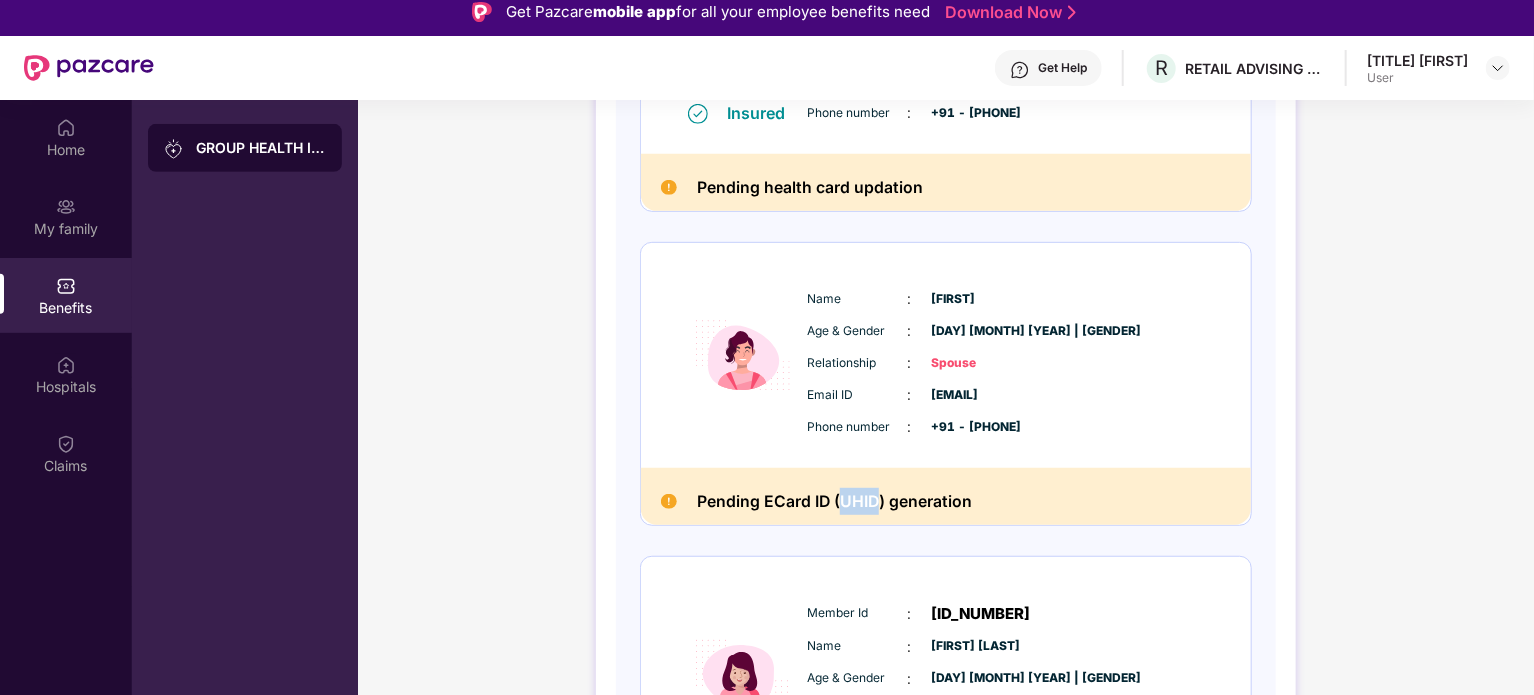 click on "Pending ECard ID (UHID) generation" at bounding box center [834, 501] 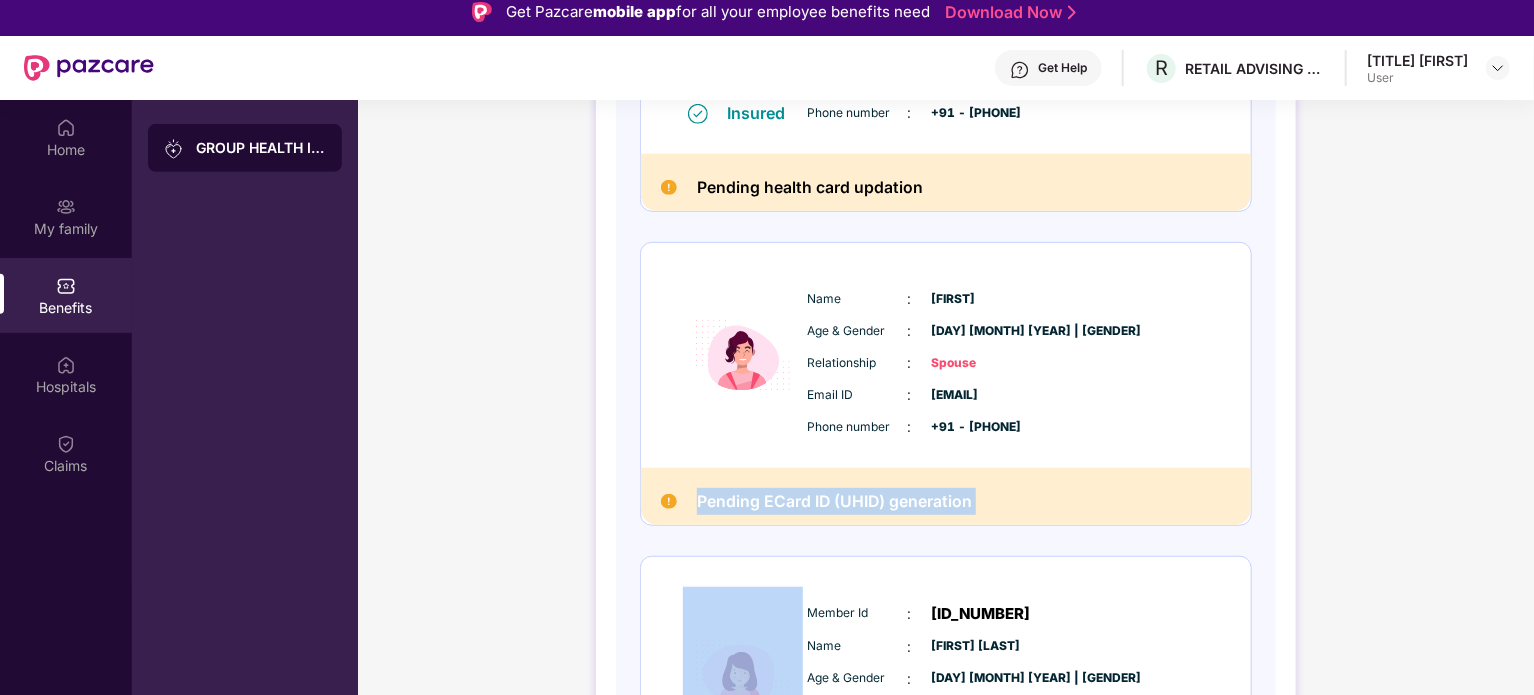 click on "Pending ECard ID (UHID) generation" at bounding box center (834, 501) 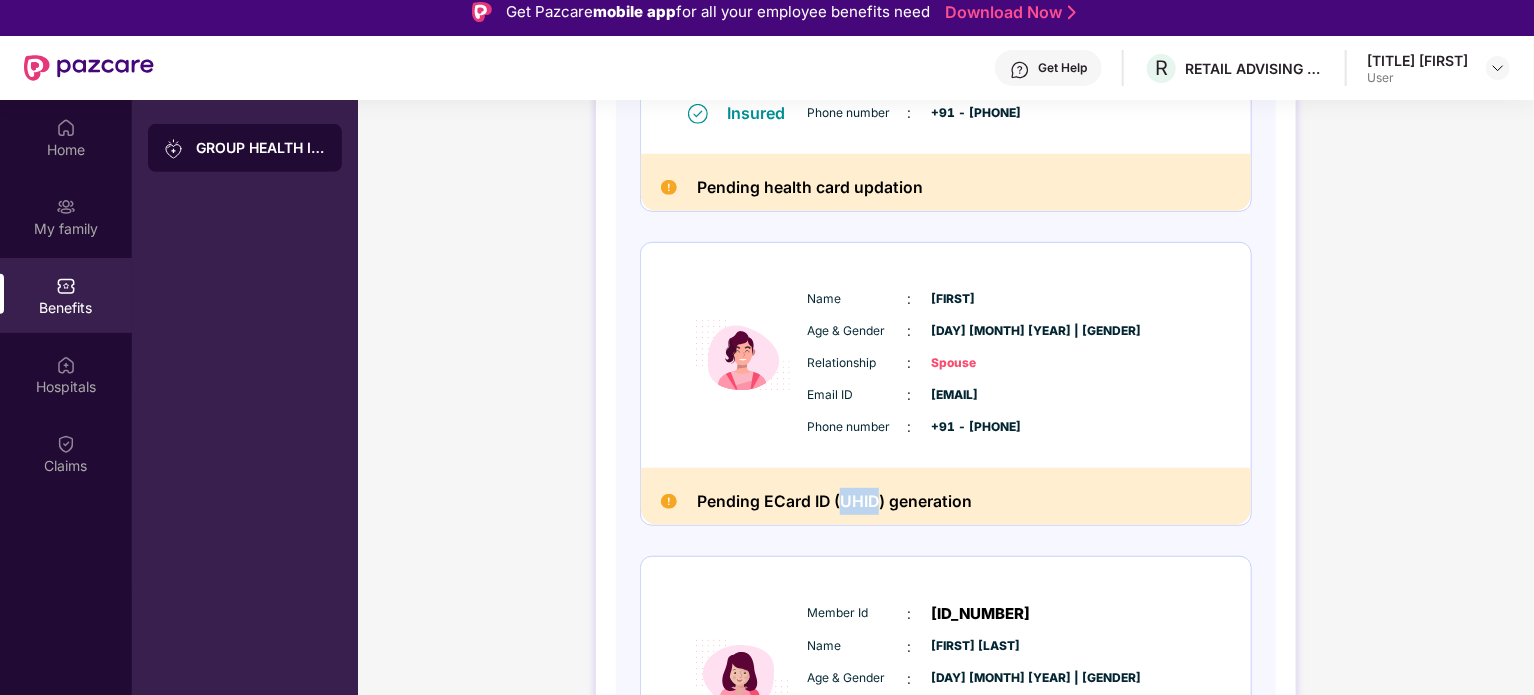click on "Pending ECard ID (UHID) generation" at bounding box center (834, 501) 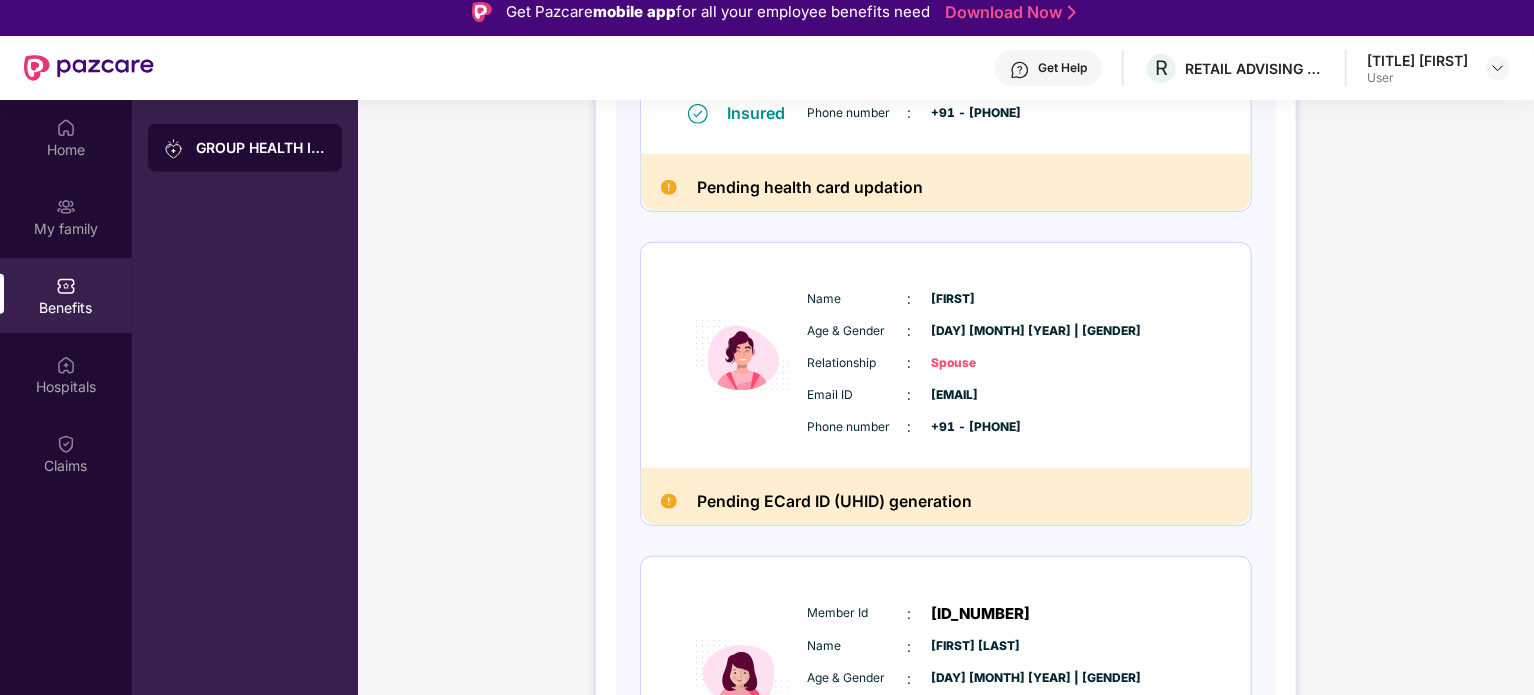 click on "Pending ECard ID (UHID) generation" at bounding box center [834, 501] 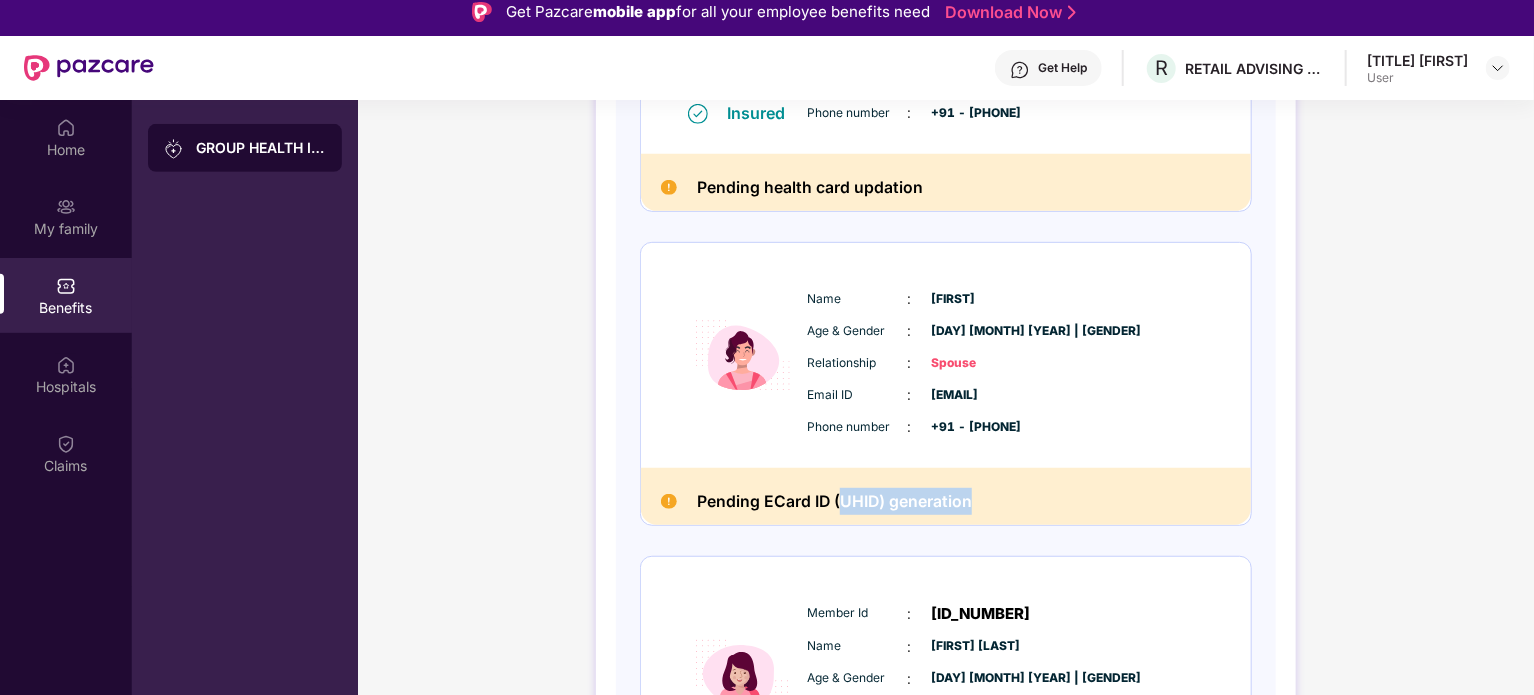 drag, startPoint x: 904, startPoint y: 503, endPoint x: 857, endPoint y: 506, distance: 47.095646 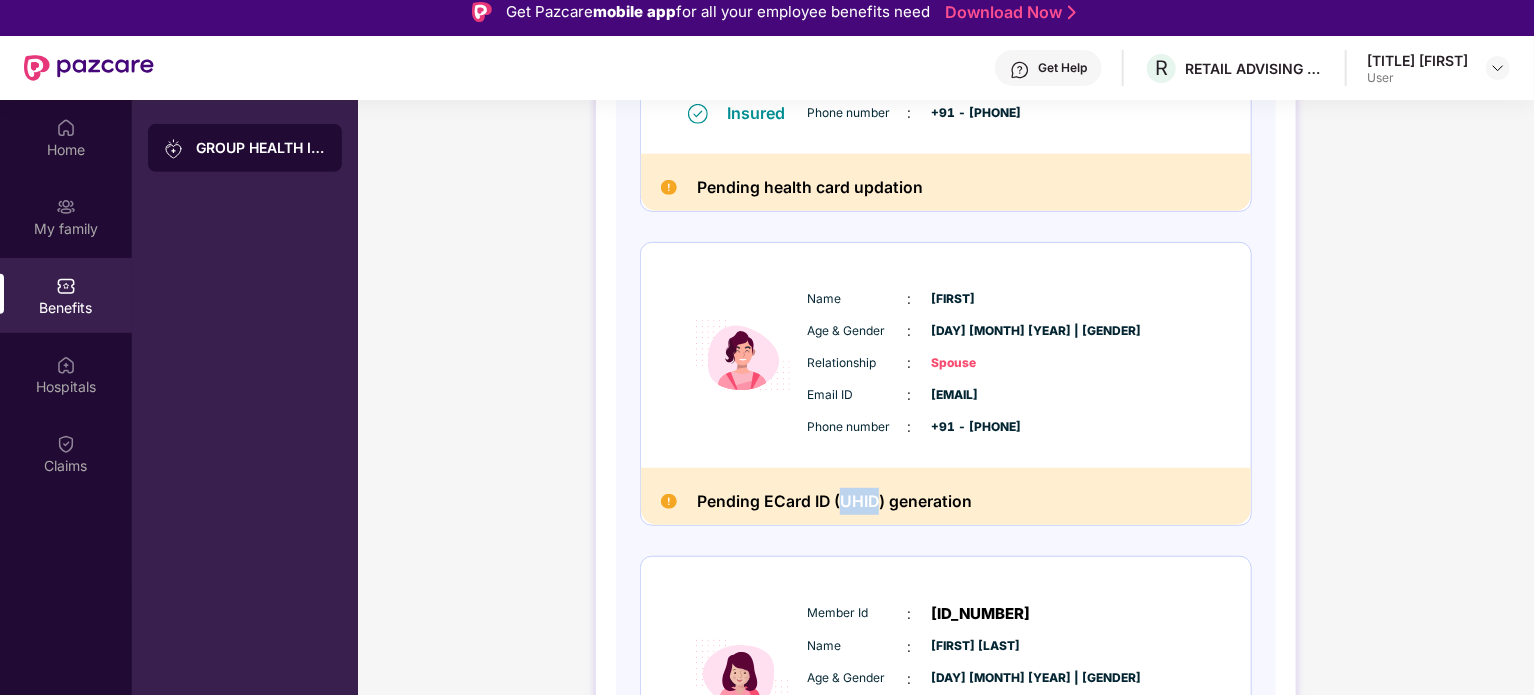 click on "Pending ECard ID (UHID) generation" at bounding box center [834, 501] 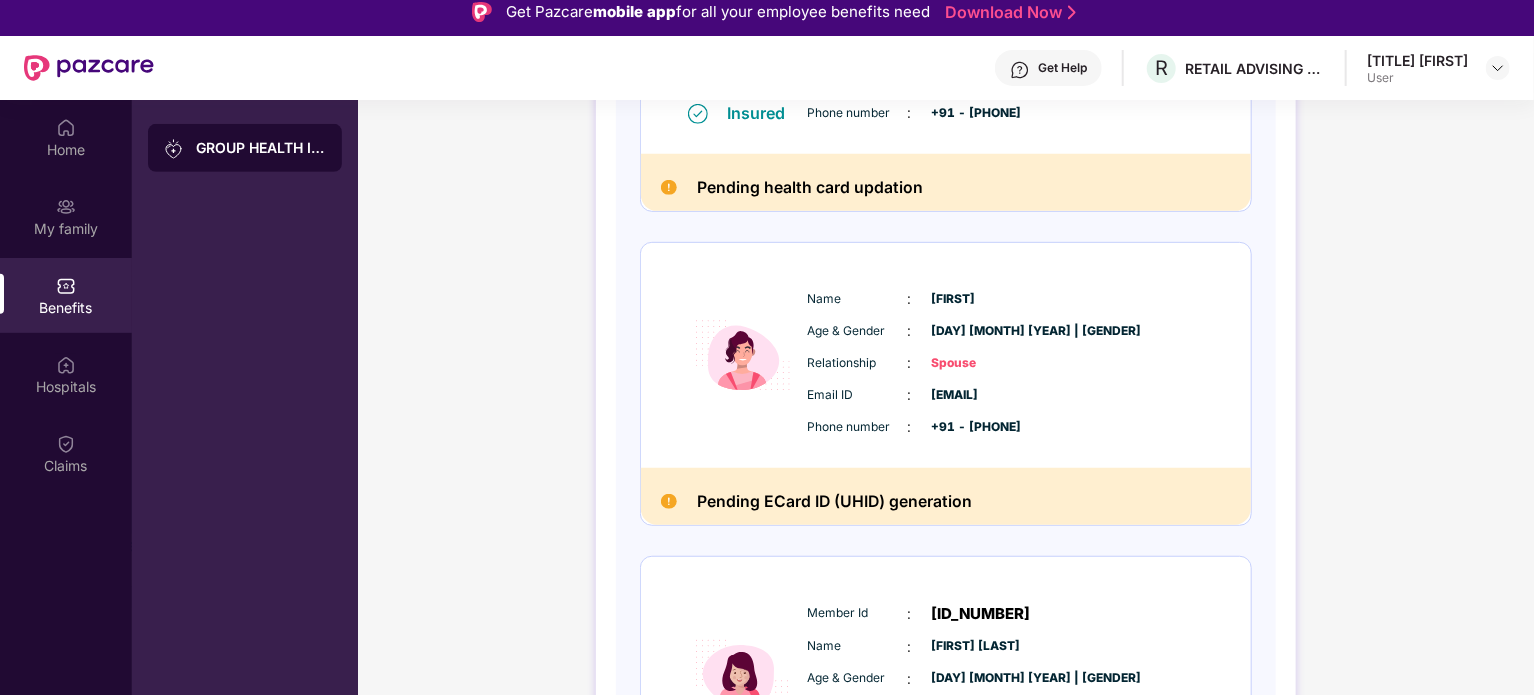 click on "[EMAIL]" at bounding box center (982, 395) 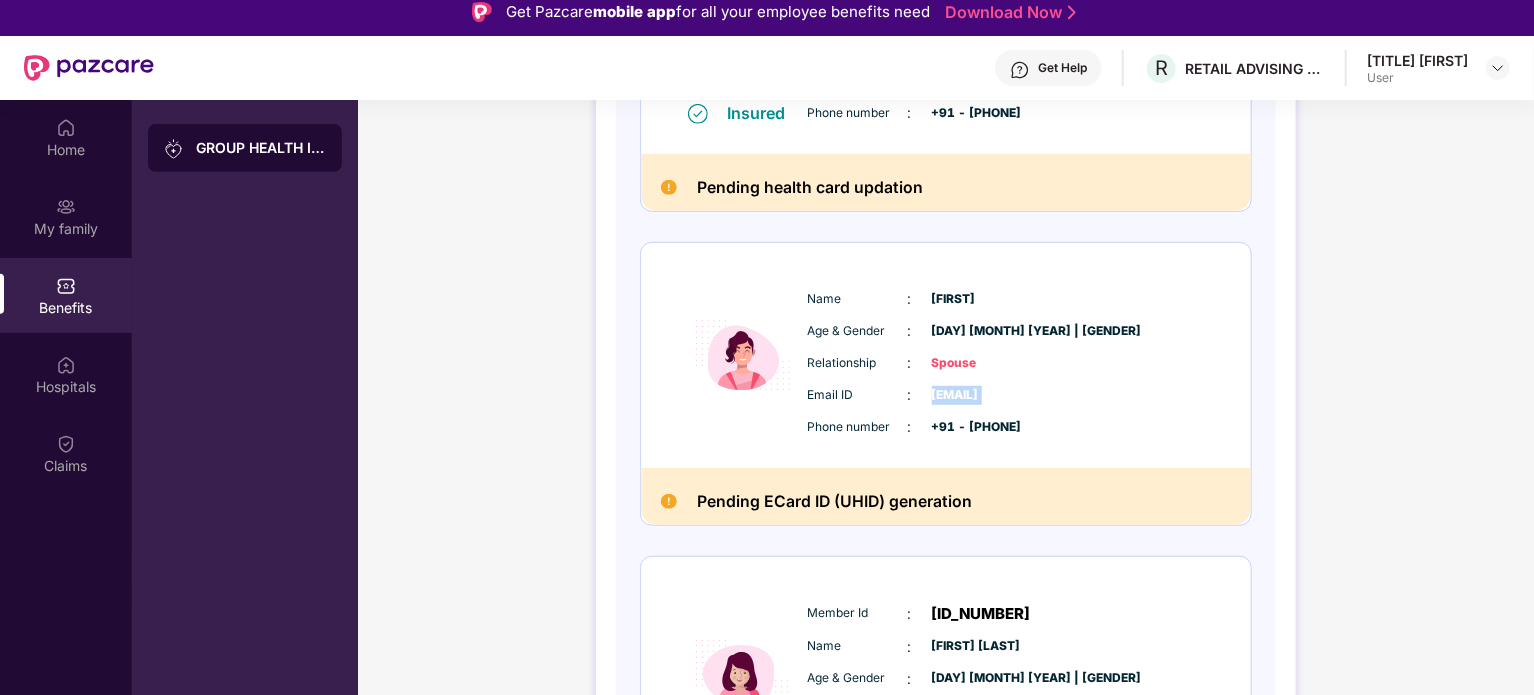 click on "[EMAIL]" at bounding box center (982, 395) 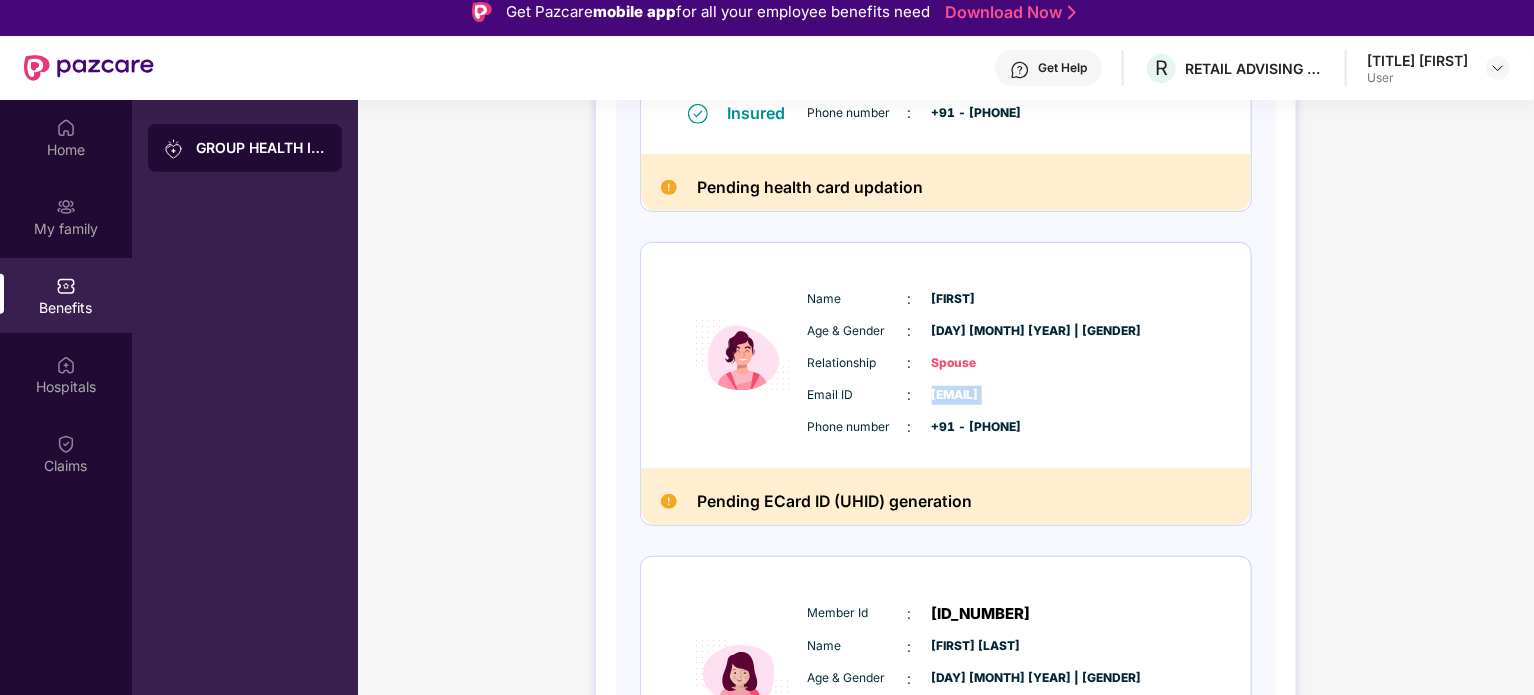 drag, startPoint x: 979, startPoint y: 395, endPoint x: 1122, endPoint y: 393, distance: 143.01399 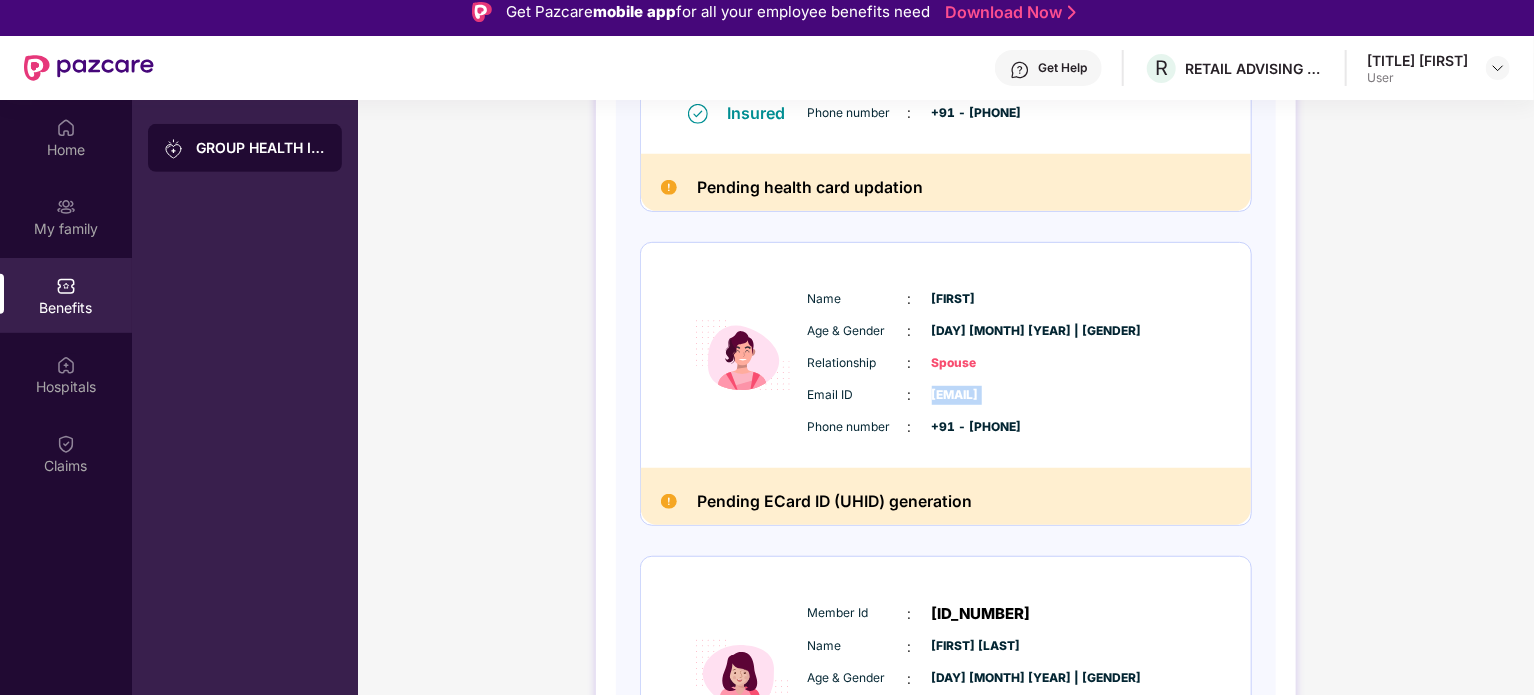 drag, startPoint x: 1122, startPoint y: 393, endPoint x: 968, endPoint y: 381, distance: 154.46683 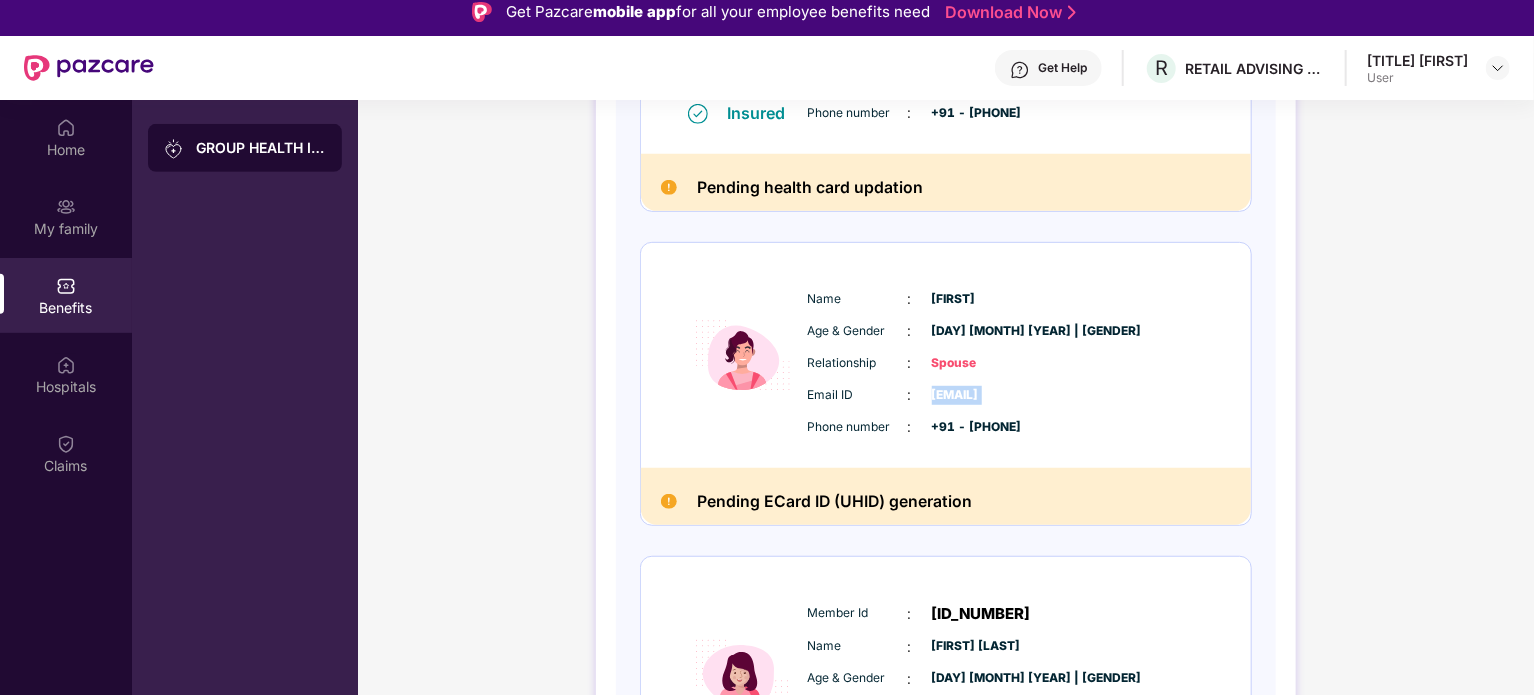 click on "Name : [FIRST] Age & Gender : [DAY] [MONTH] [YEAR] | [GENDER] Relationship : Spouse Email ID : [EMAIL] Phone number : [PHONE]" at bounding box center [1006, 363] 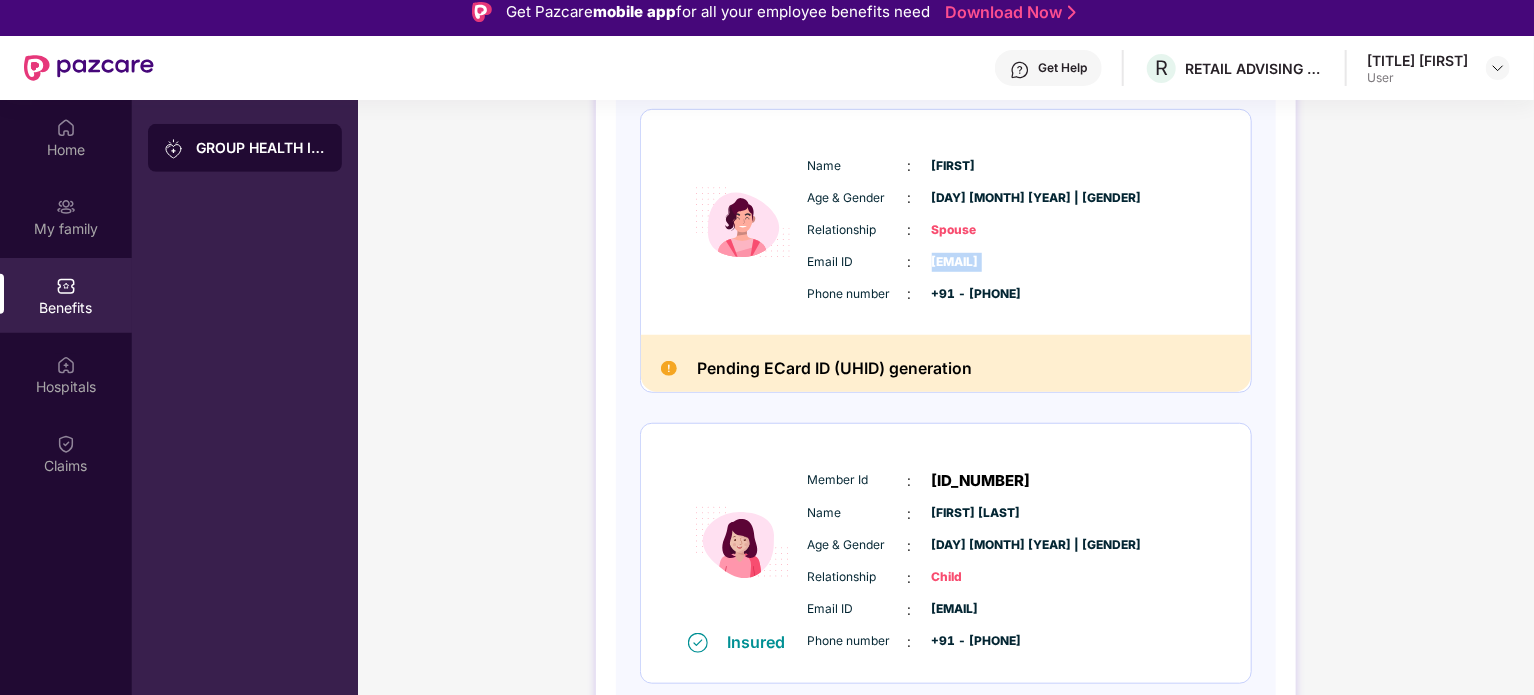 scroll, scrollTop: 644, scrollLeft: 0, axis: vertical 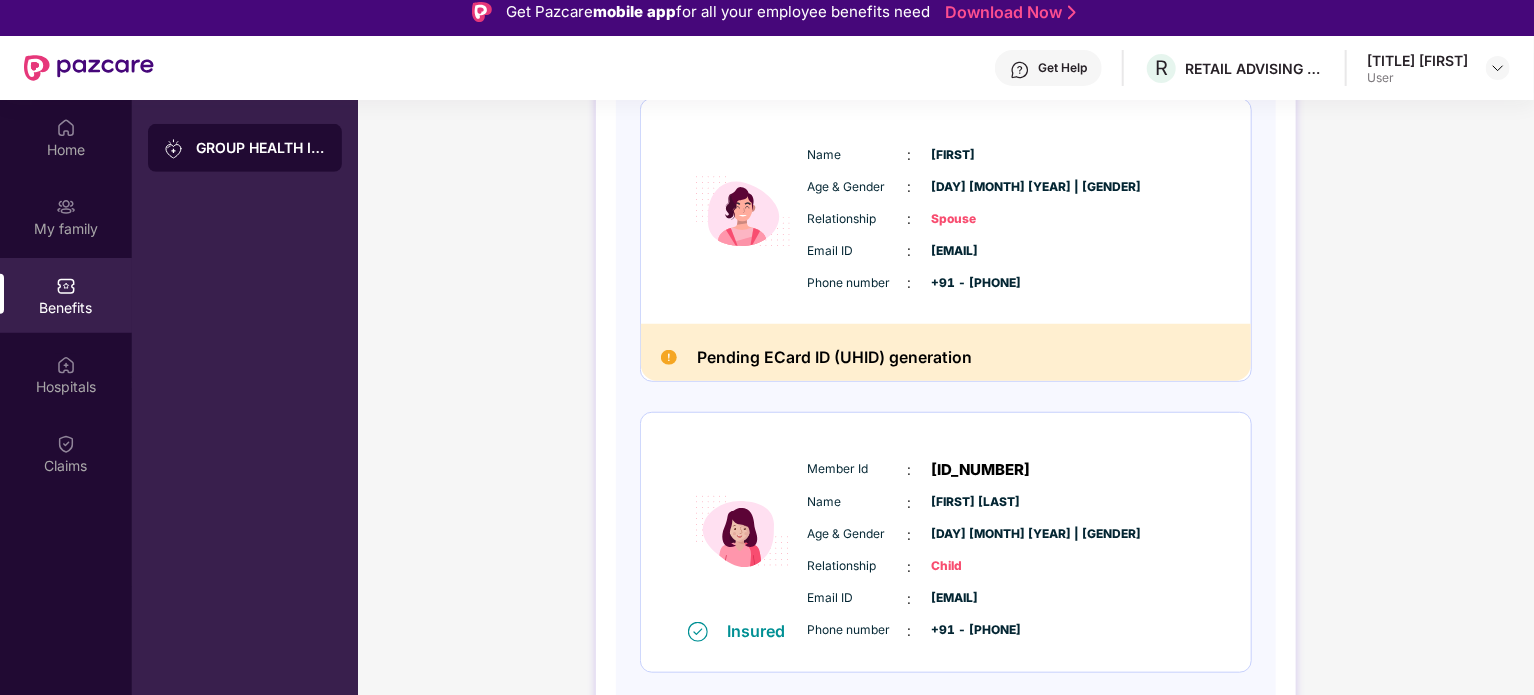 click on "+91 - [PHONE]" at bounding box center [982, 283] 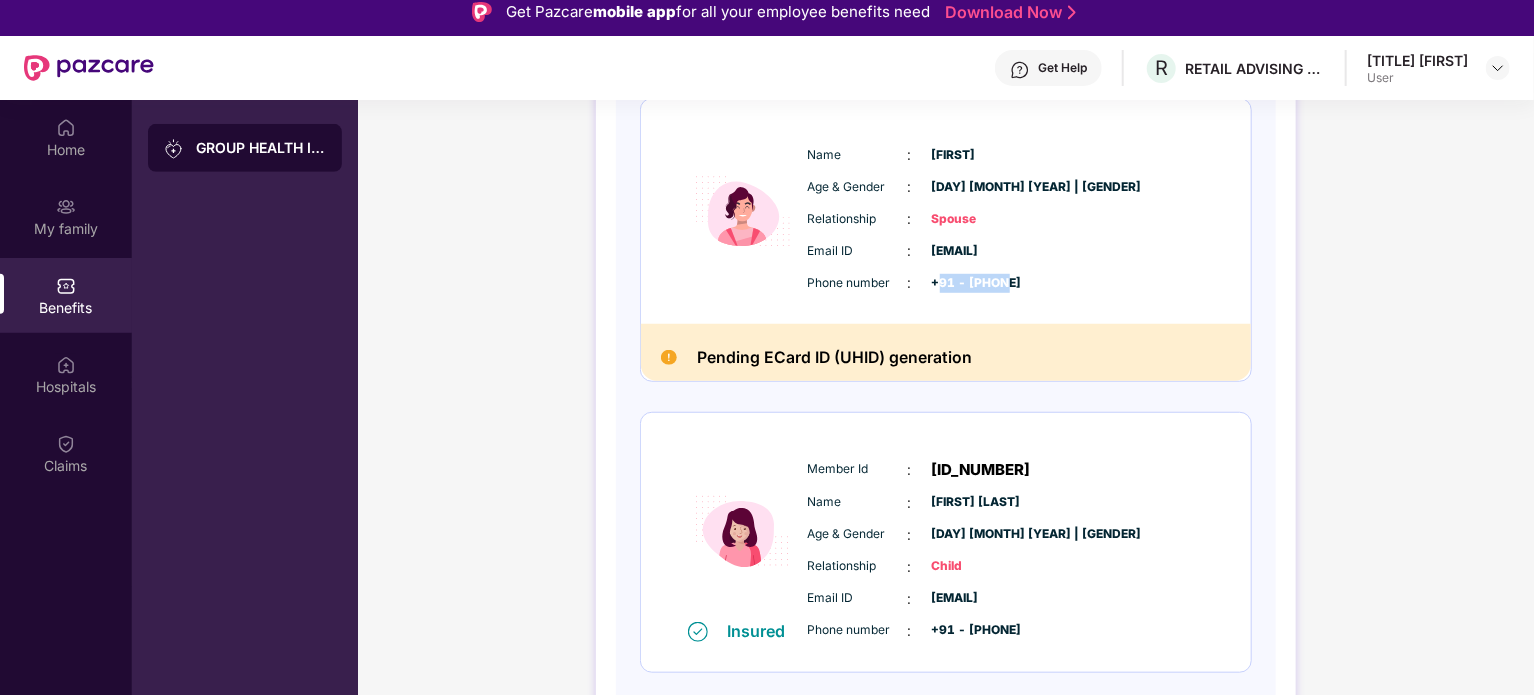 drag, startPoint x: 948, startPoint y: 291, endPoint x: 983, endPoint y: 291, distance: 35 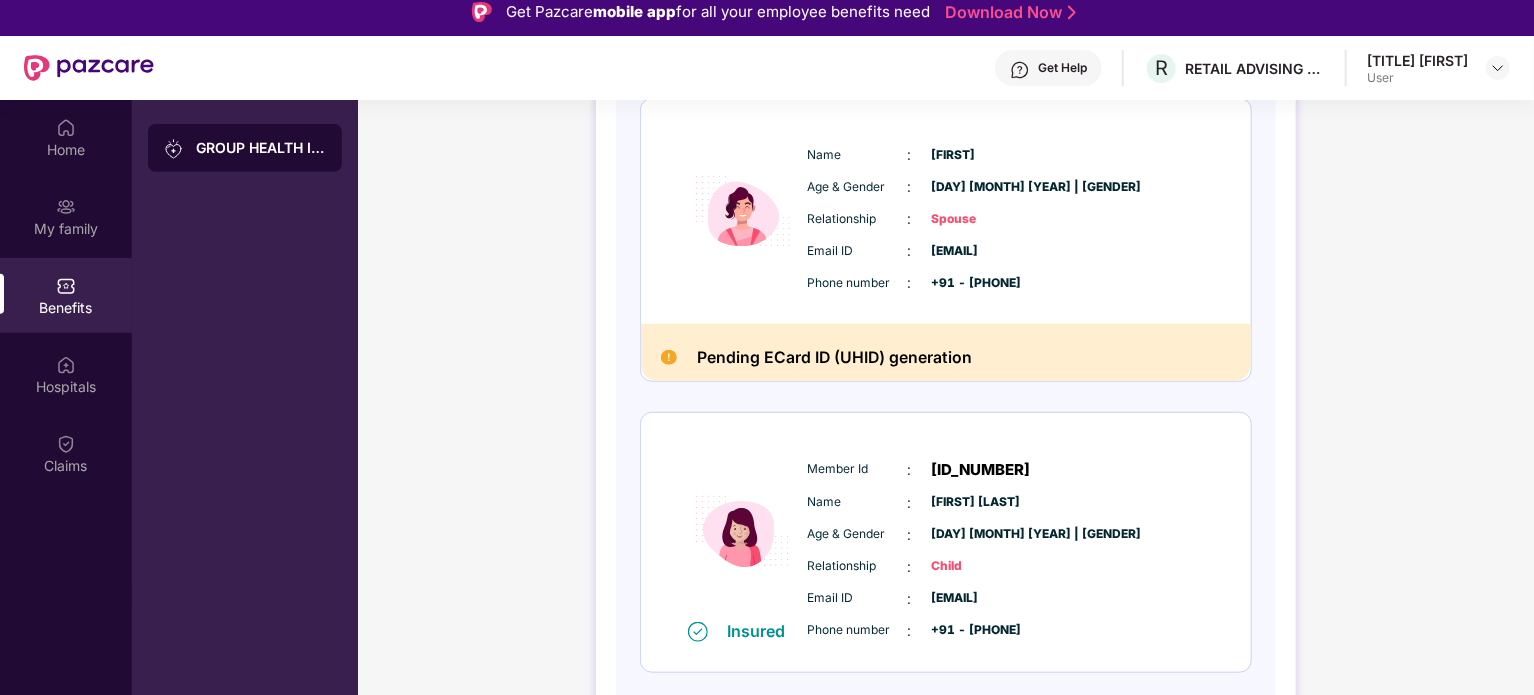 drag, startPoint x: 983, startPoint y: 291, endPoint x: 1019, endPoint y: 291, distance: 36 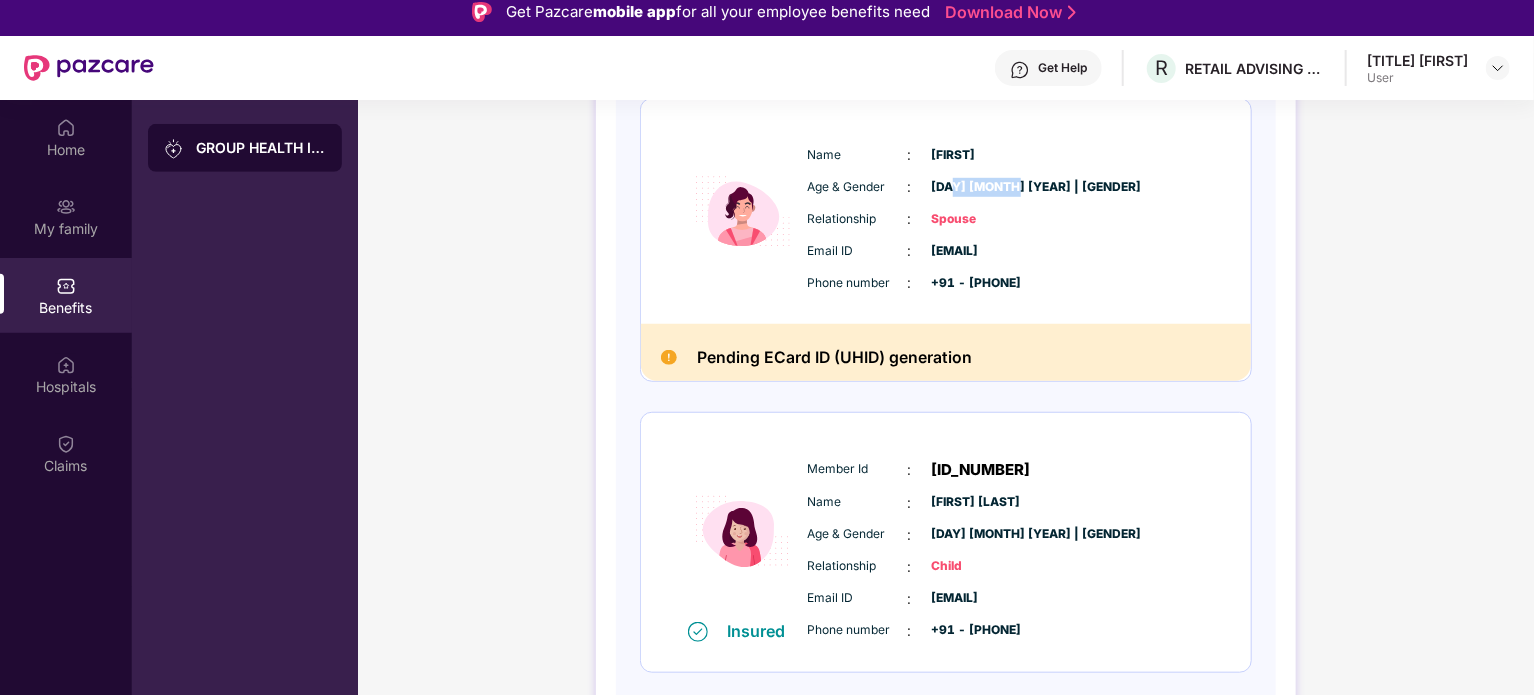 drag, startPoint x: 960, startPoint y: 185, endPoint x: 986, endPoint y: 185, distance: 26 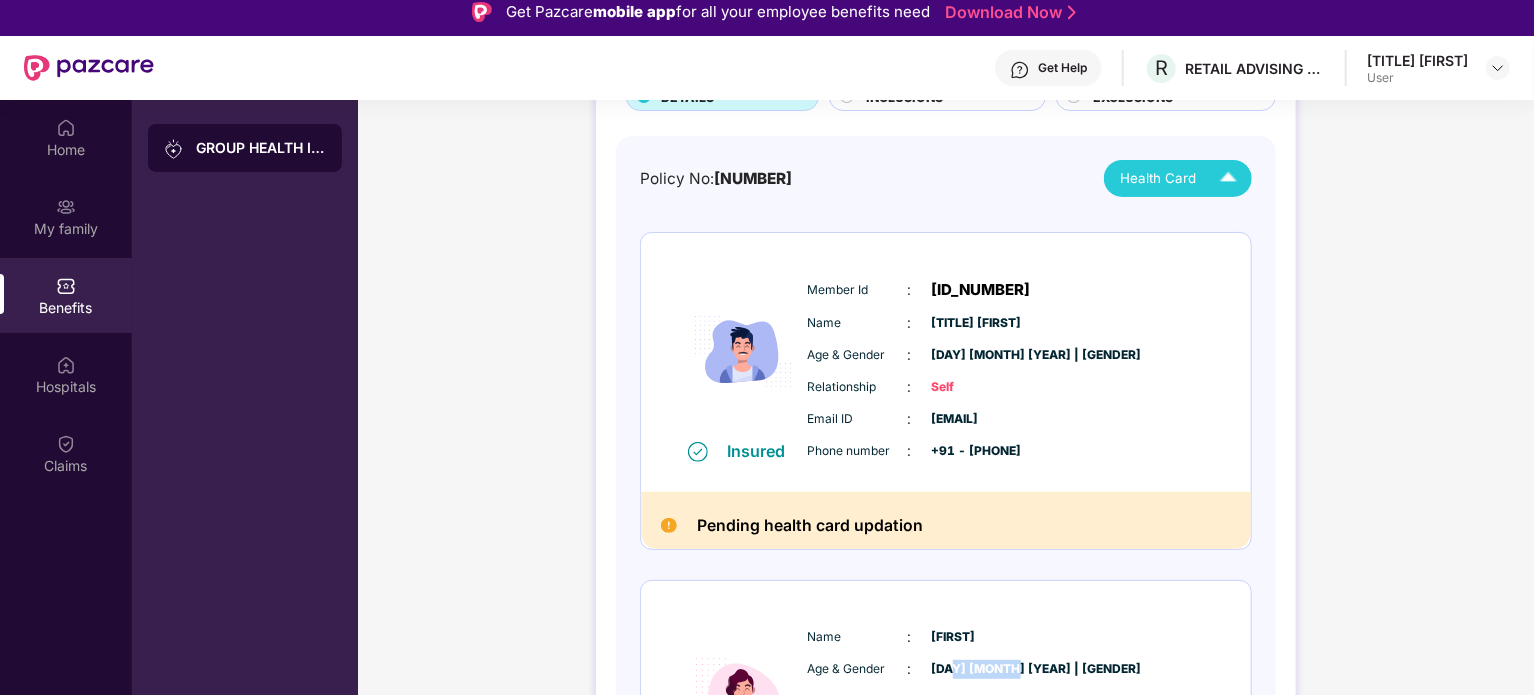 scroll, scrollTop: 144, scrollLeft: 0, axis: vertical 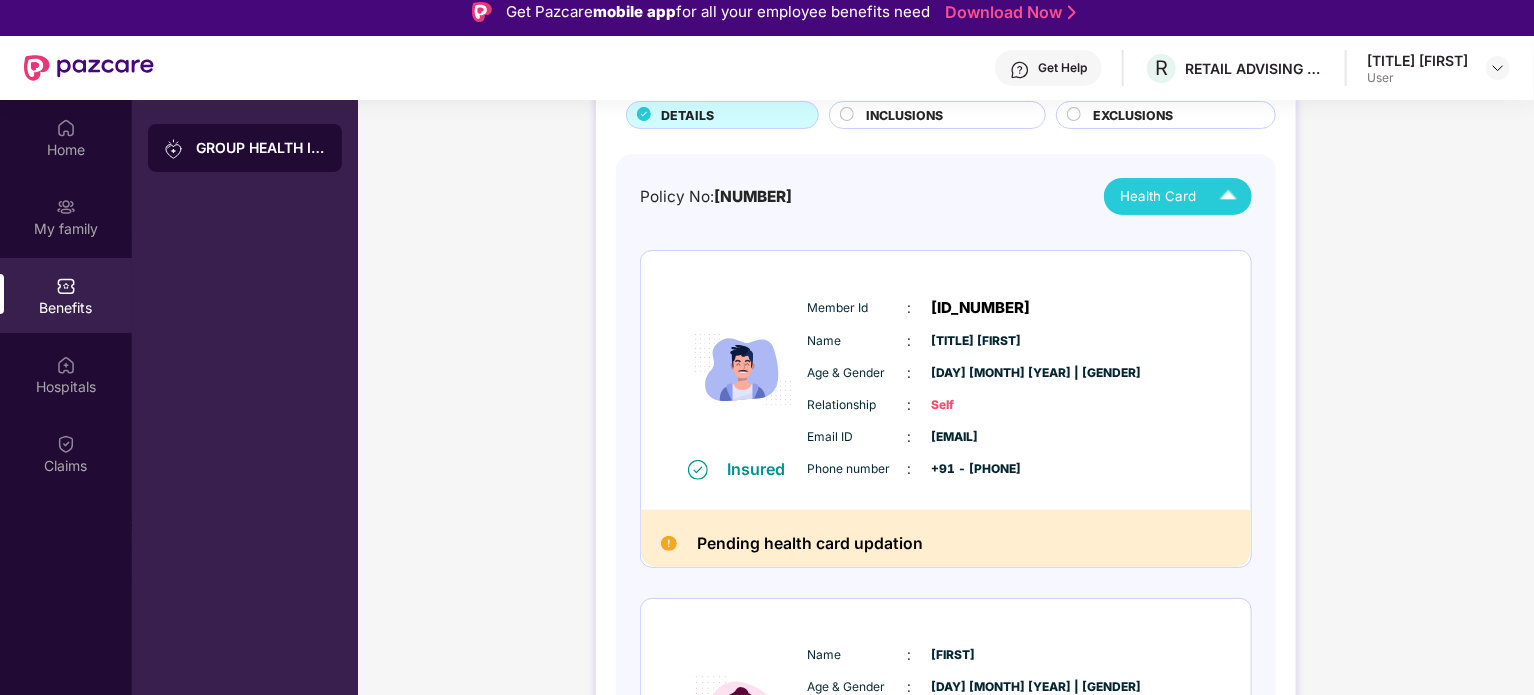 click on "[DAY] [MONTH] [YEAR] | [GENDER]" at bounding box center [982, 373] 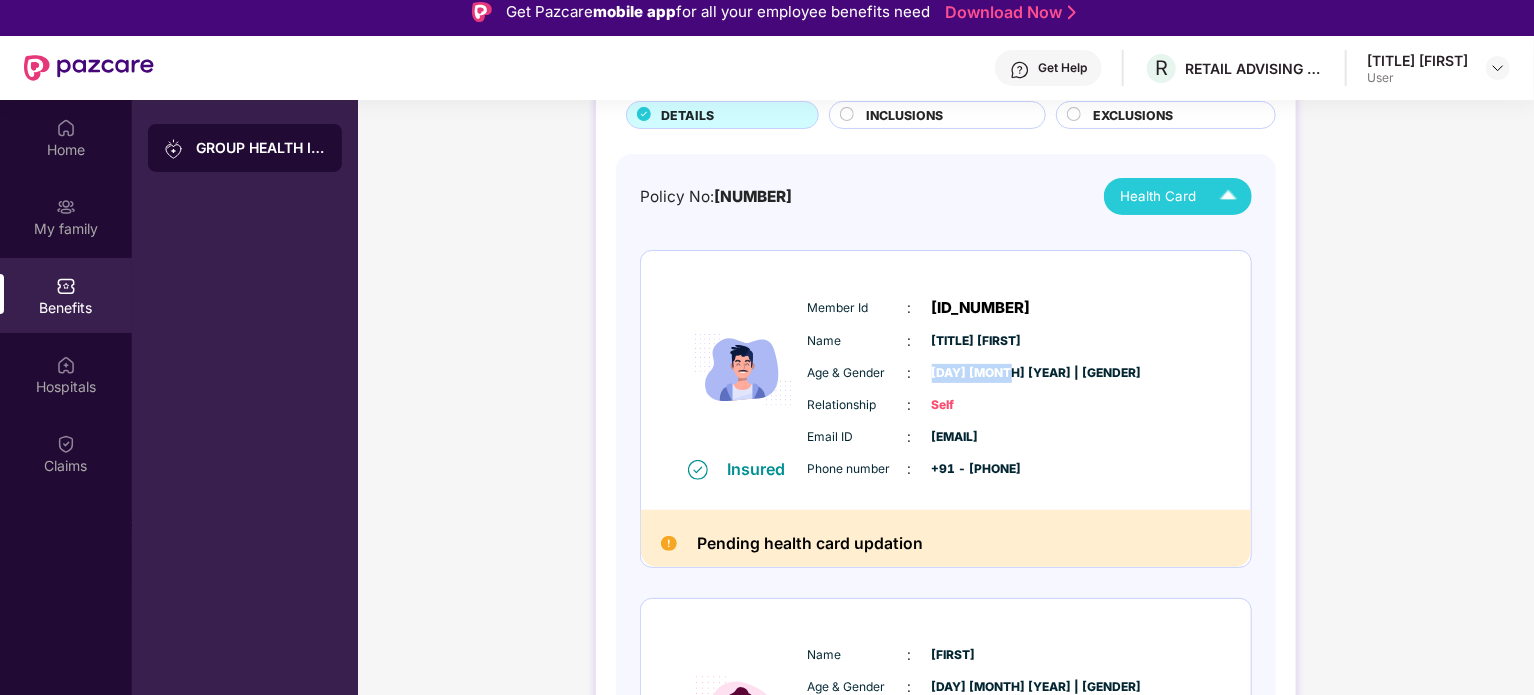 drag, startPoint x: 1004, startPoint y: 372, endPoint x: 940, endPoint y: 370, distance: 64.03124 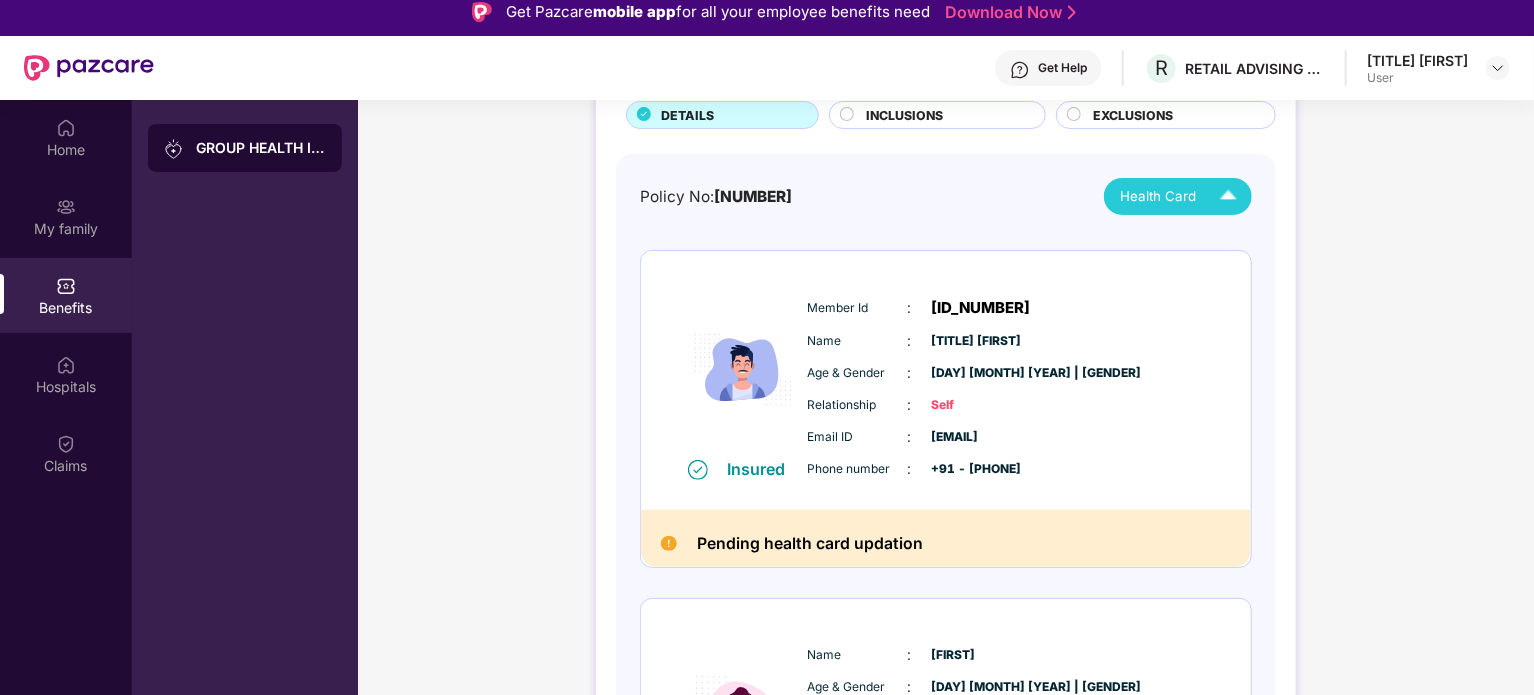 click on "INCLUSIONS" at bounding box center (945, 117) 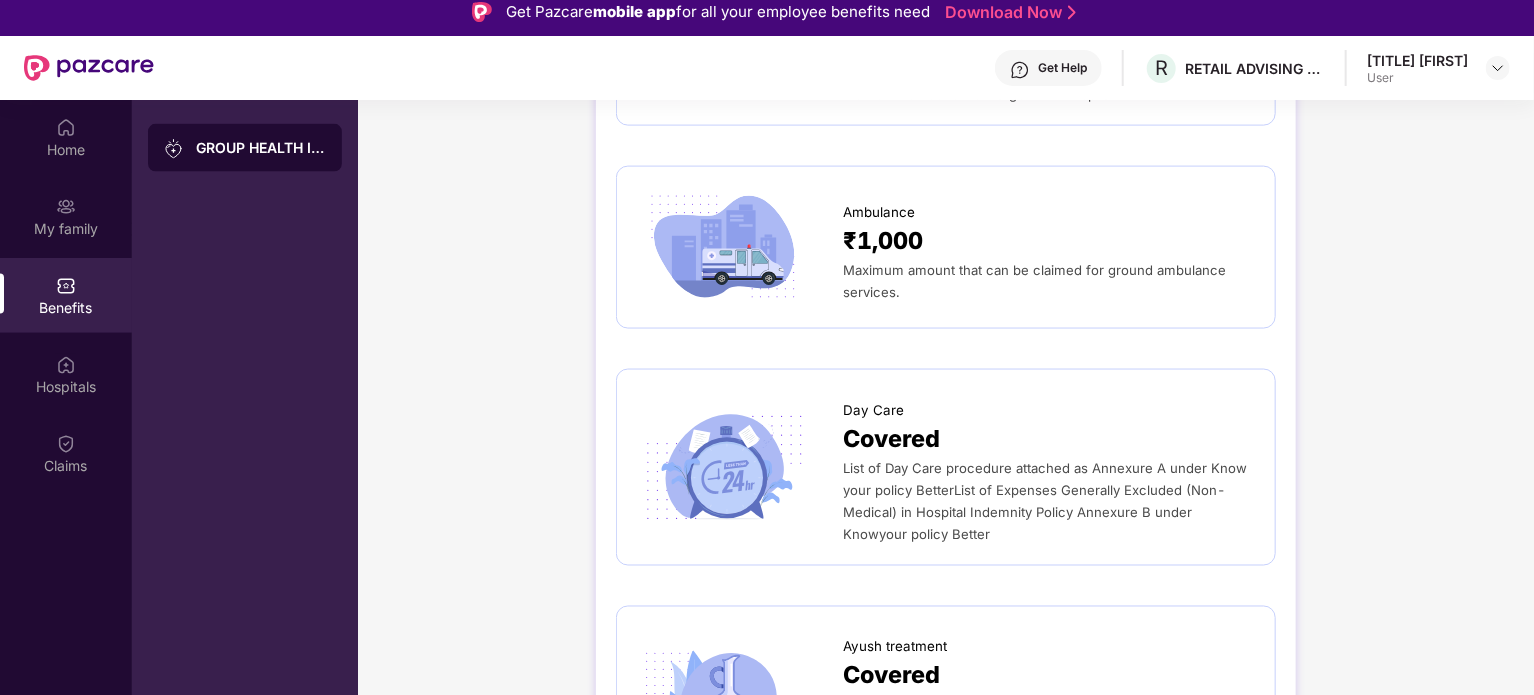 scroll, scrollTop: 1544, scrollLeft: 0, axis: vertical 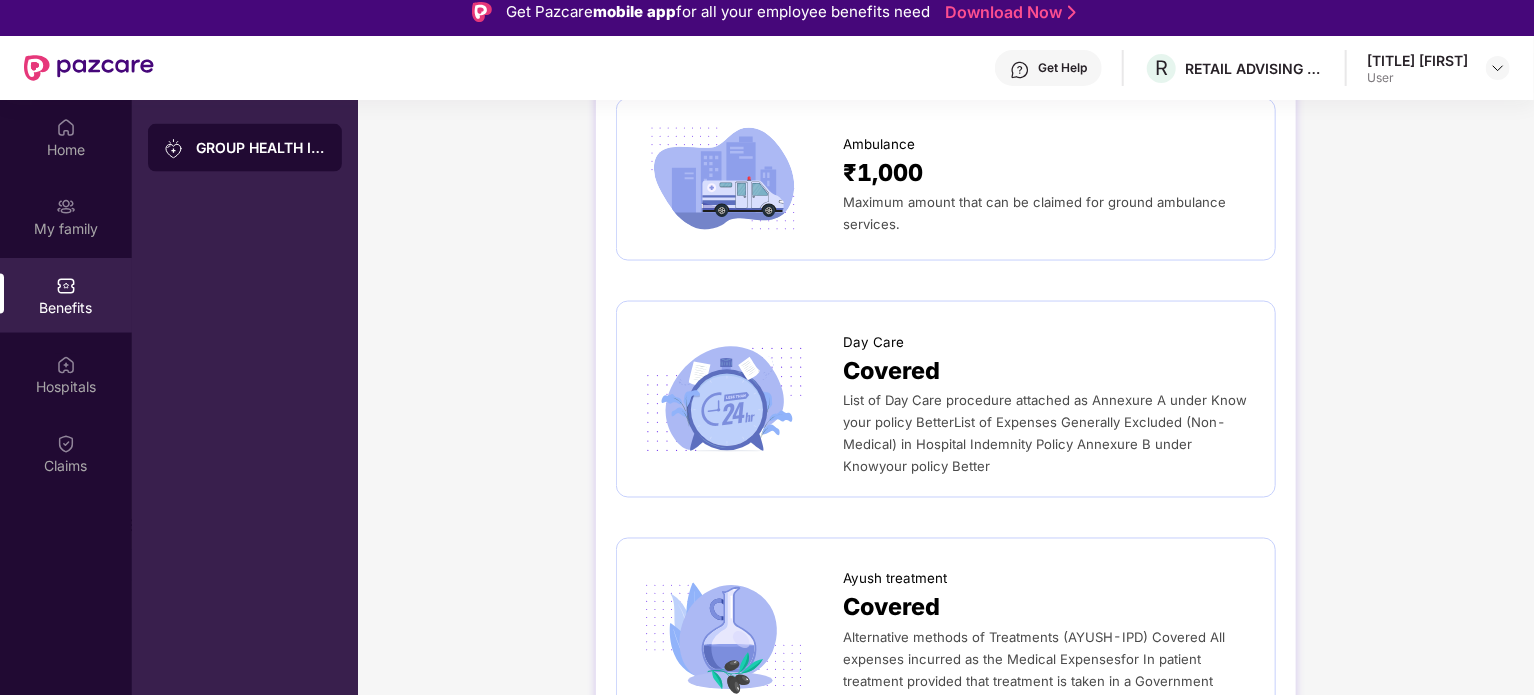 click on "Maximum amount that can be claimed for ground ambulance services." at bounding box center [1049, 213] 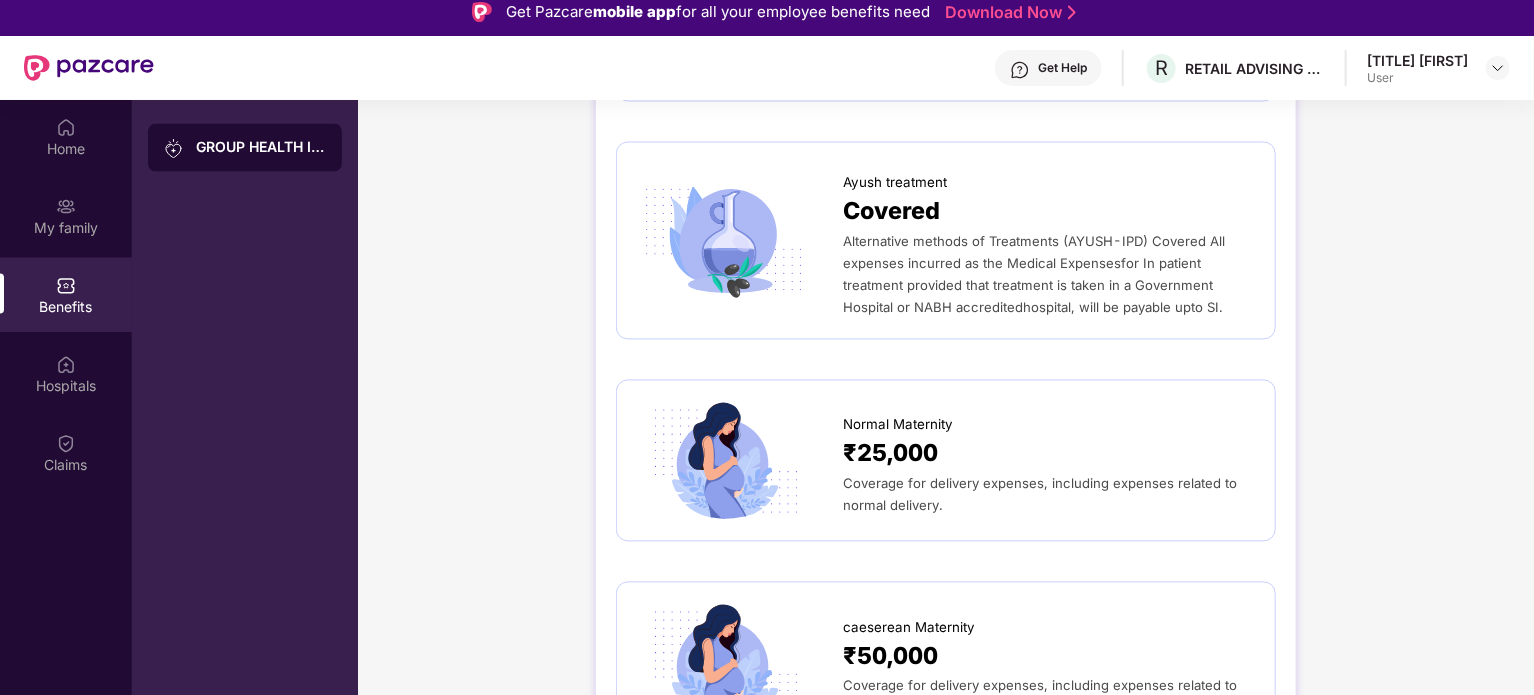 scroll, scrollTop: 2044, scrollLeft: 0, axis: vertical 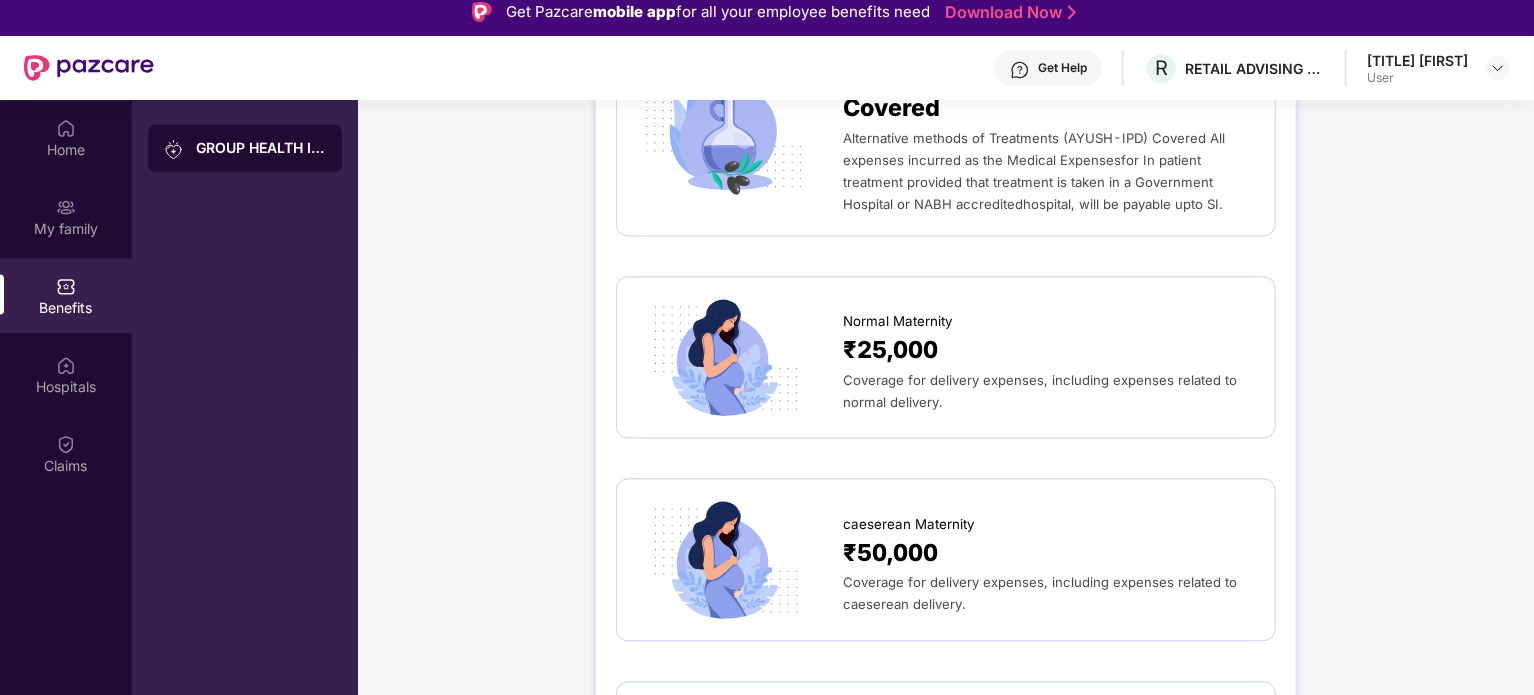 click on "Coverage for delivery expenses, including expenses related to normal delivery." at bounding box center (1040, 391) 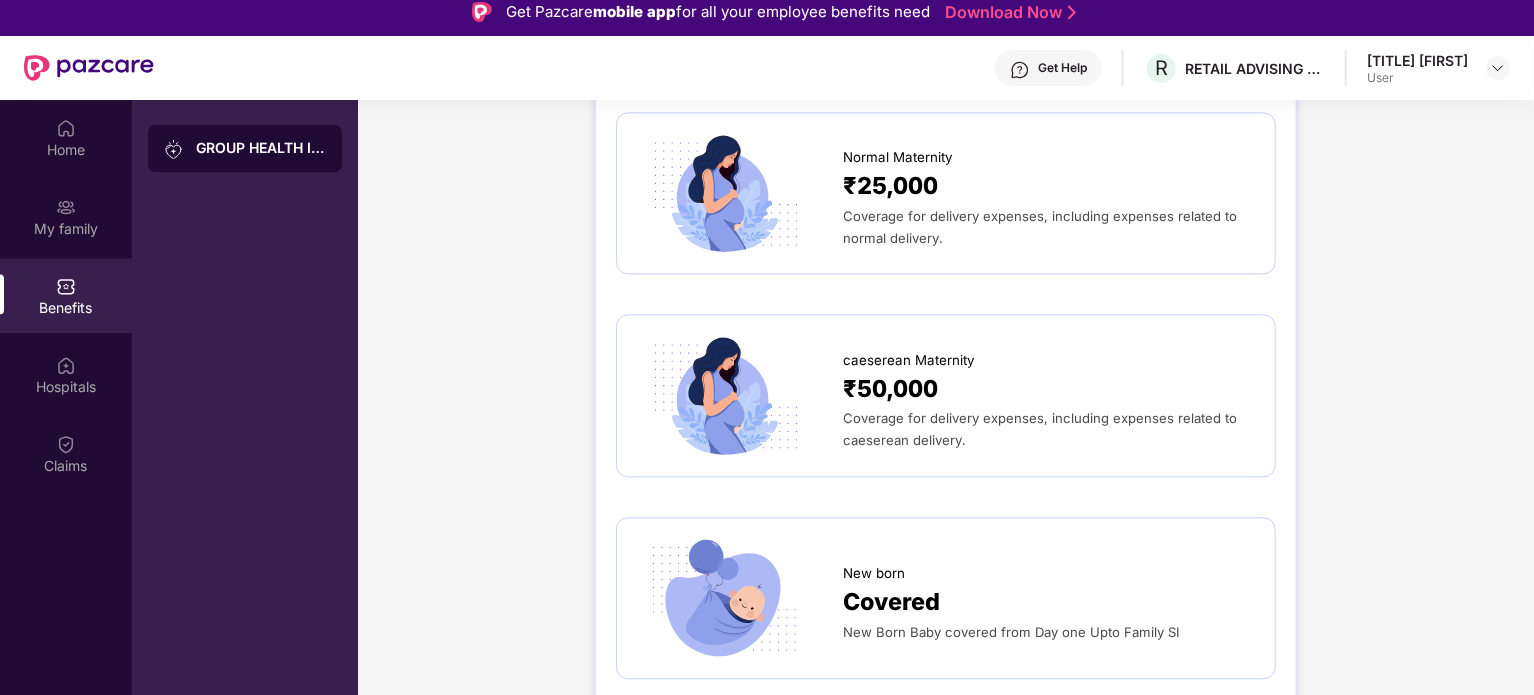 scroll, scrollTop: 2244, scrollLeft: 0, axis: vertical 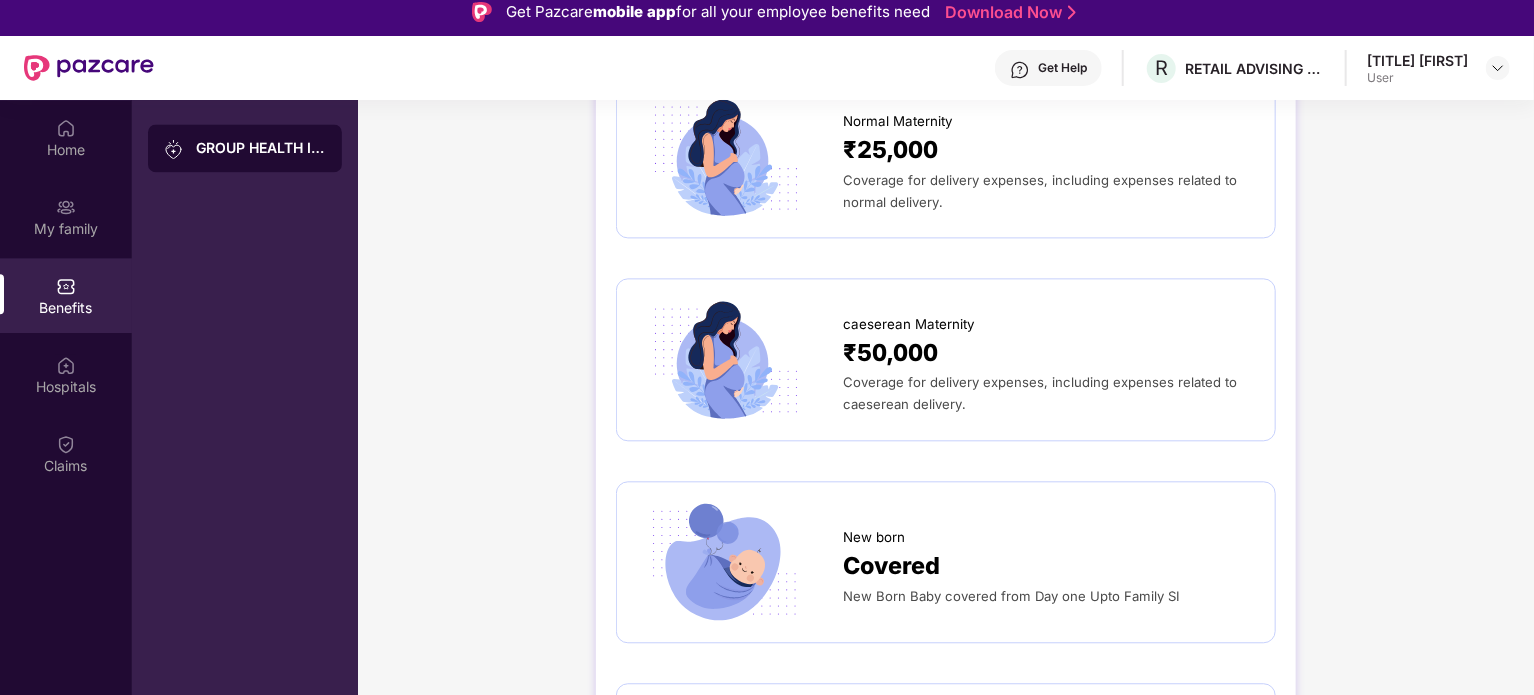 click on "Coverage for delivery expenses, including expenses related to caeserean delivery." at bounding box center (1049, 393) 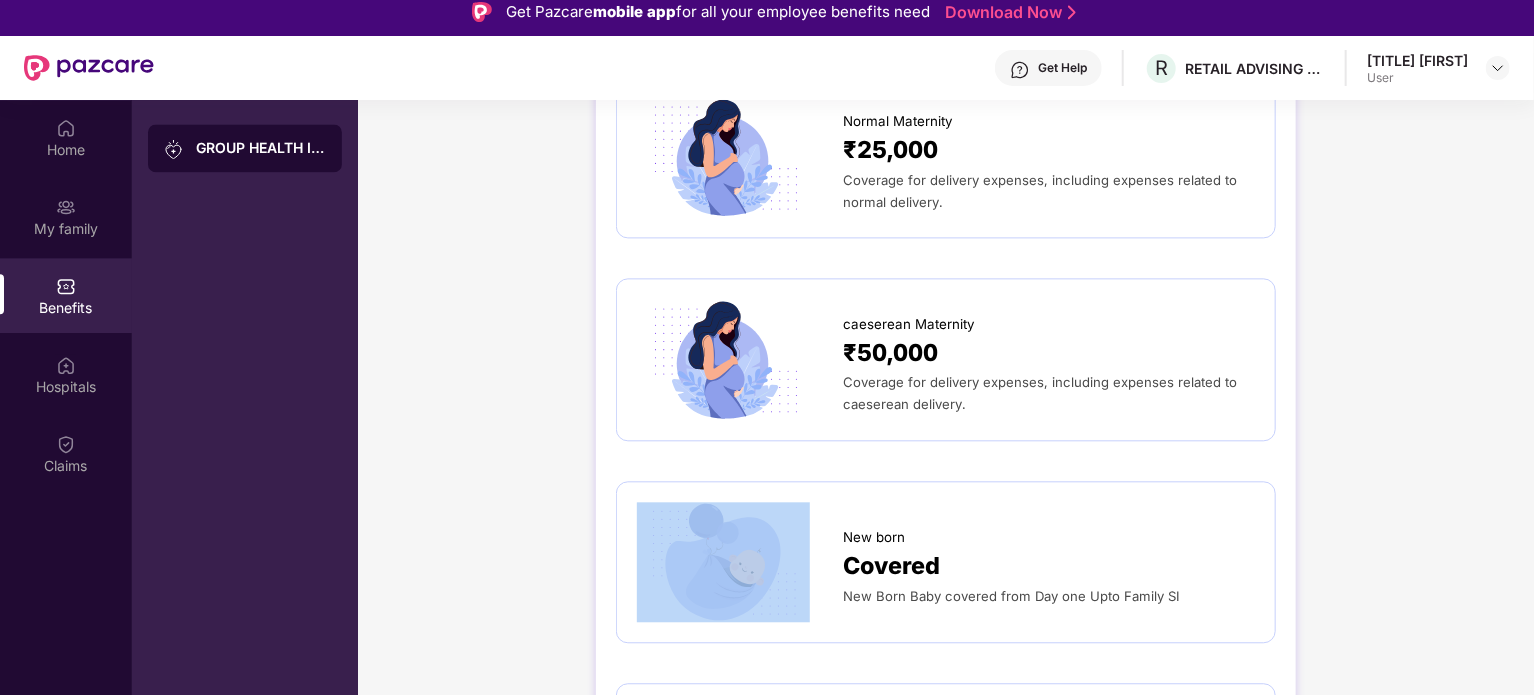 click on "Coverage for delivery expenses, including expenses related to caeserean delivery." at bounding box center (1049, 393) 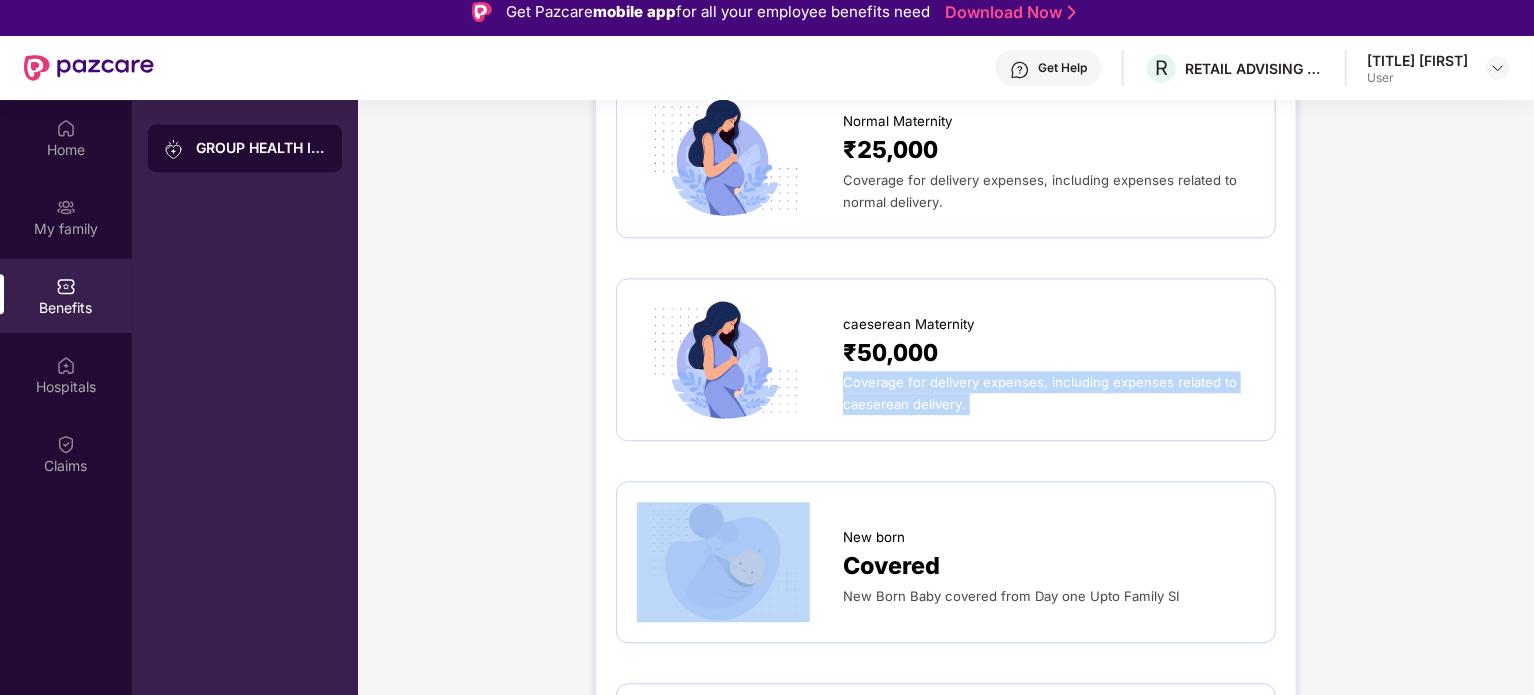 click on "Coverage for delivery expenses, including expenses related to caeserean delivery." at bounding box center (1049, 393) 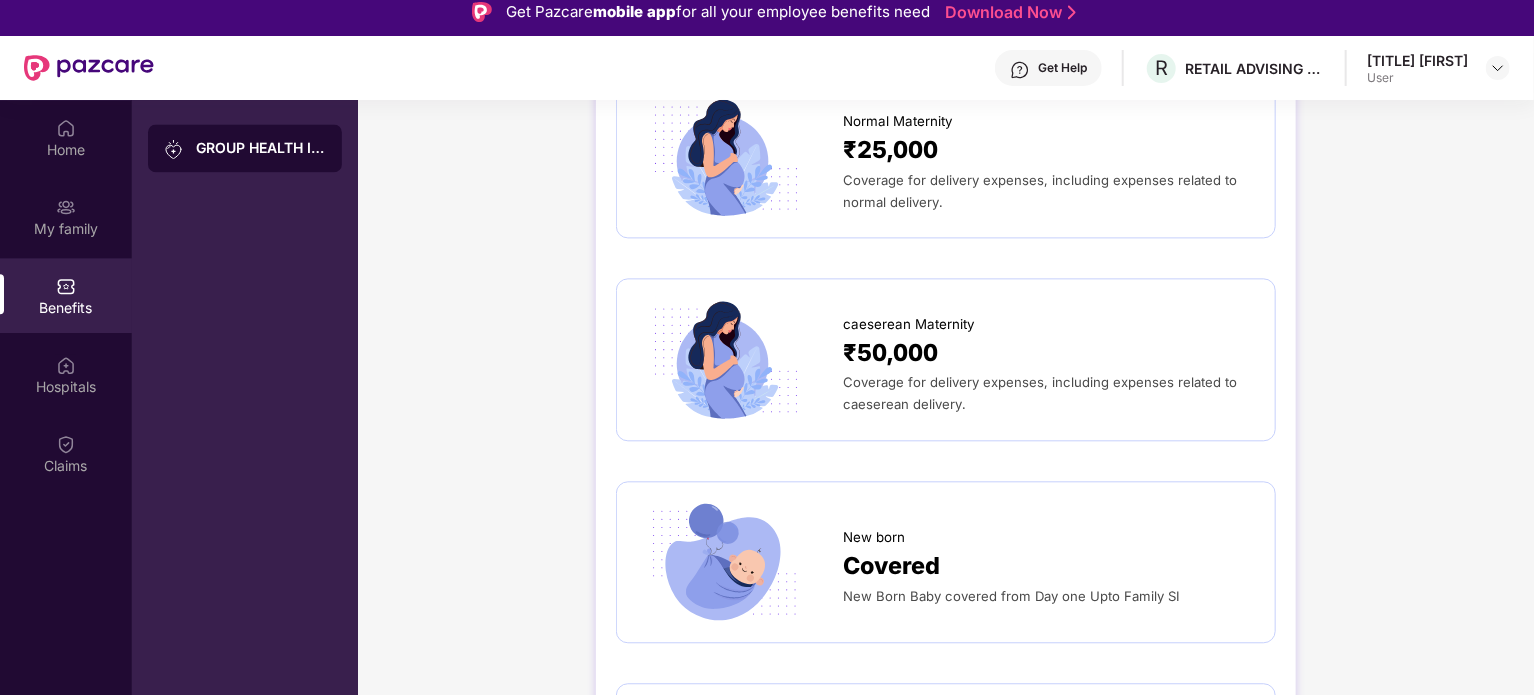 click on "Coverage for delivery expenses, including expenses related to normal delivery." at bounding box center (1049, 191) 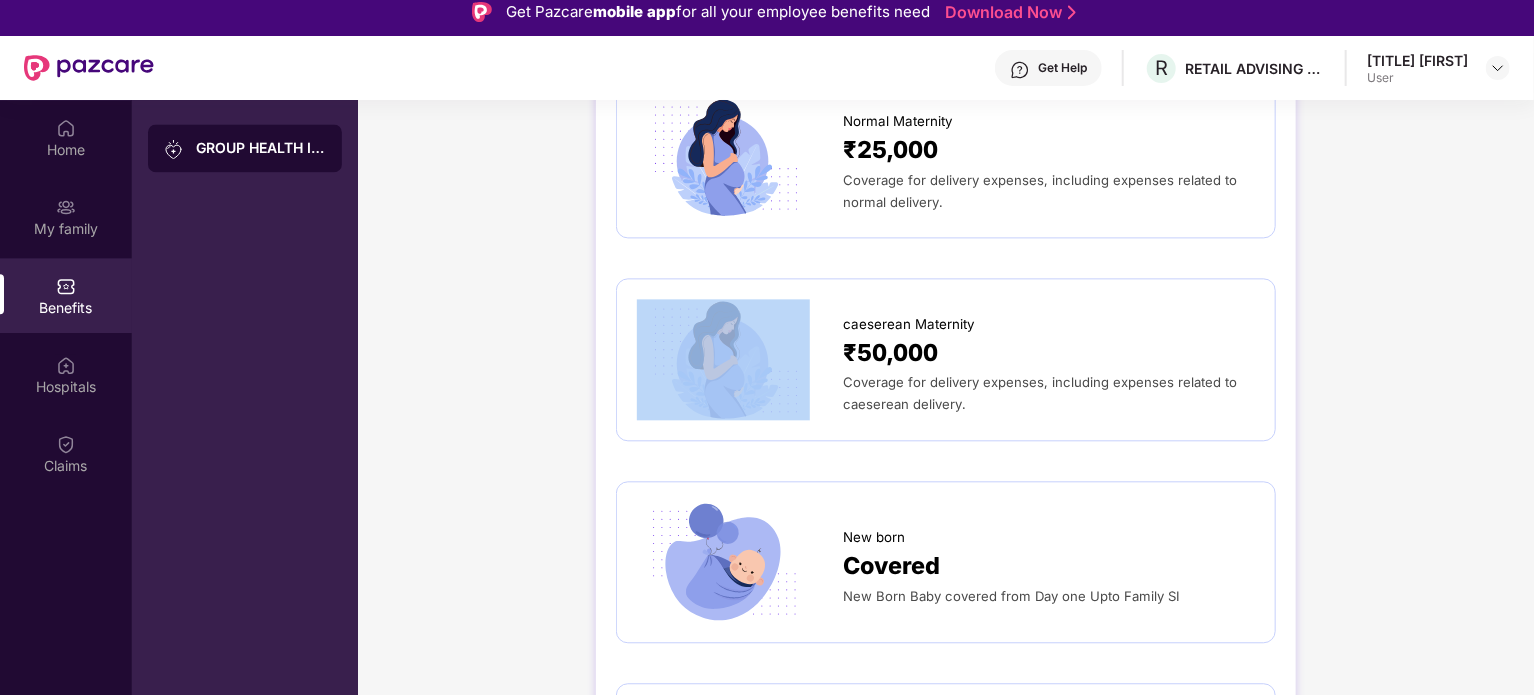 click on "Coverage for delivery expenses, including expenses related to normal delivery." at bounding box center (1049, 191) 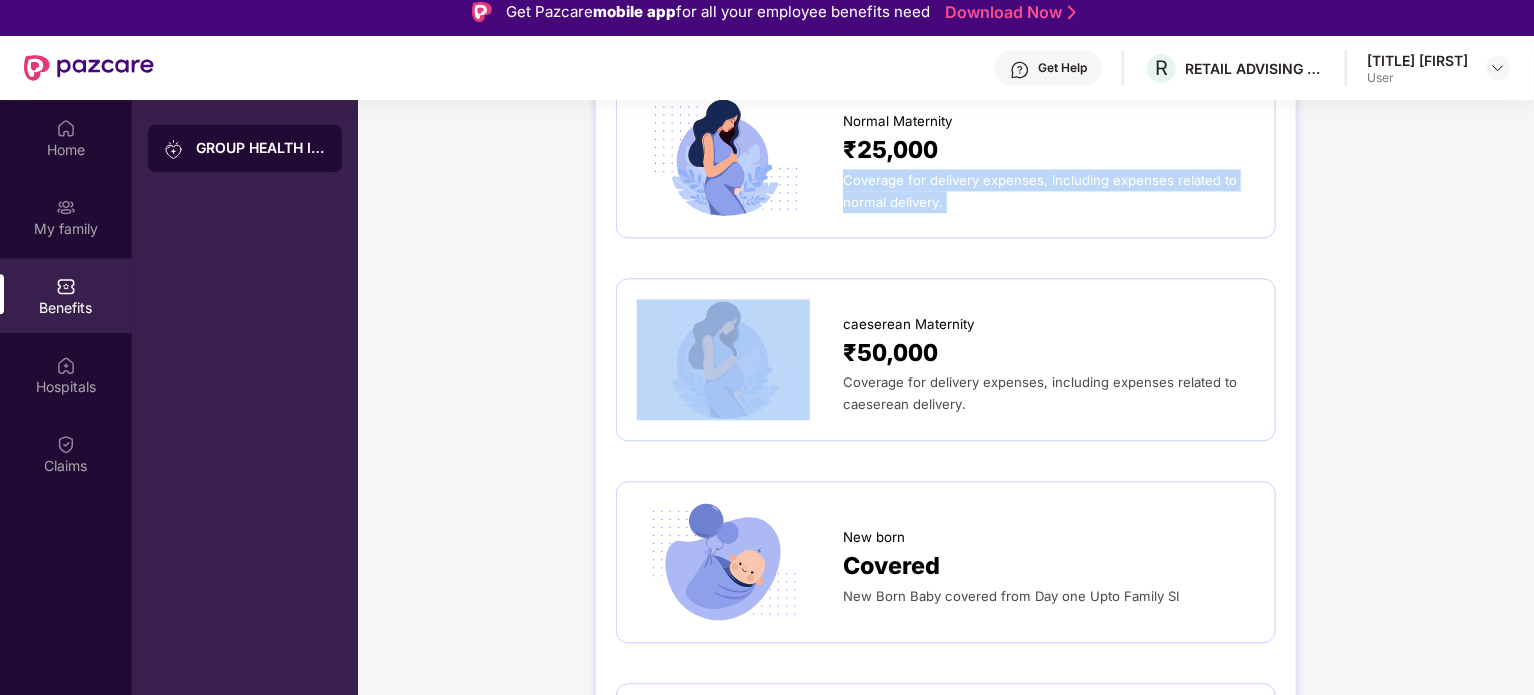 click on "Coverage for delivery expenses, including expenses related to normal delivery." at bounding box center [1049, 191] 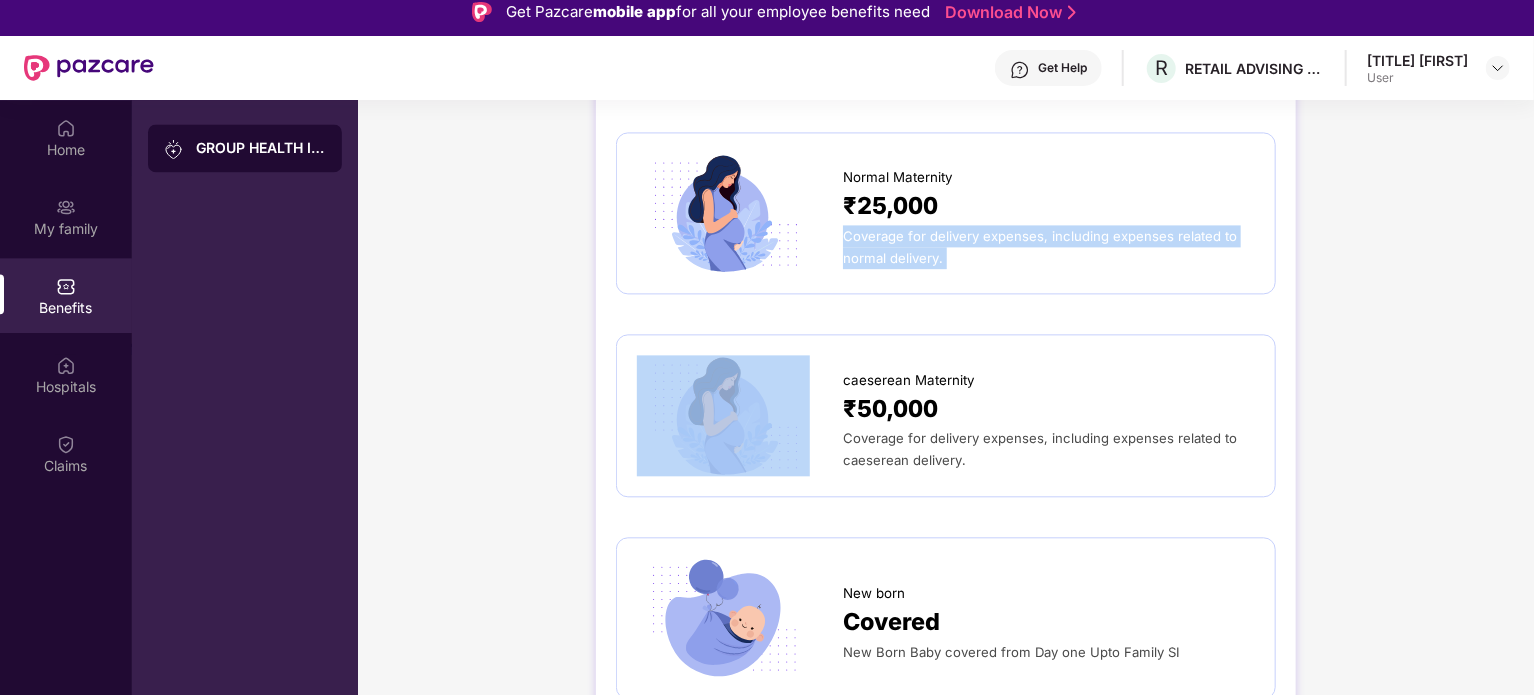 scroll, scrollTop: 2144, scrollLeft: 0, axis: vertical 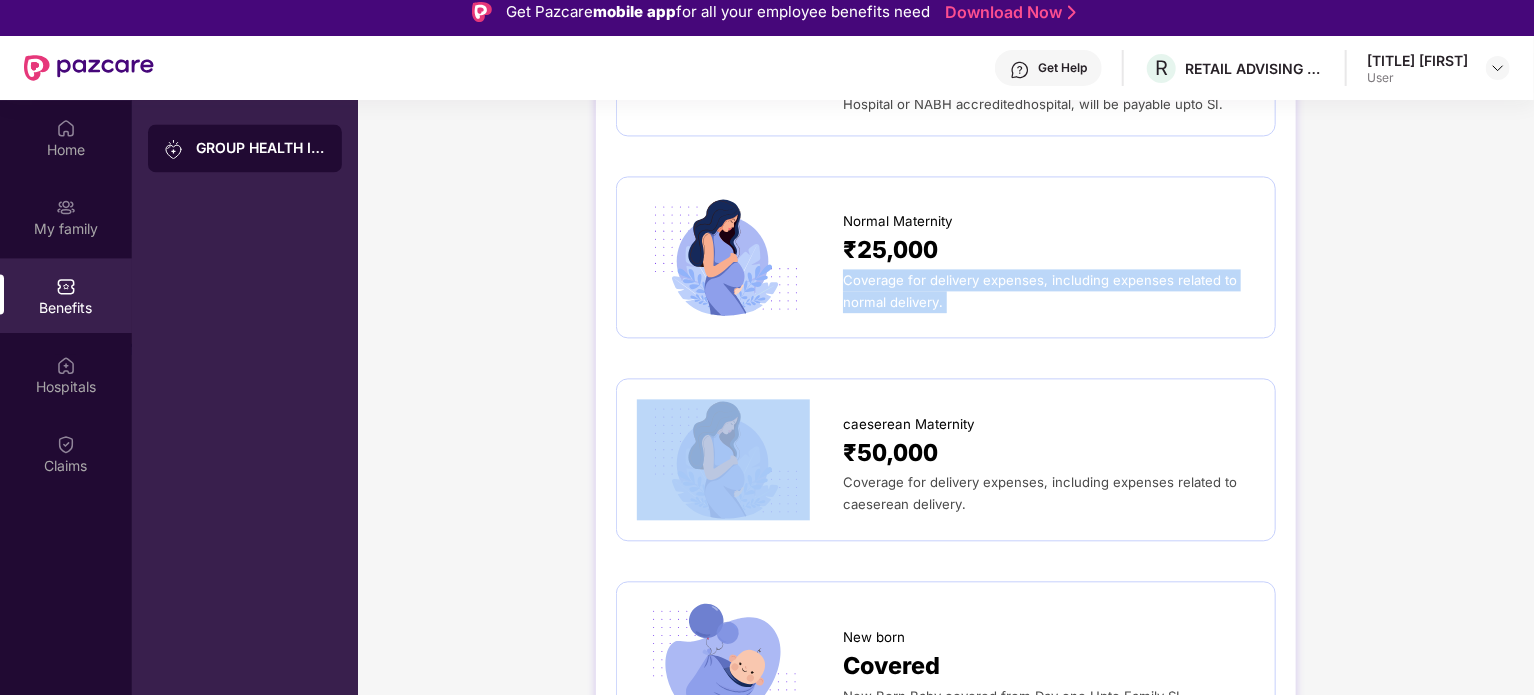 copy on "Coverage for delivery expenses, including expenses related to normal delivery." 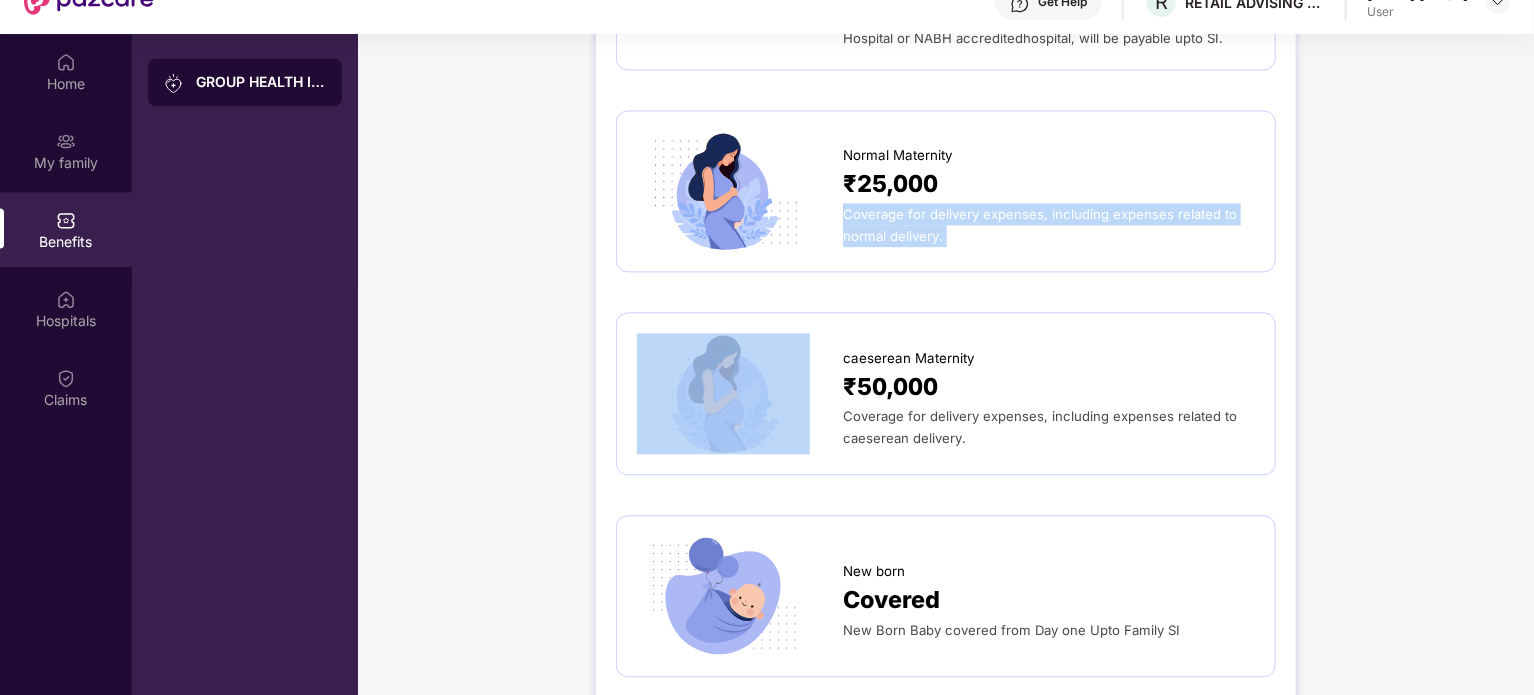 scroll, scrollTop: 112, scrollLeft: 0, axis: vertical 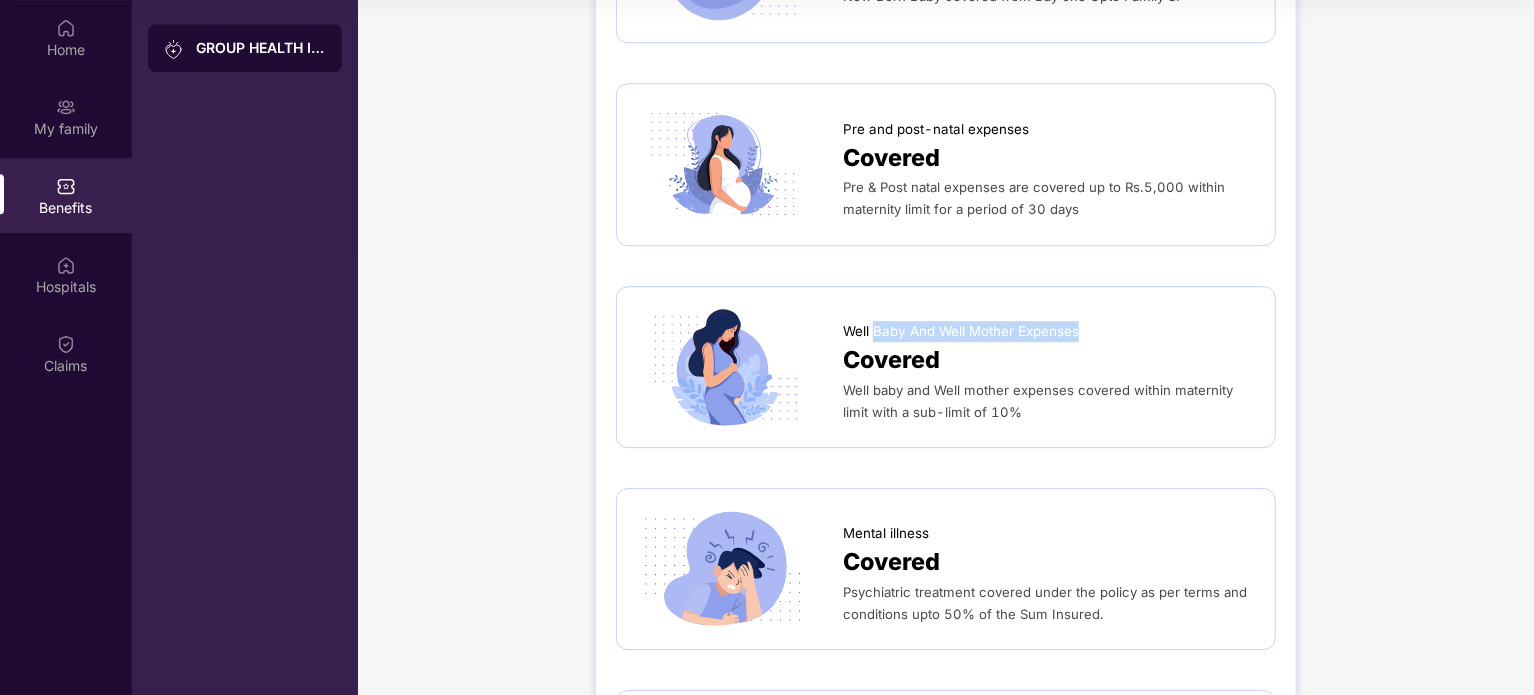 drag, startPoint x: 909, startPoint y: 334, endPoint x: 1077, endPoint y: 325, distance: 168.2409 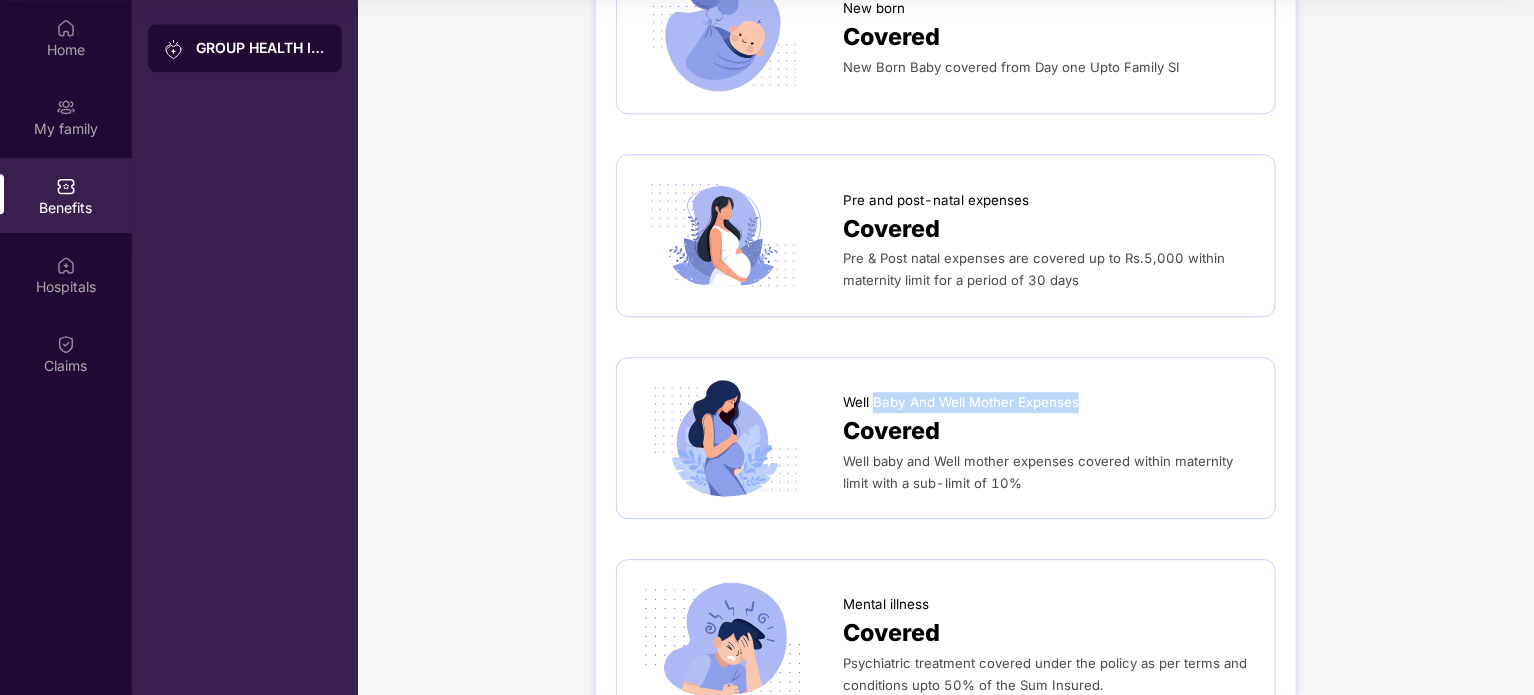 scroll, scrollTop: 2644, scrollLeft: 0, axis: vertical 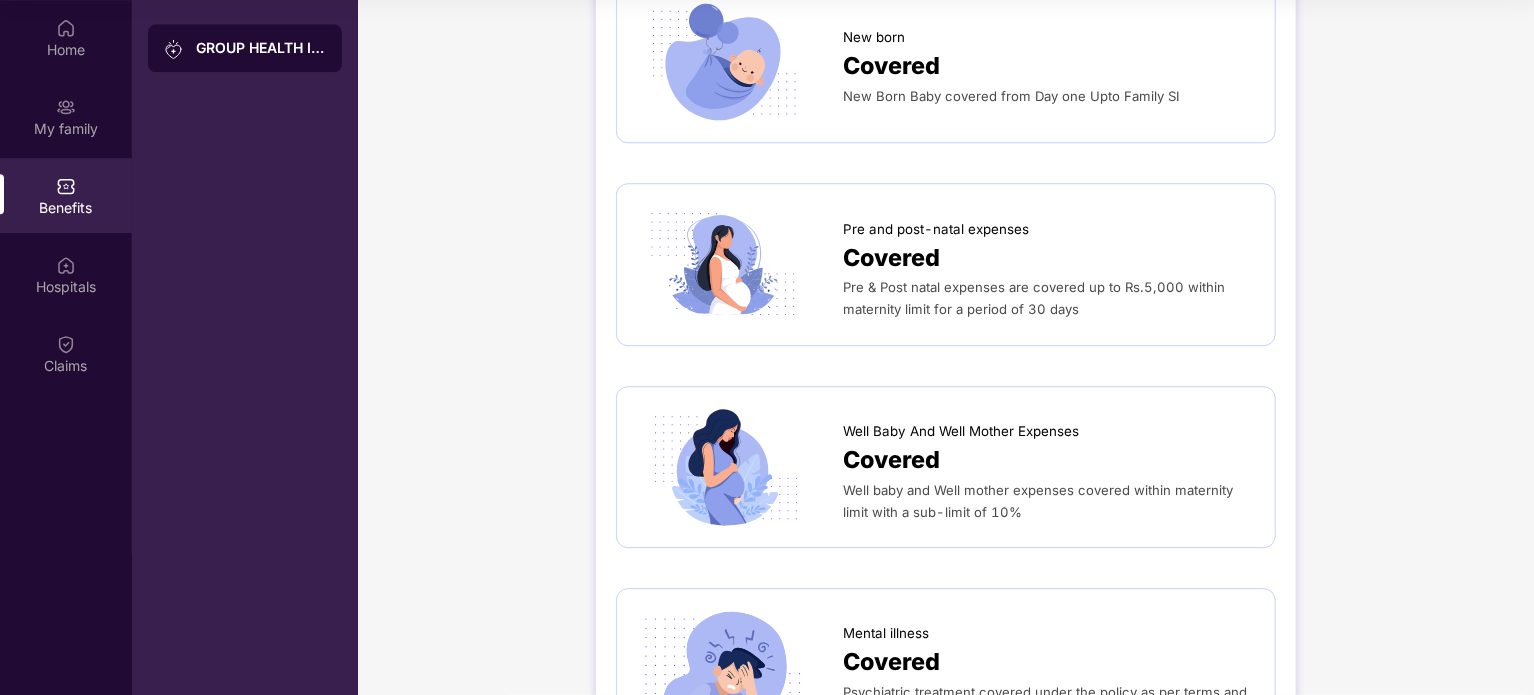 click on "Pre & Post natal expenses are covered up to Rs.5,000 within maternity limit for a period of 30 days" at bounding box center [1034, 298] 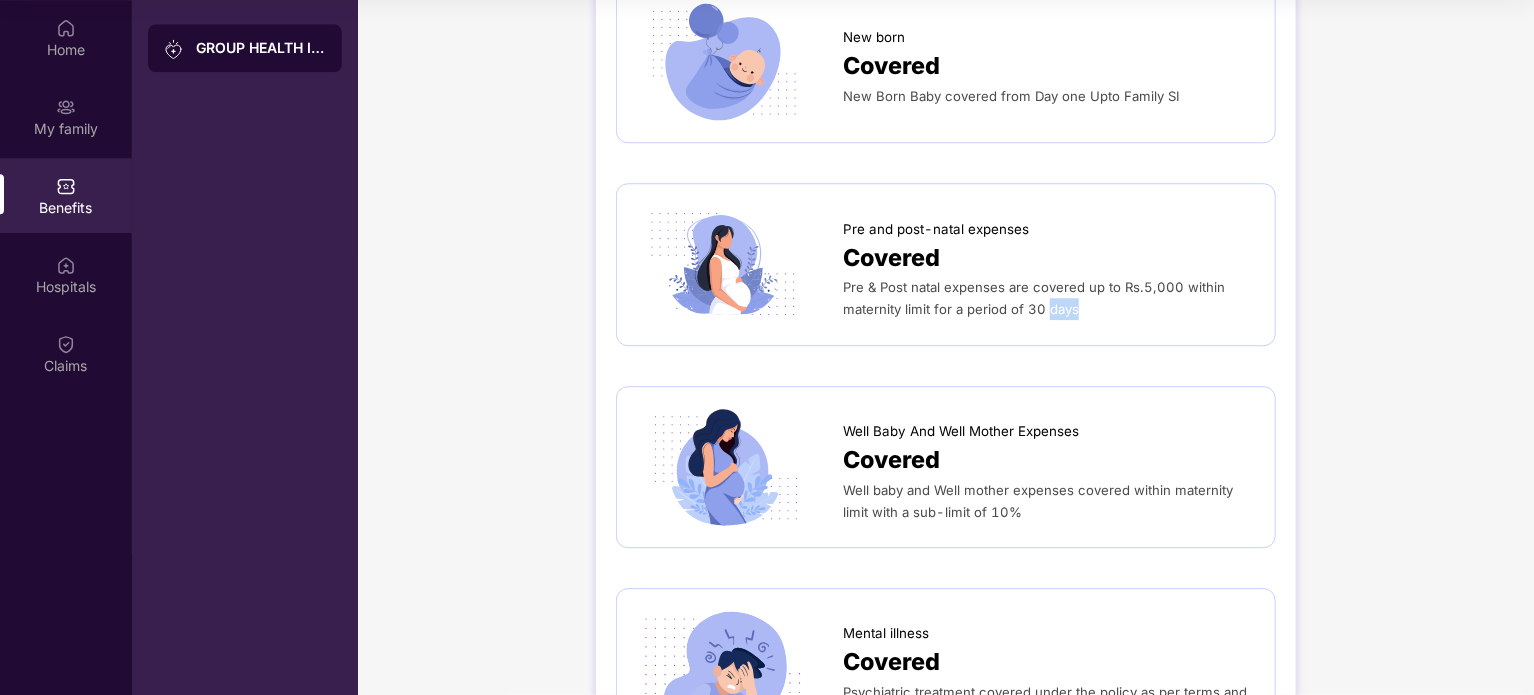 click on "Pre & Post natal expenses are covered up to Rs.5,000 within maternity limit for a period of 30 days" at bounding box center [1034, 298] 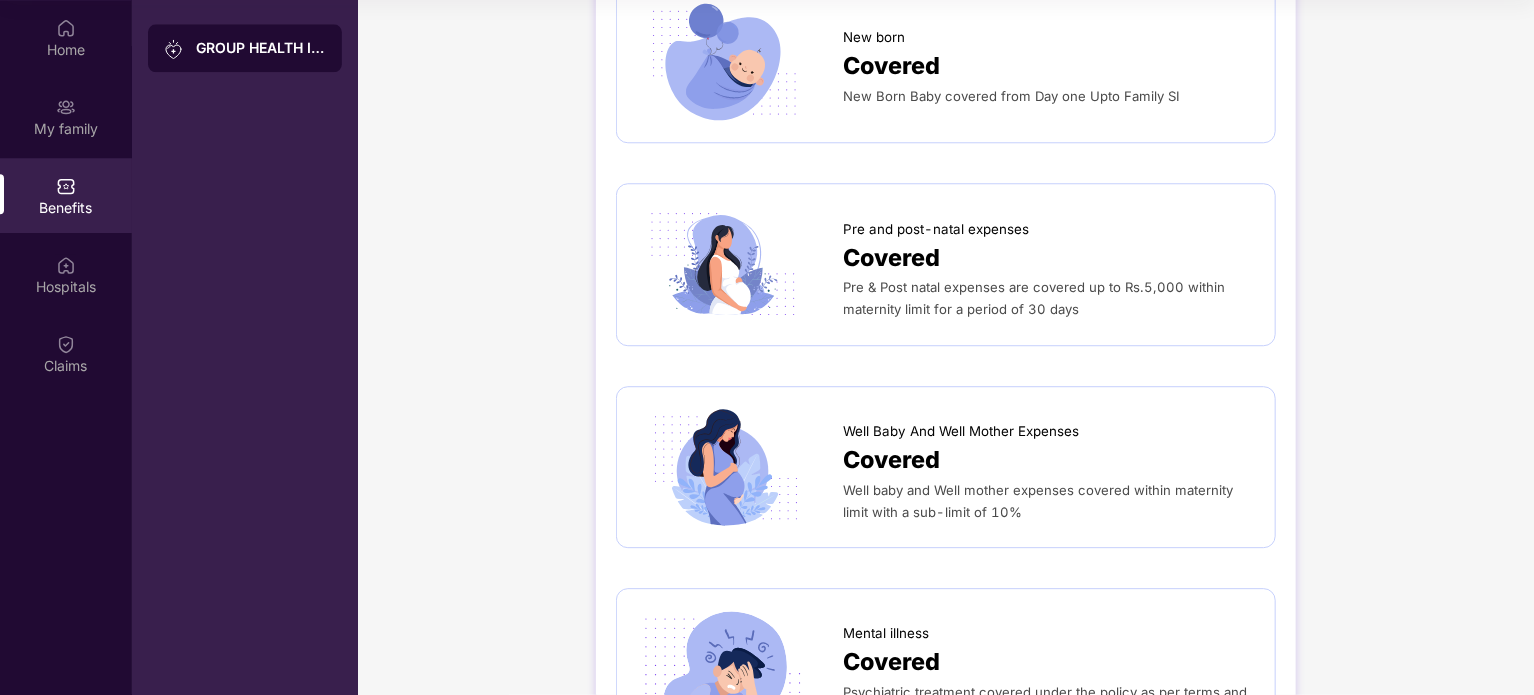 click on "Pre & Post natal expenses are covered up to Rs.5,000 within maternity limit for a period of 30 days" at bounding box center [1034, 298] 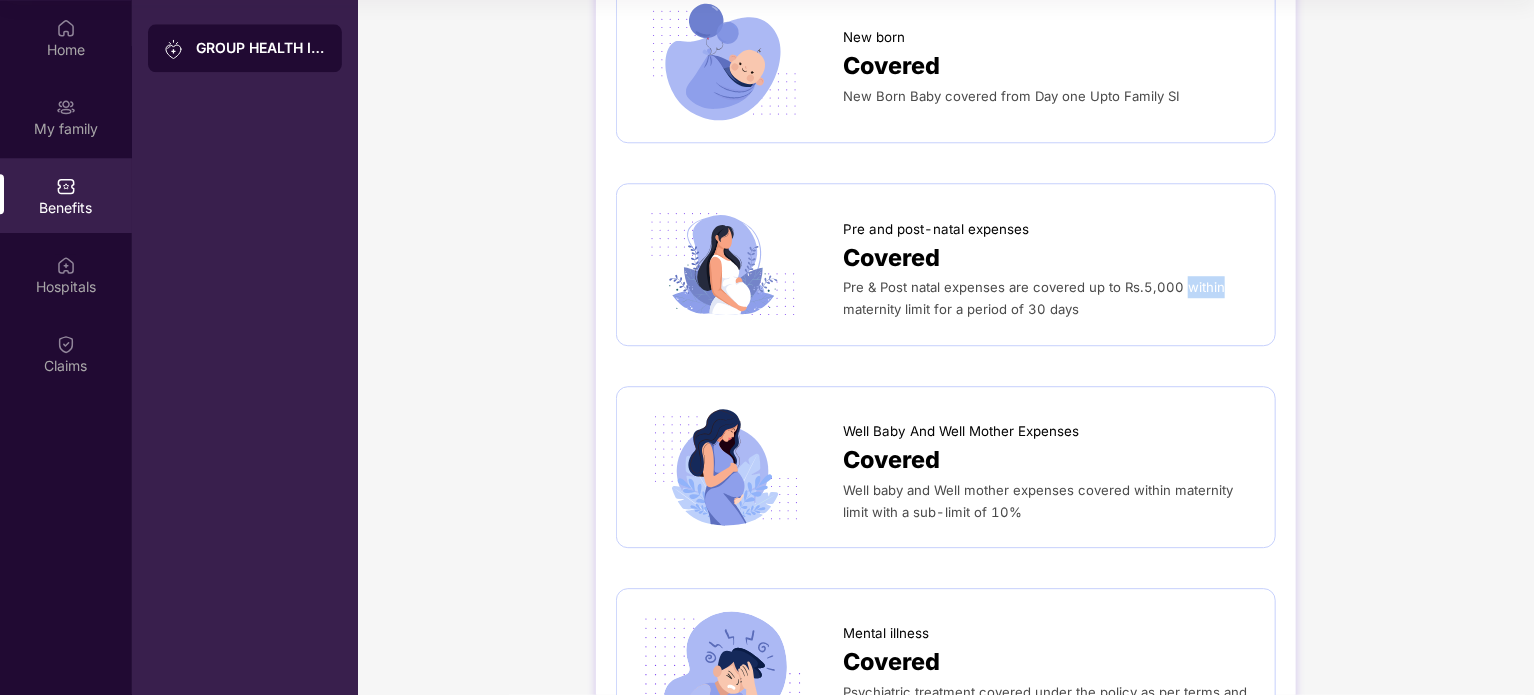 click on "Pre & Post natal expenses are covered up to Rs.5,000 within maternity limit for a period of 30 days" at bounding box center (1034, 298) 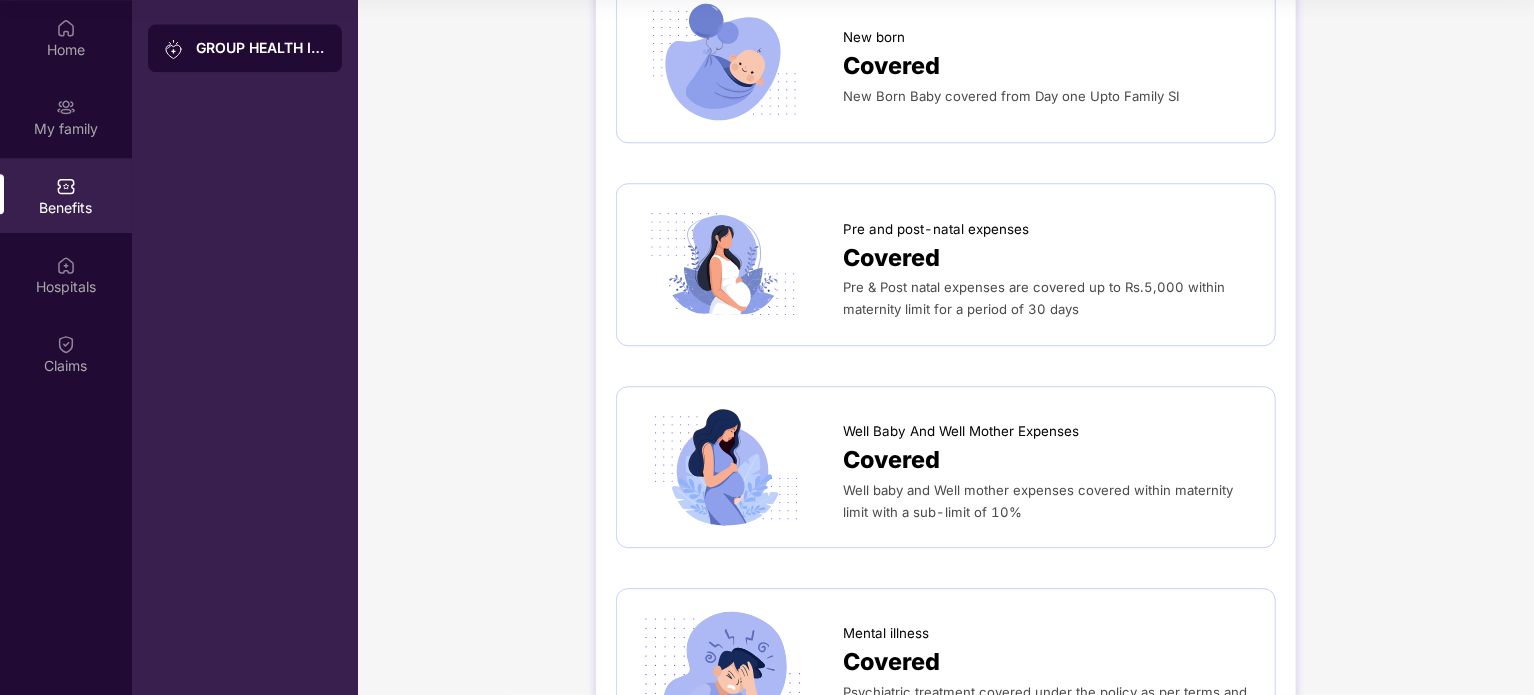 click on "Pre & Post natal expenses are covered up to Rs.5,000 within maternity limit for a period of 30 days" at bounding box center (1034, 298) 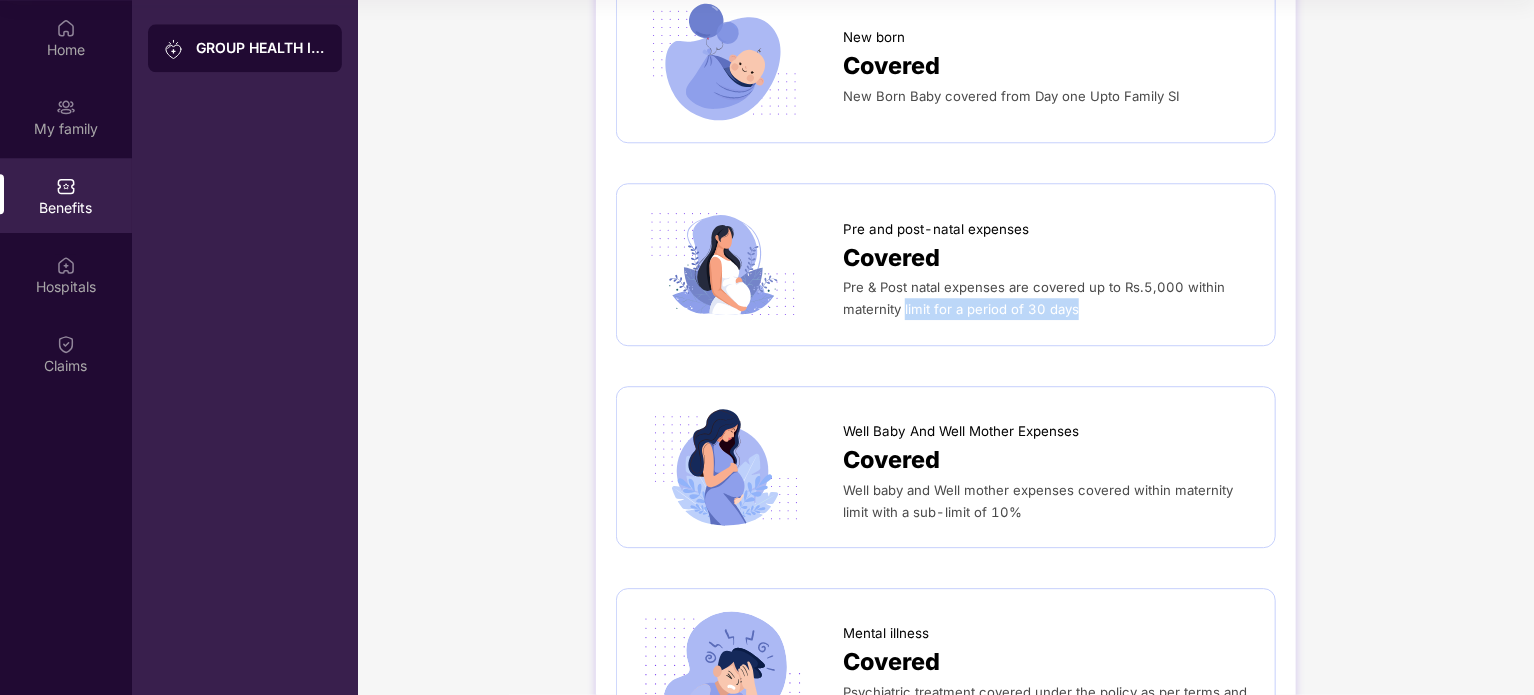 drag, startPoint x: 912, startPoint y: 318, endPoint x: 1052, endPoint y: 319, distance: 140.00357 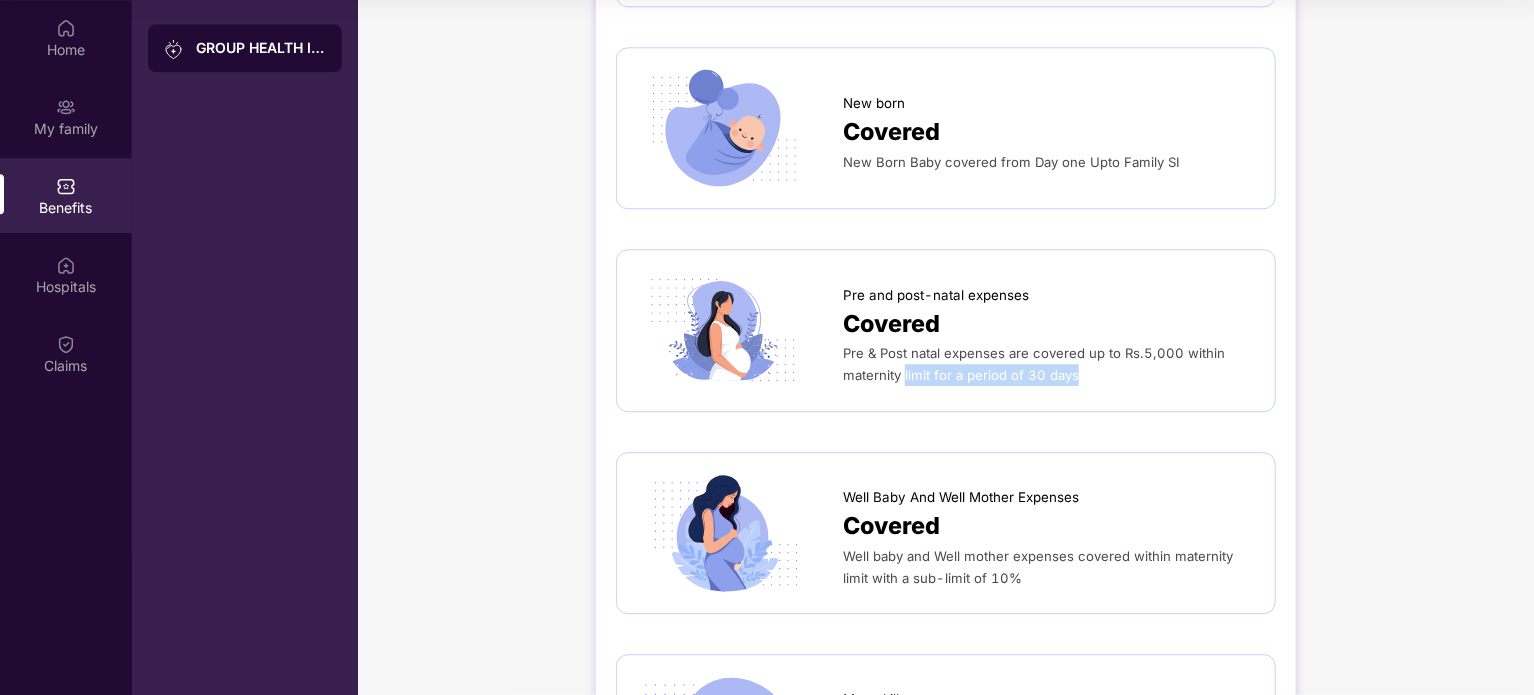 scroll, scrollTop: 2544, scrollLeft: 0, axis: vertical 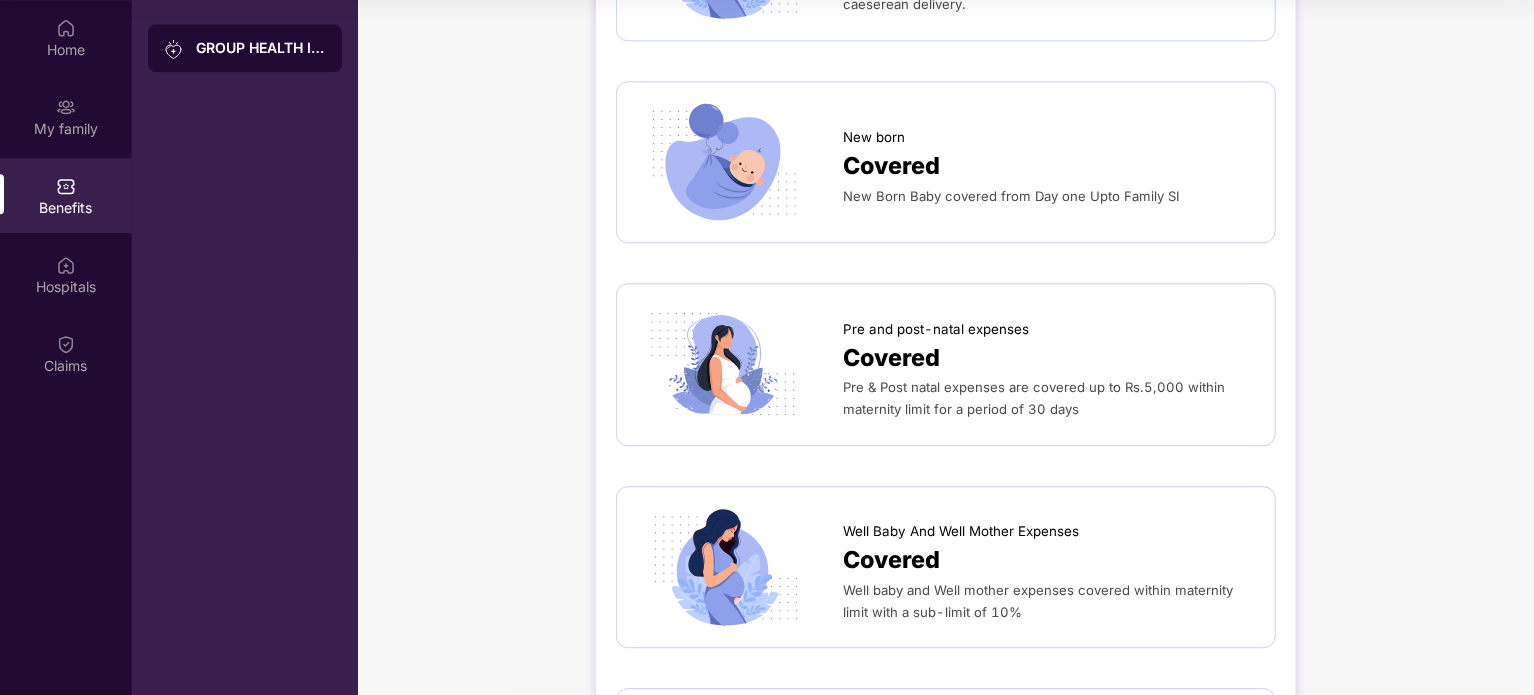 click on "Covered" at bounding box center (891, 358) 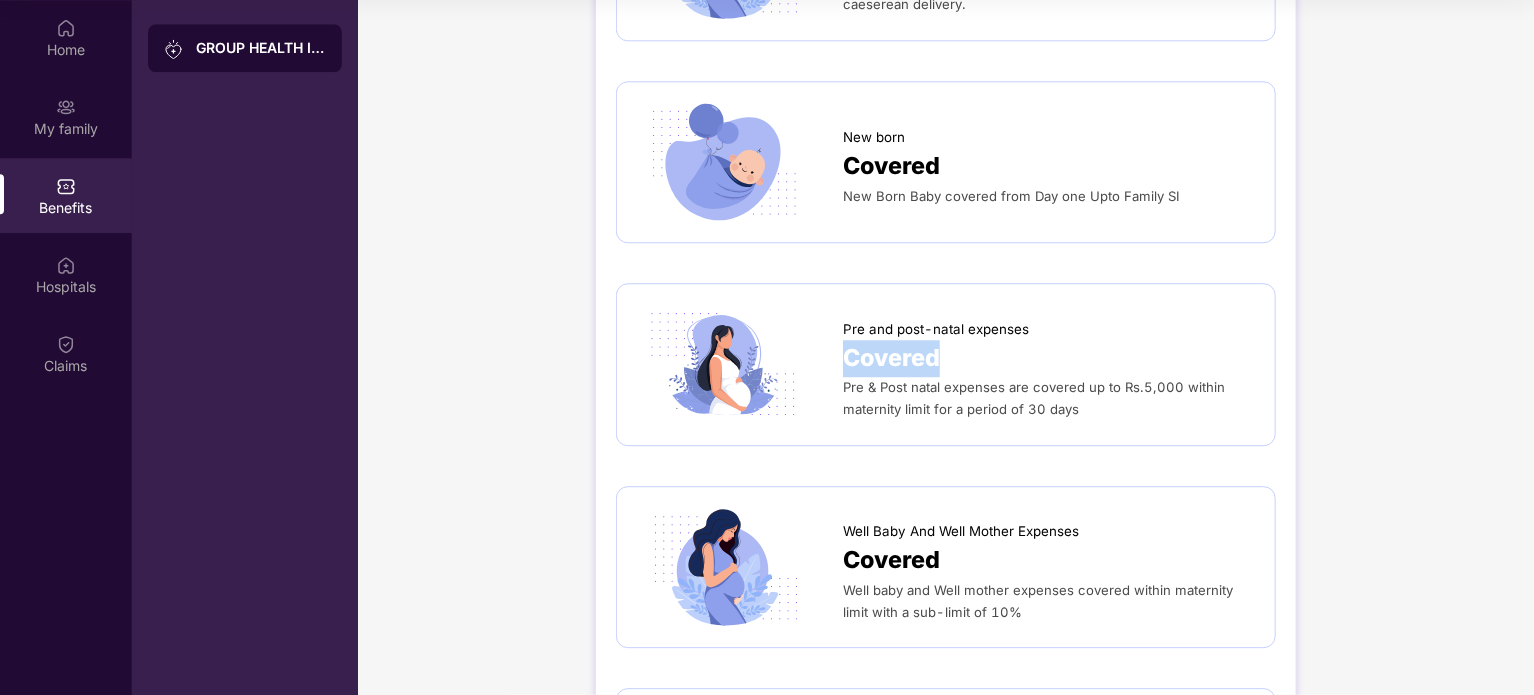 click on "Covered" at bounding box center [891, 358] 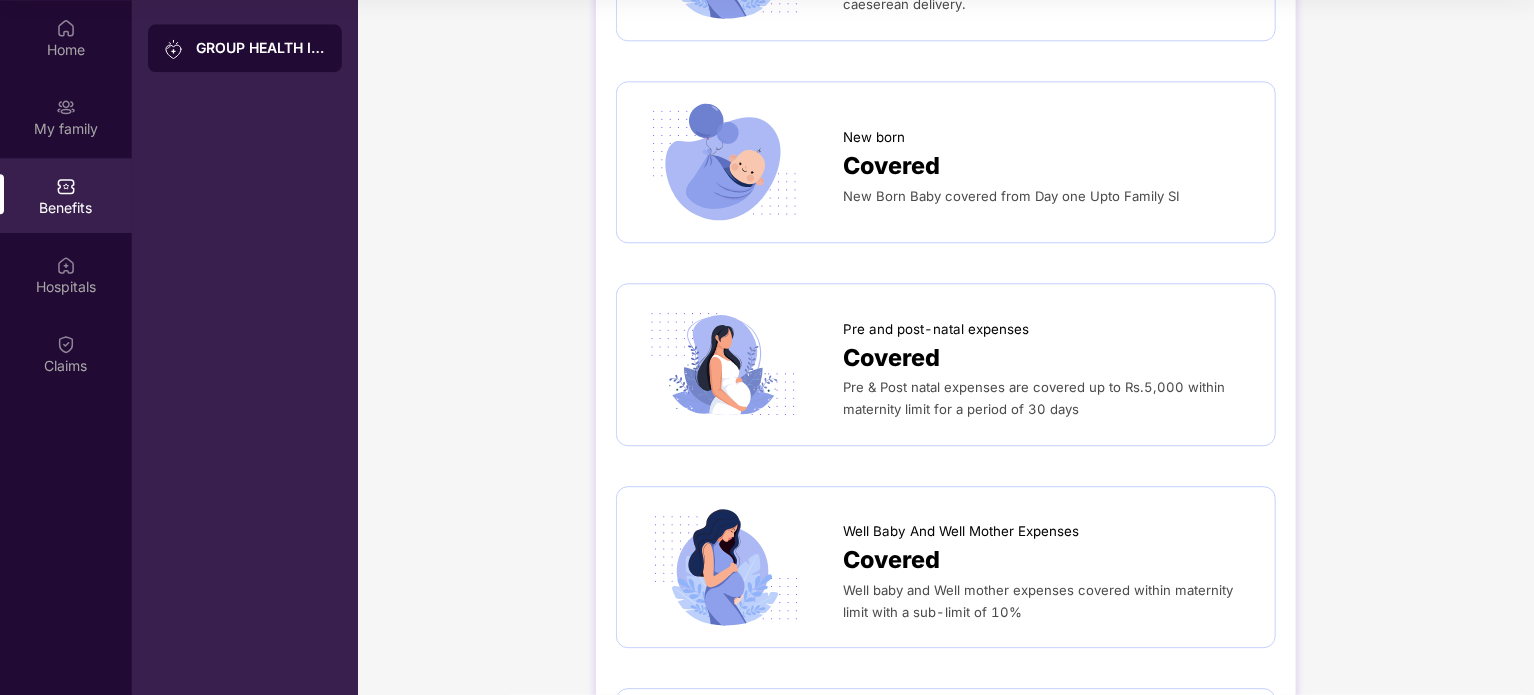 click on "Covered" at bounding box center [1049, 358] 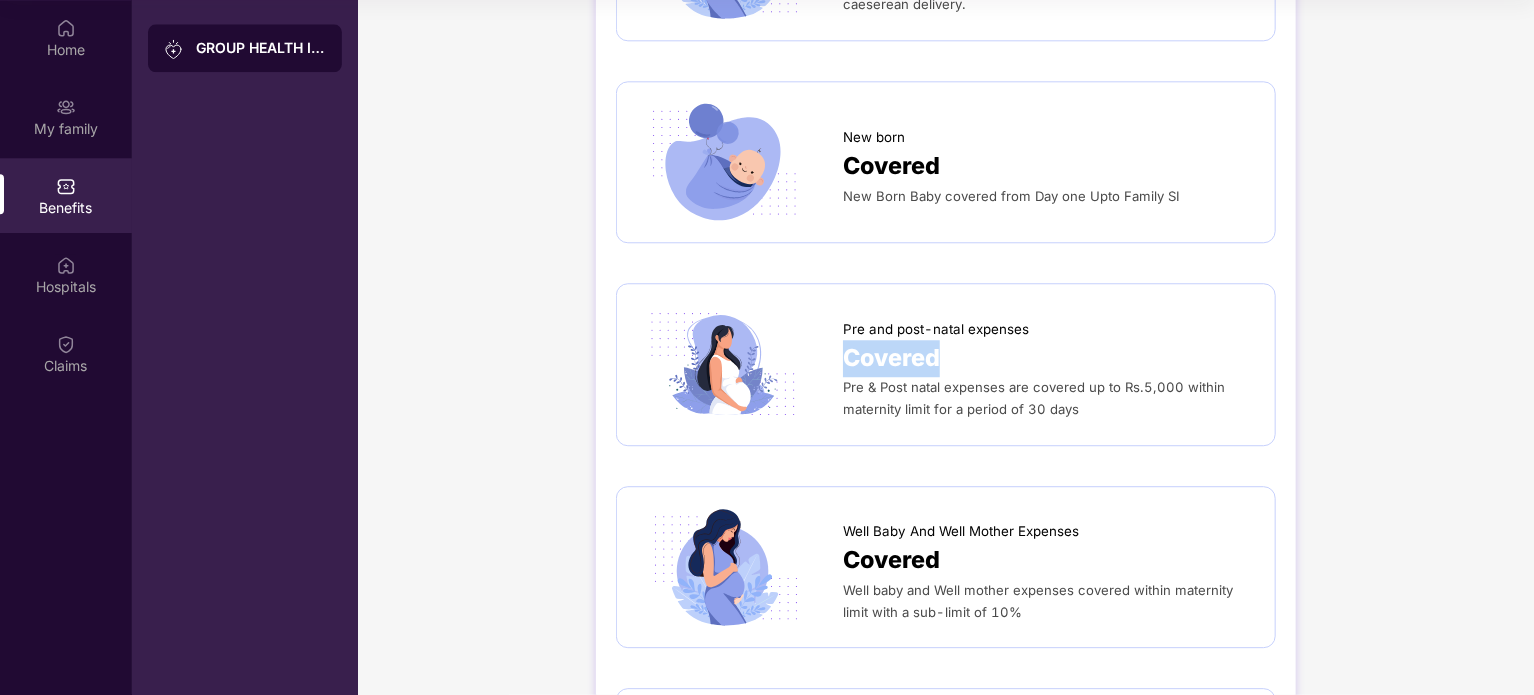 click on "Pre and post-natal expenses Covered Pre & Post natal expenses are covered up to Rs.5,000 within maternity limit for a period of 30 days" at bounding box center [1049, 365] 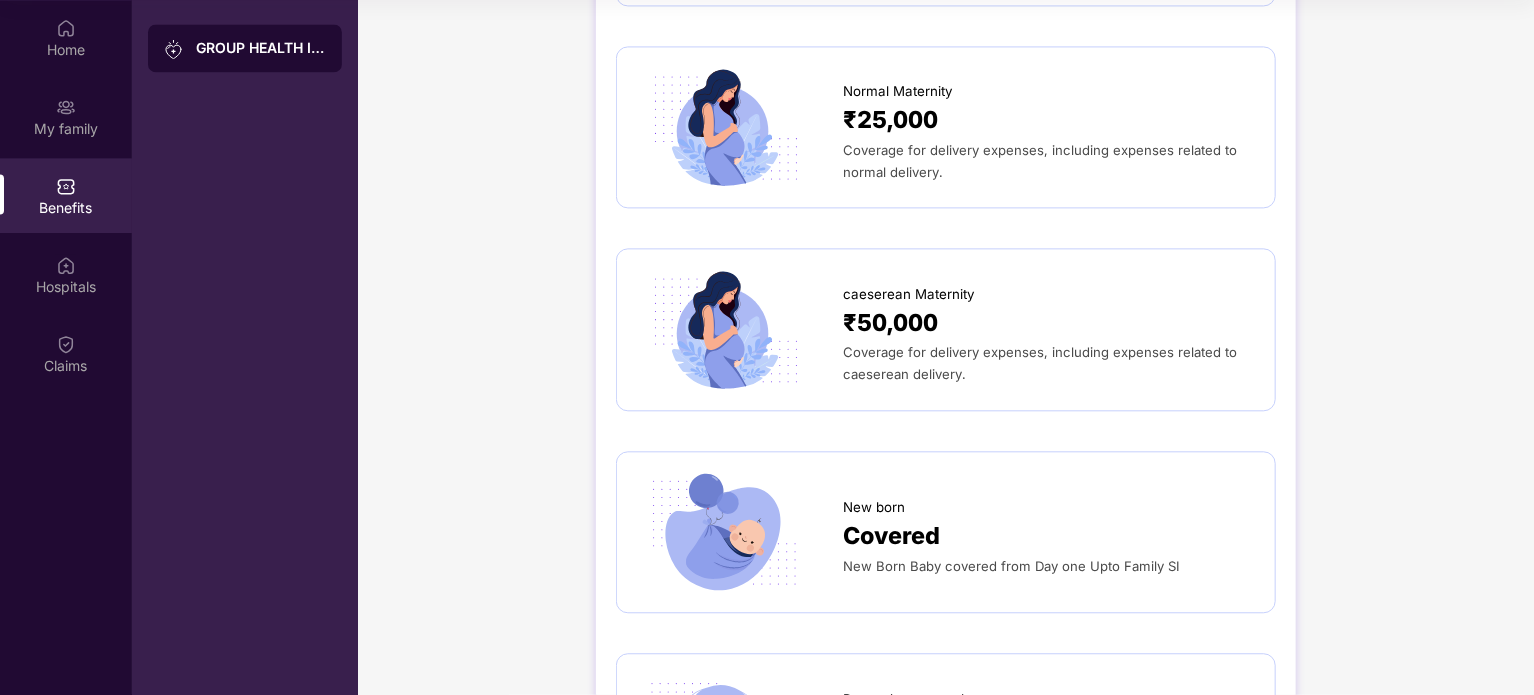 scroll, scrollTop: 1944, scrollLeft: 0, axis: vertical 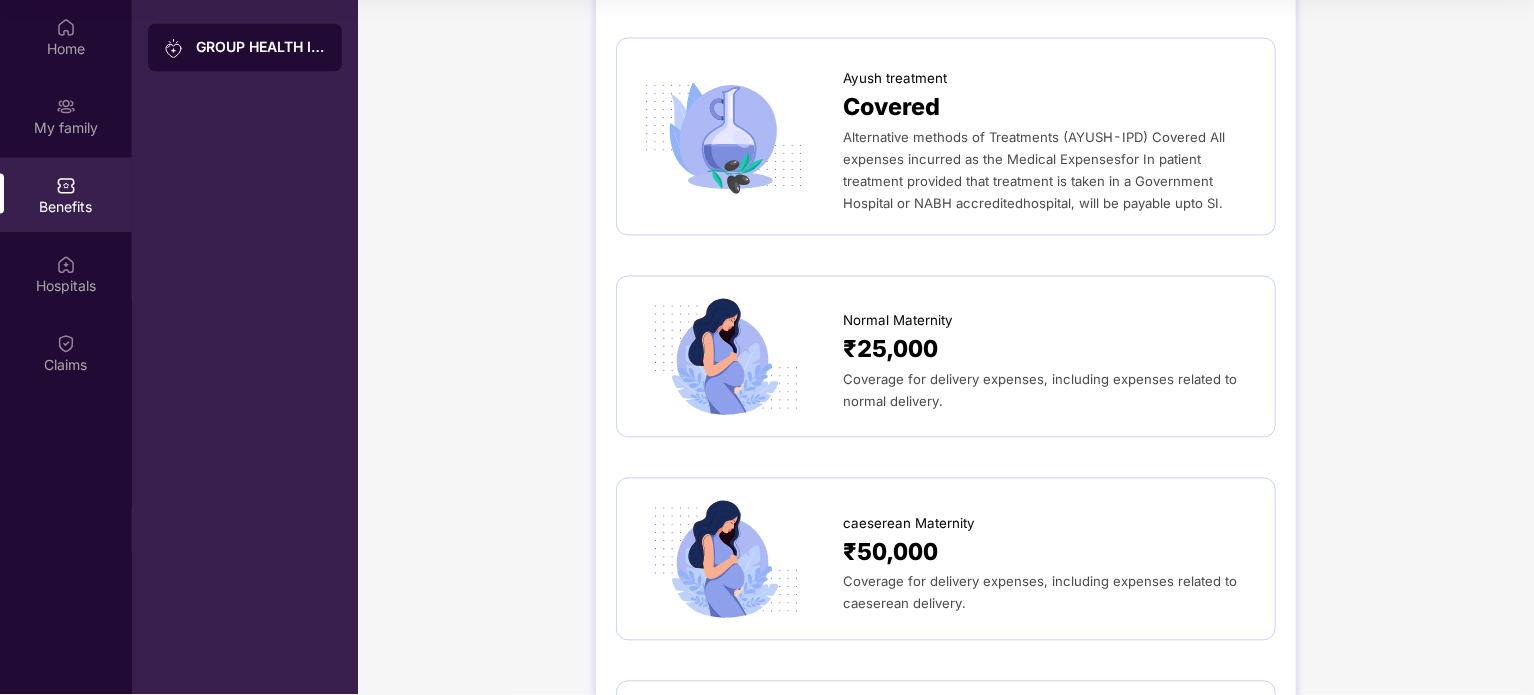 click on "Coverage for delivery expenses, including expenses related to normal delivery." at bounding box center [1040, 391] 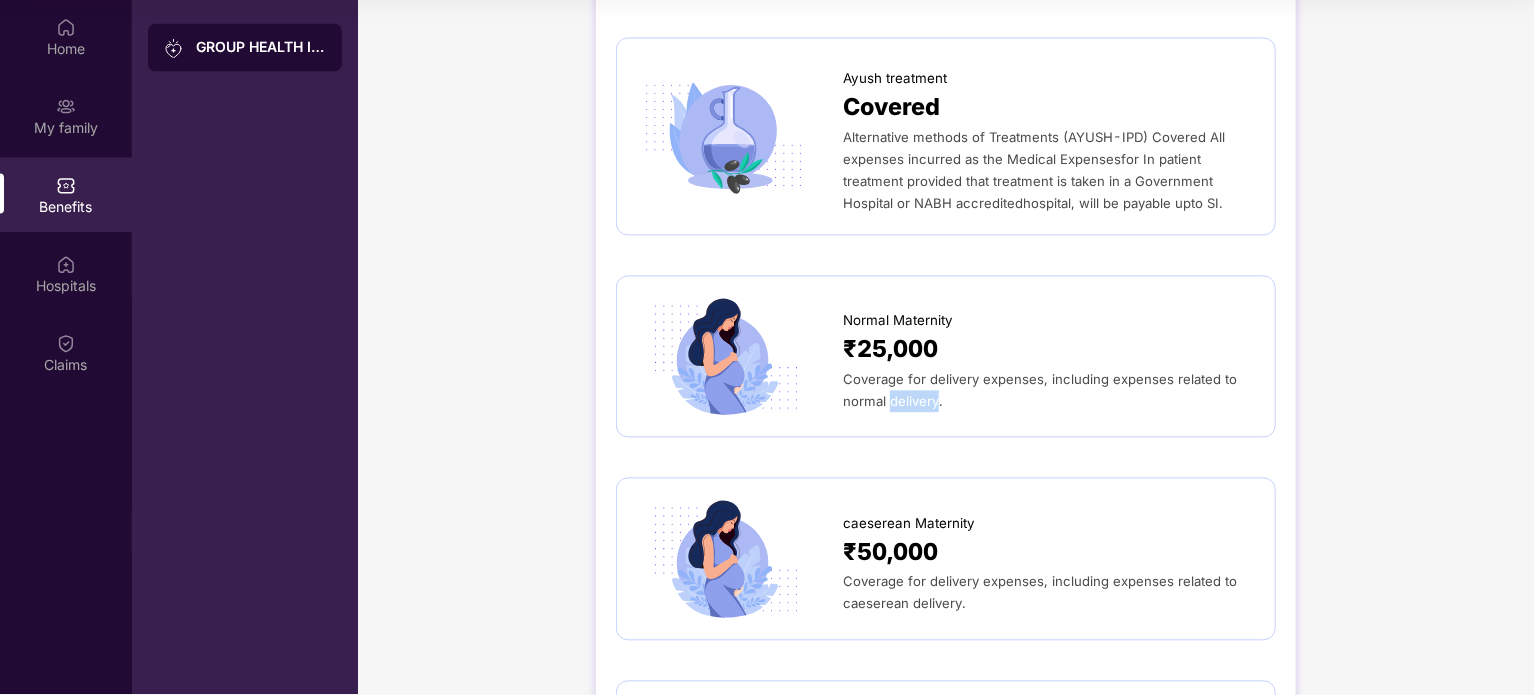 click on "Coverage for delivery expenses, including expenses related to normal delivery." at bounding box center (1040, 391) 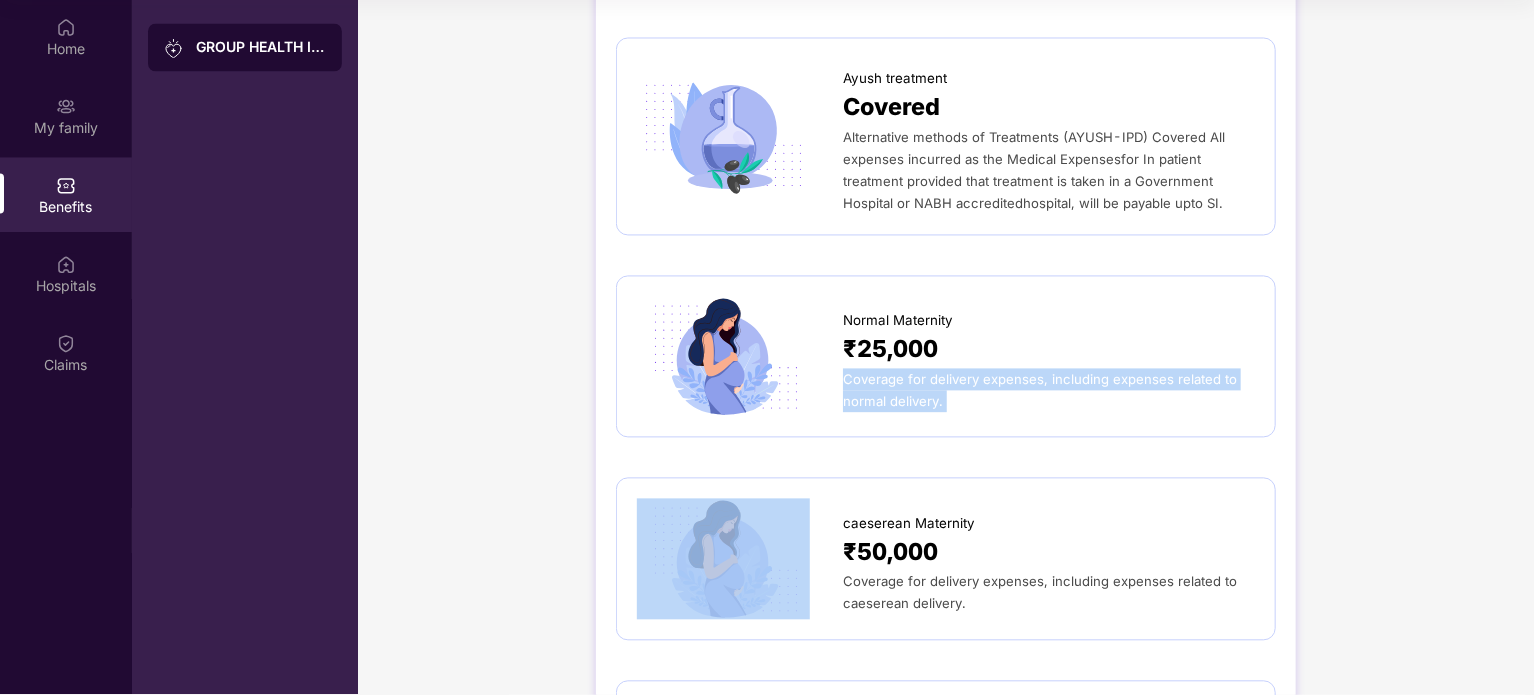 click on "Coverage for delivery expenses, including expenses related to normal delivery." at bounding box center [1040, 391] 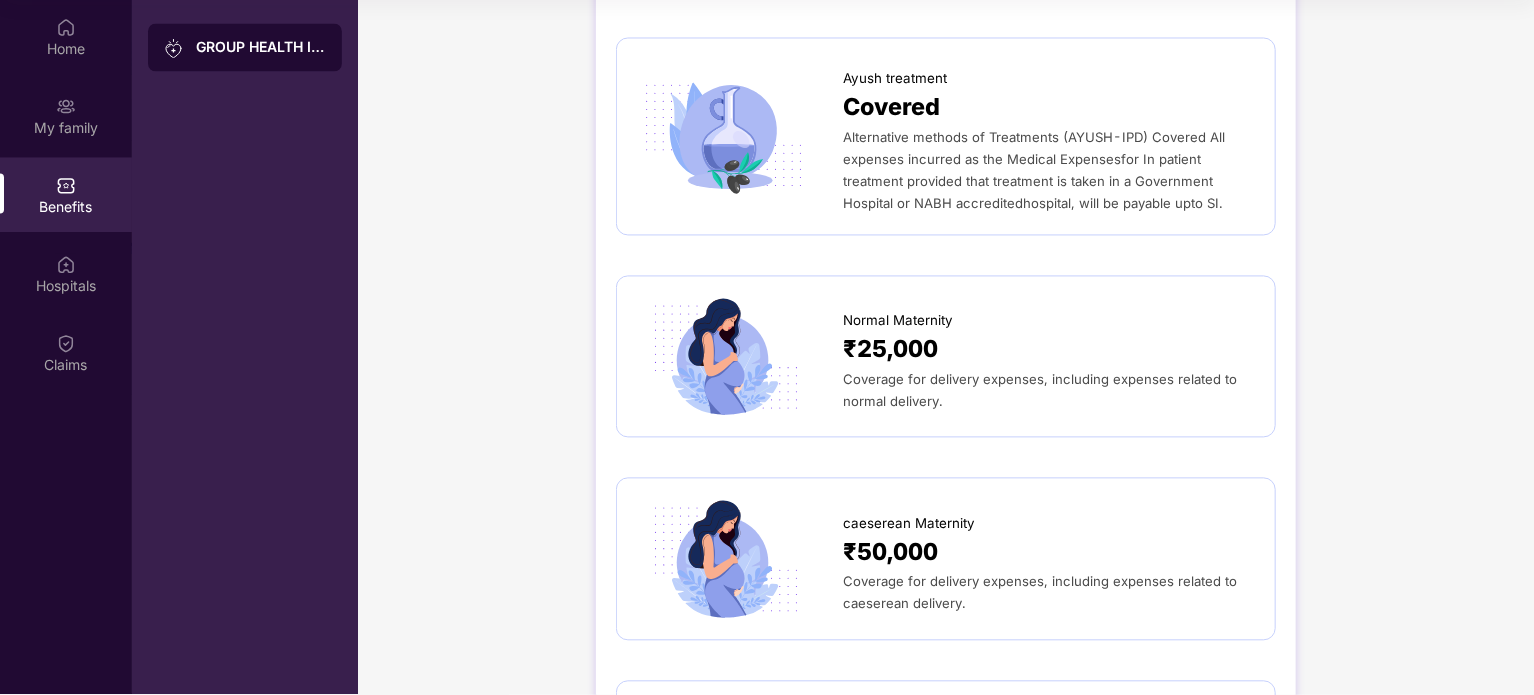 click on "caeserean  Maternity" at bounding box center (909, 524) 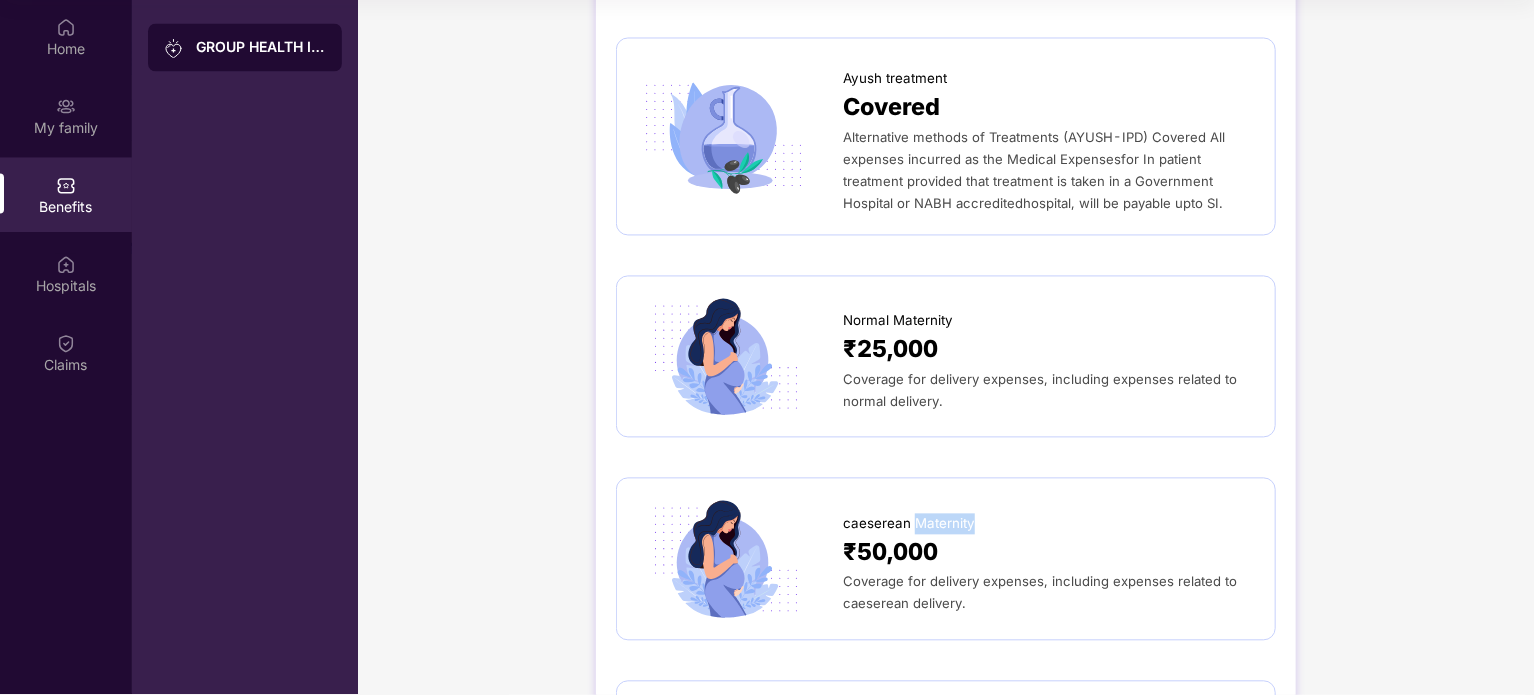 click on "caeserean  Maternity" at bounding box center [909, 524] 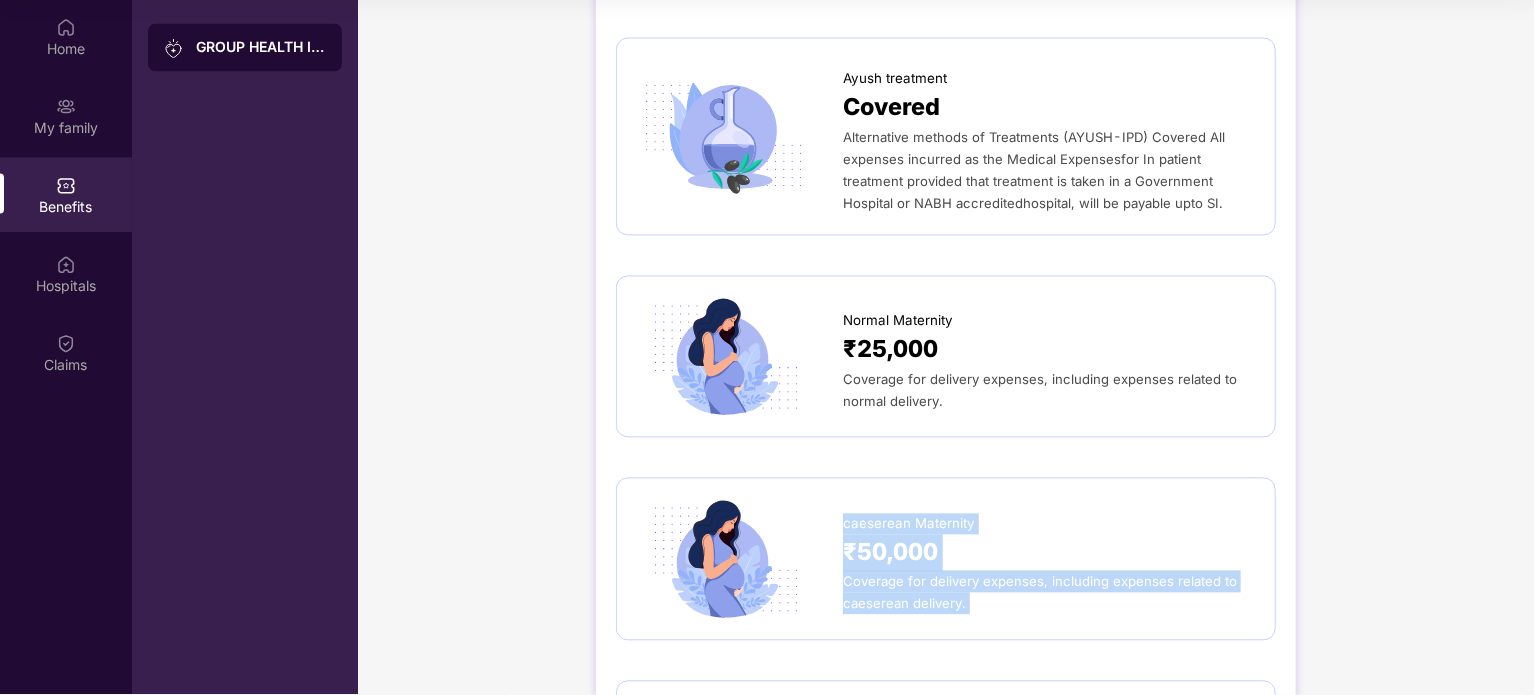 drag, startPoint x: 957, startPoint y: 531, endPoint x: 977, endPoint y: 600, distance: 71.8401 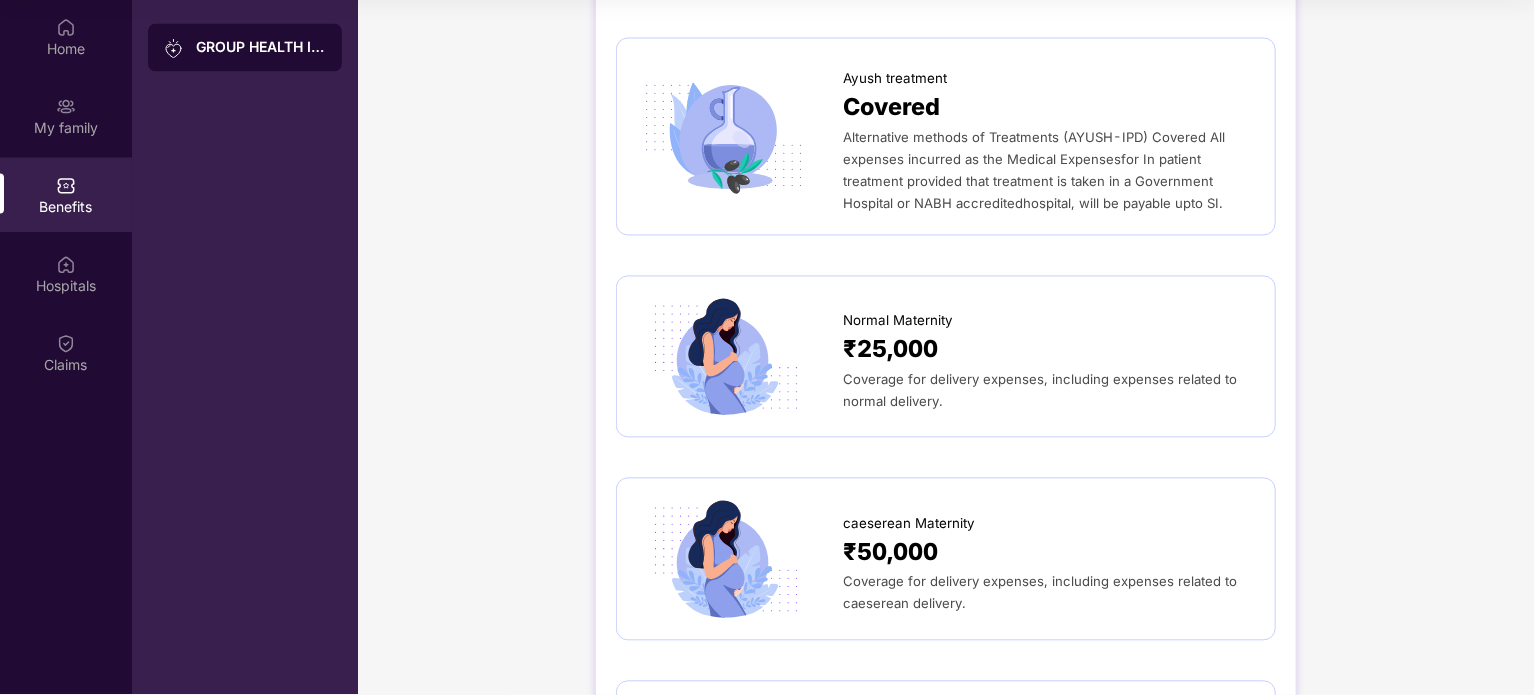 click on "Coverage for delivery expenses, including expenses related to caeserean delivery." at bounding box center (1049, 593) 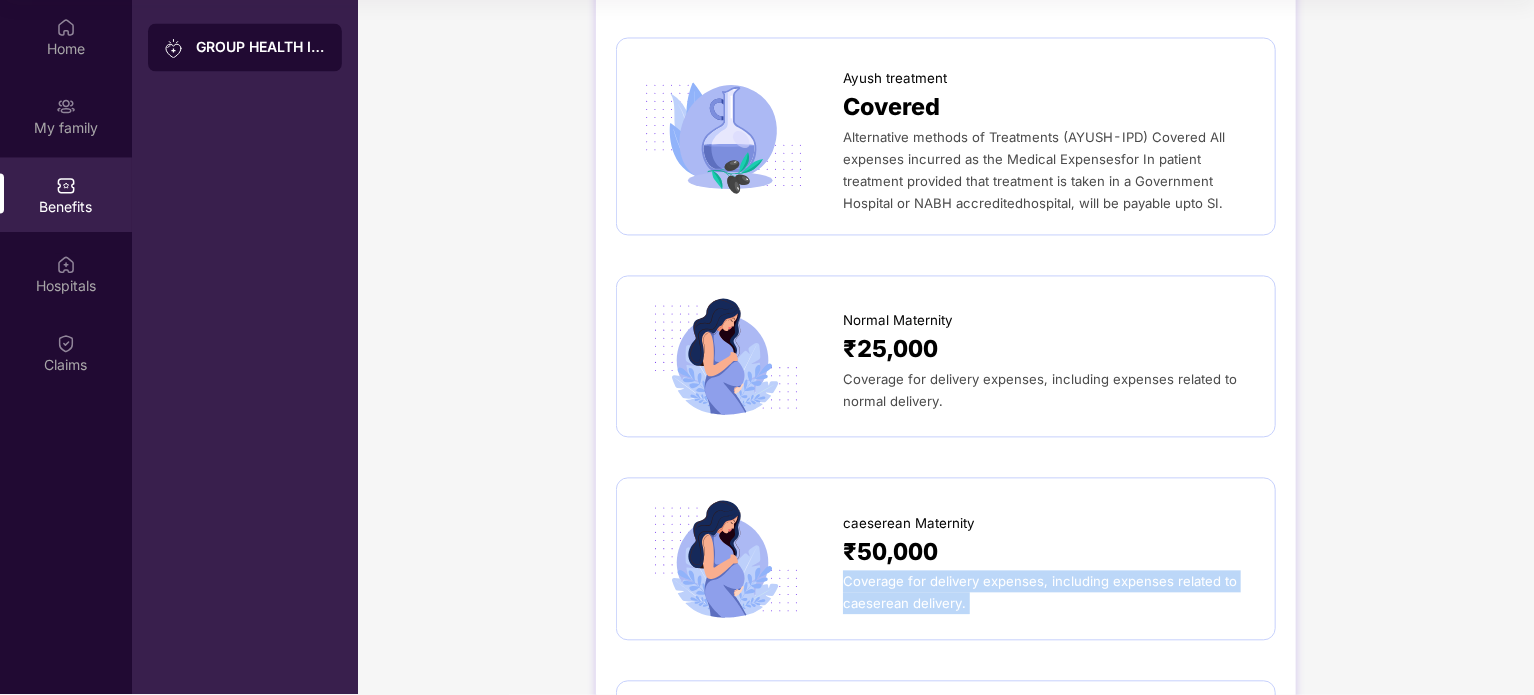 click on "Coverage for delivery expenses, including expenses related to caeserean delivery." at bounding box center (1049, 593) 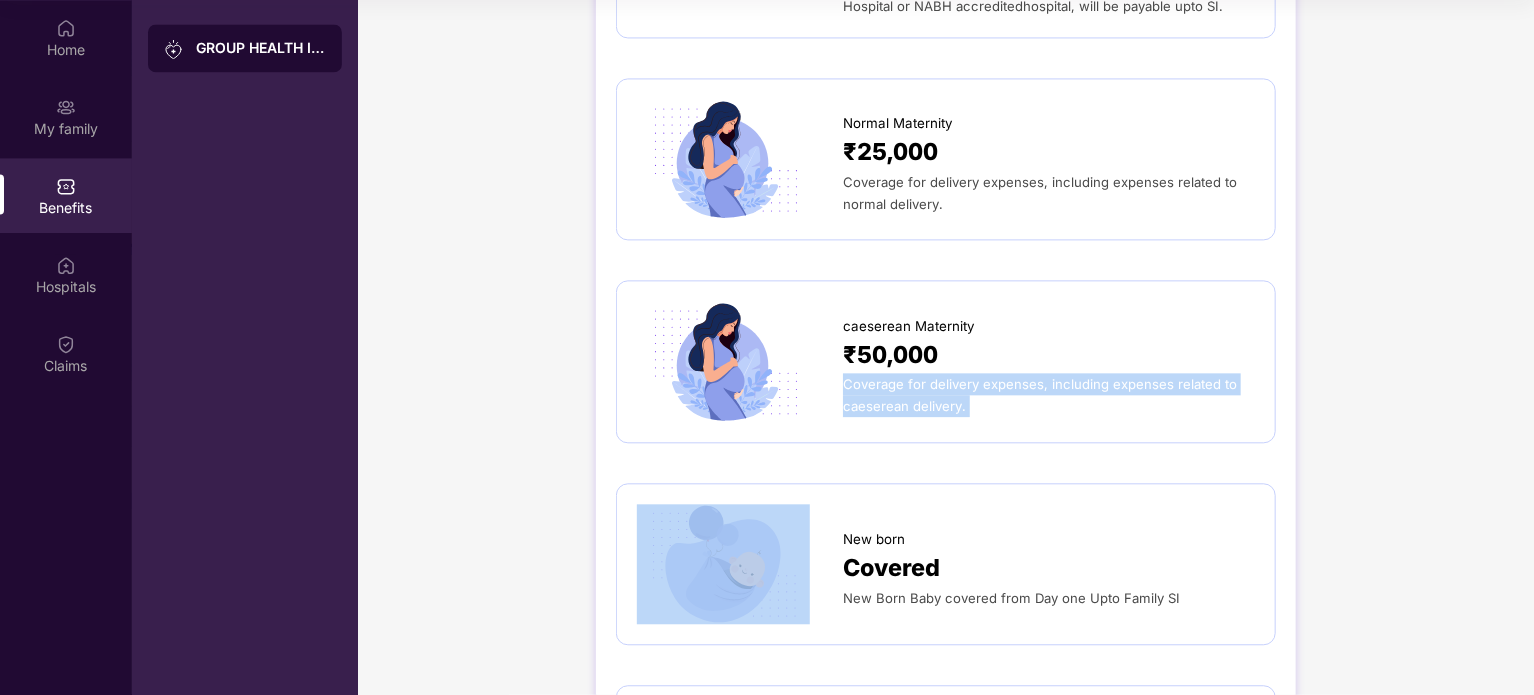 scroll, scrollTop: 2144, scrollLeft: 0, axis: vertical 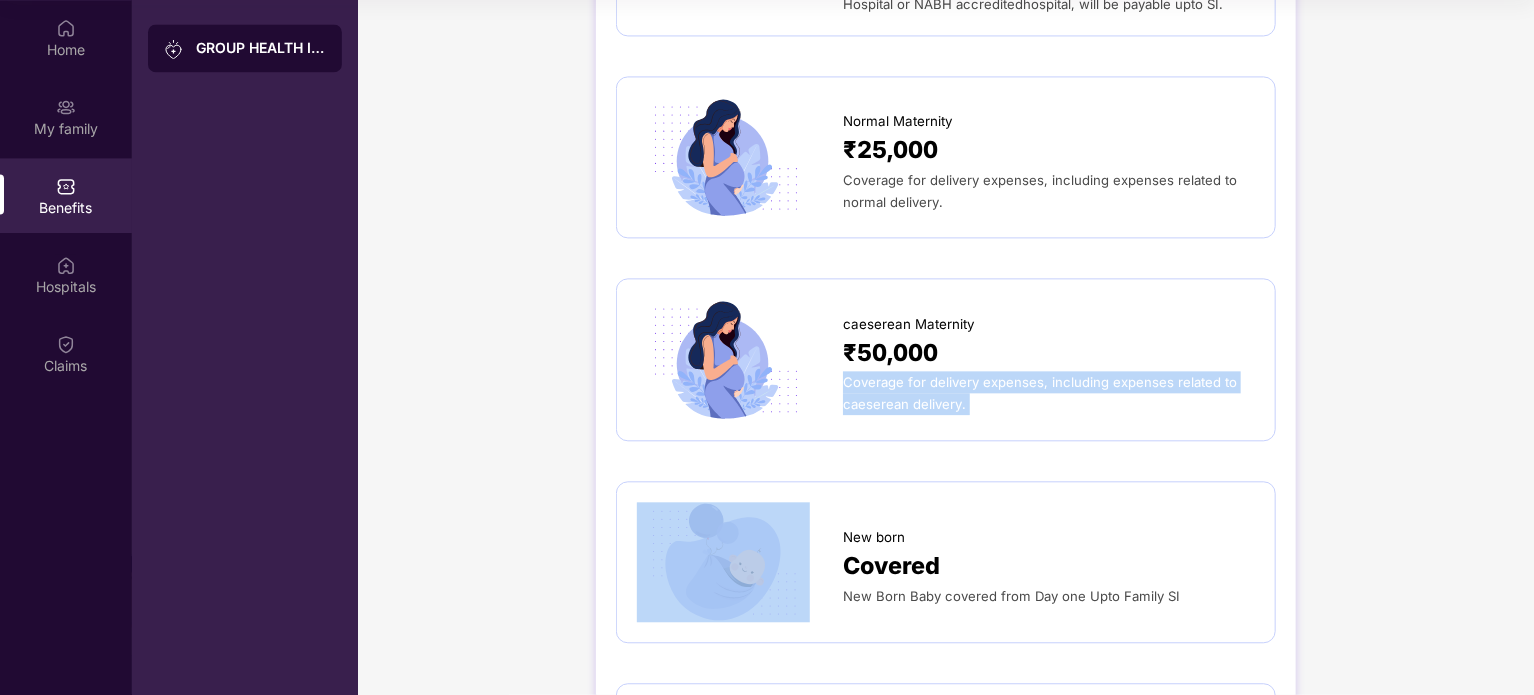 click on "Coverage for delivery expenses, including expenses related to caeserean delivery." at bounding box center (1049, 393) 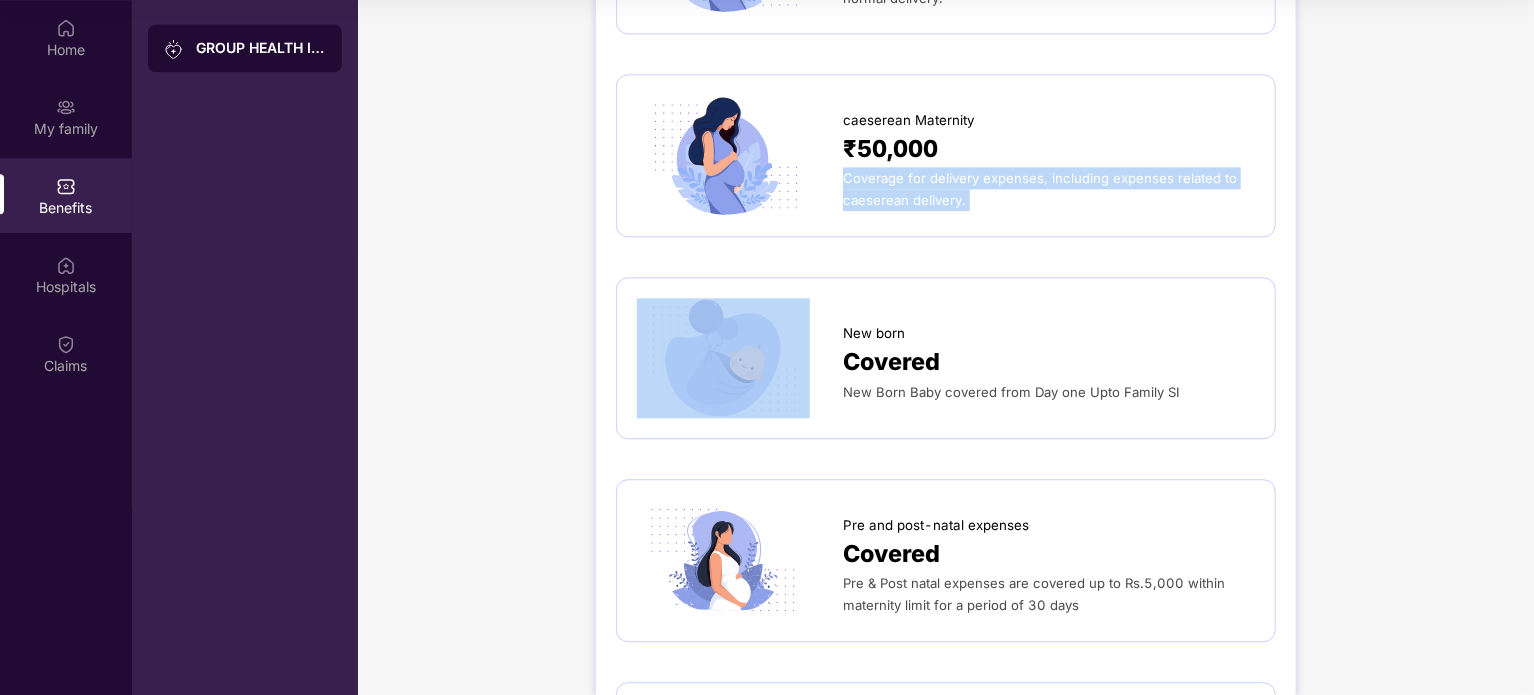 scroll, scrollTop: 2444, scrollLeft: 0, axis: vertical 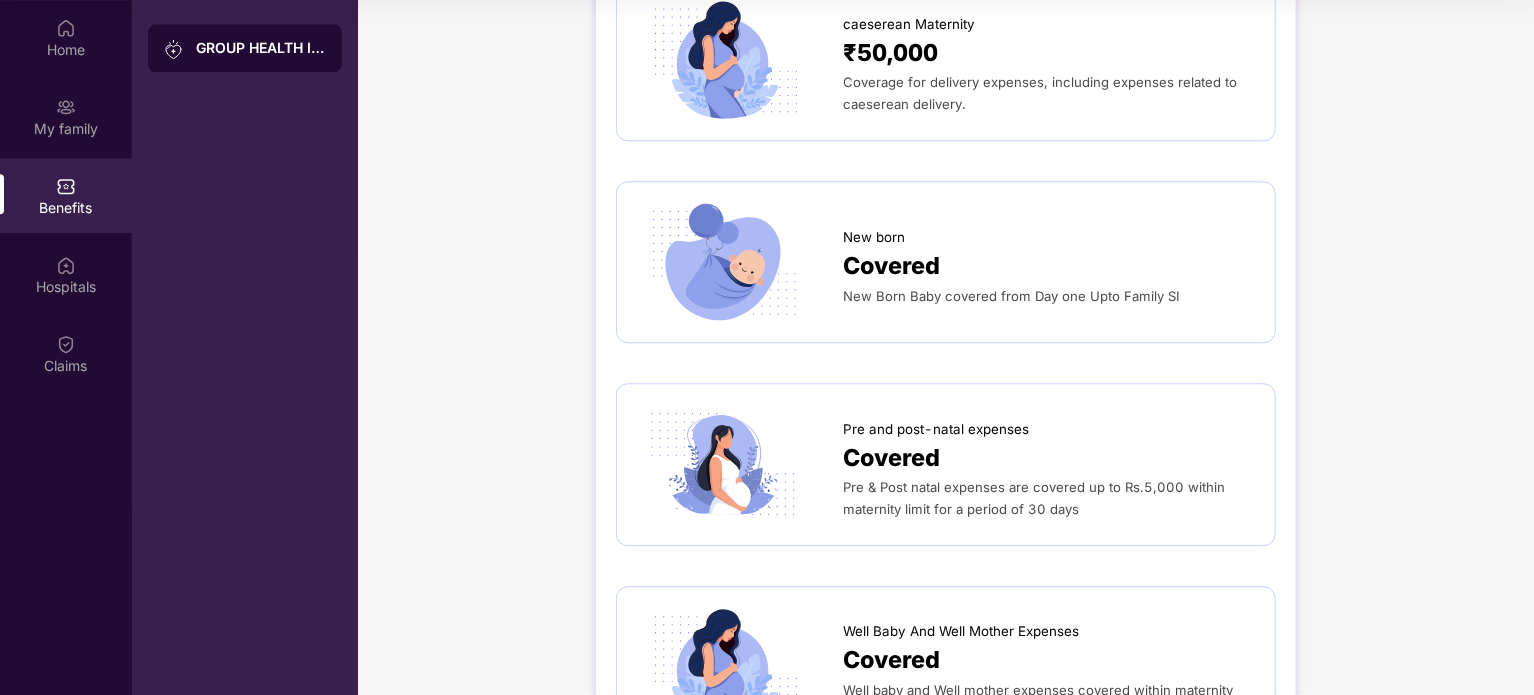 click on "Pre and post-natal expenses" at bounding box center [936, 429] 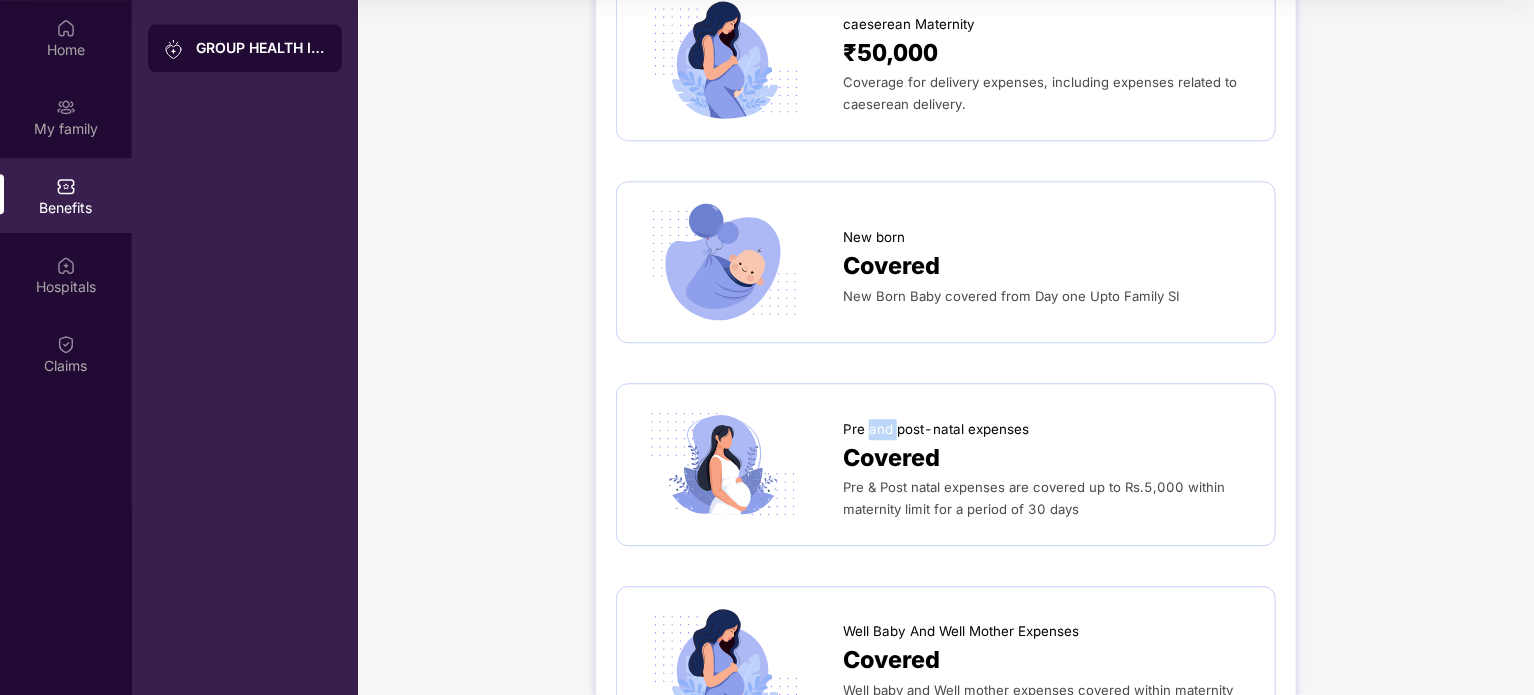 click on "Pre and post-natal expenses" at bounding box center [936, 429] 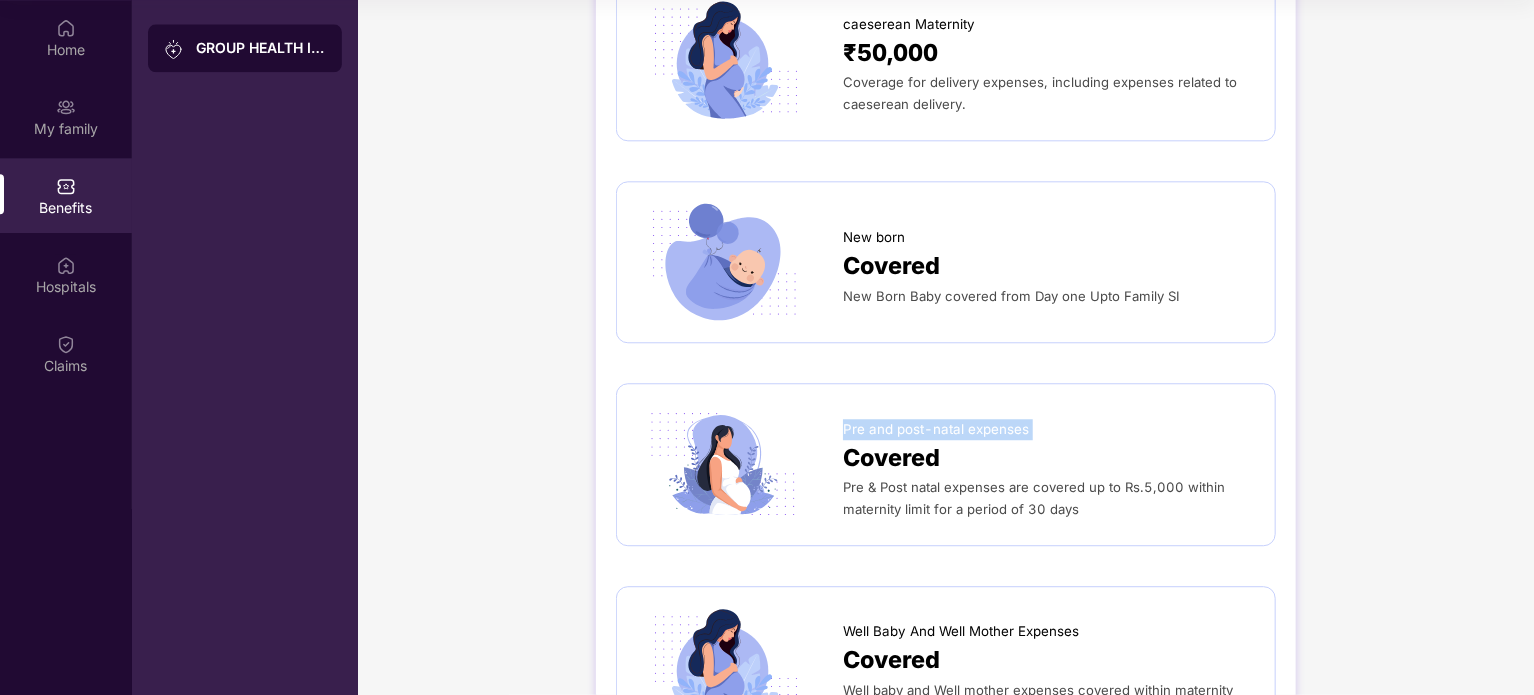 click on "Pre and post-natal expenses" at bounding box center [936, 429] 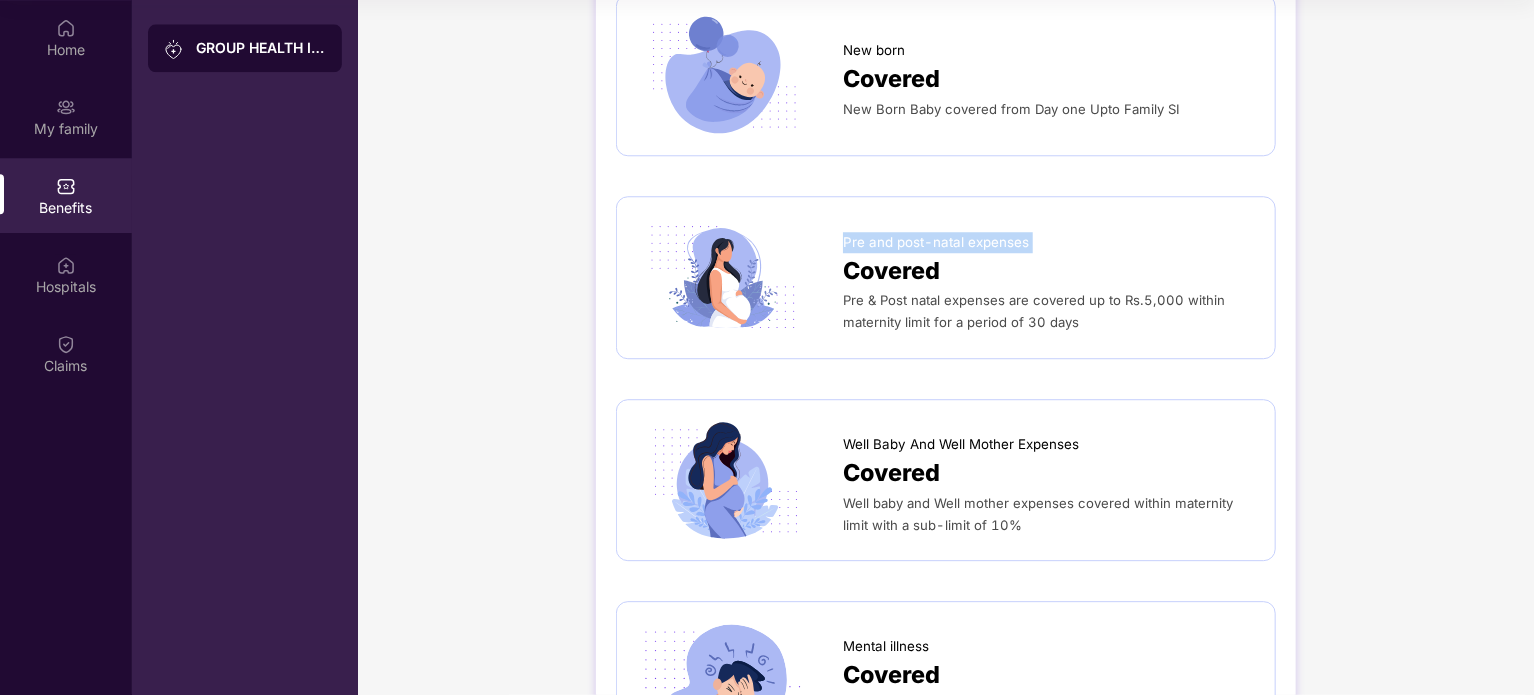 scroll, scrollTop: 2644, scrollLeft: 0, axis: vertical 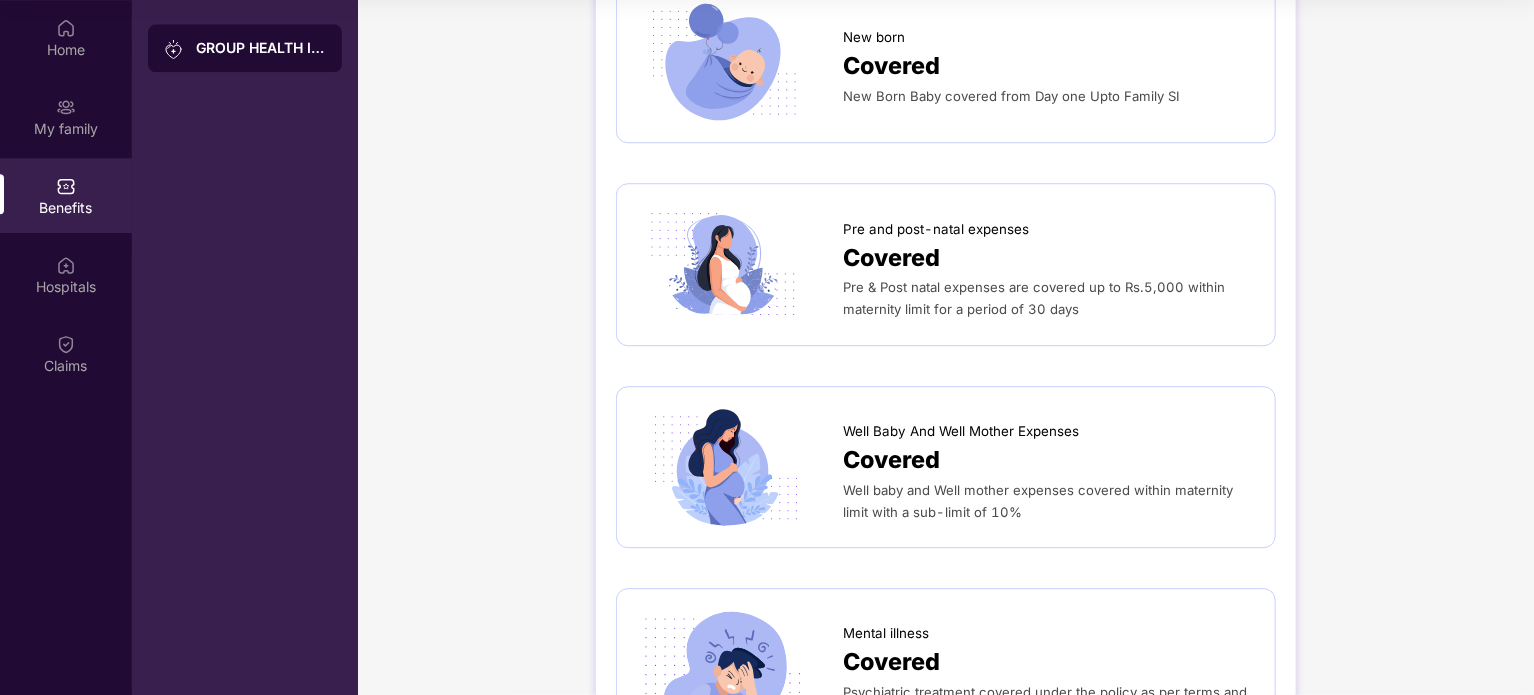click on "Well Baby And Well Mother Expenses" at bounding box center (961, 431) 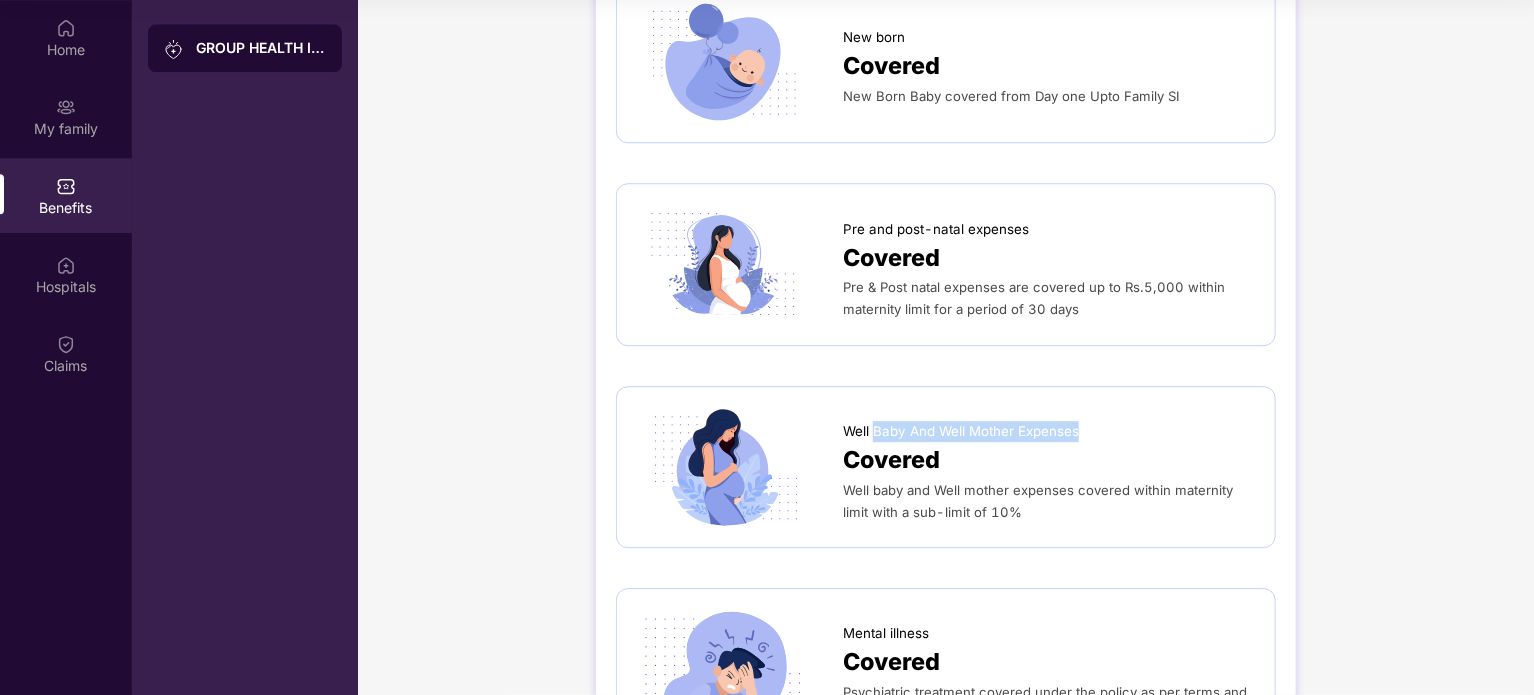 drag, startPoint x: 880, startPoint y: 435, endPoint x: 1053, endPoint y: 436, distance: 173.00288 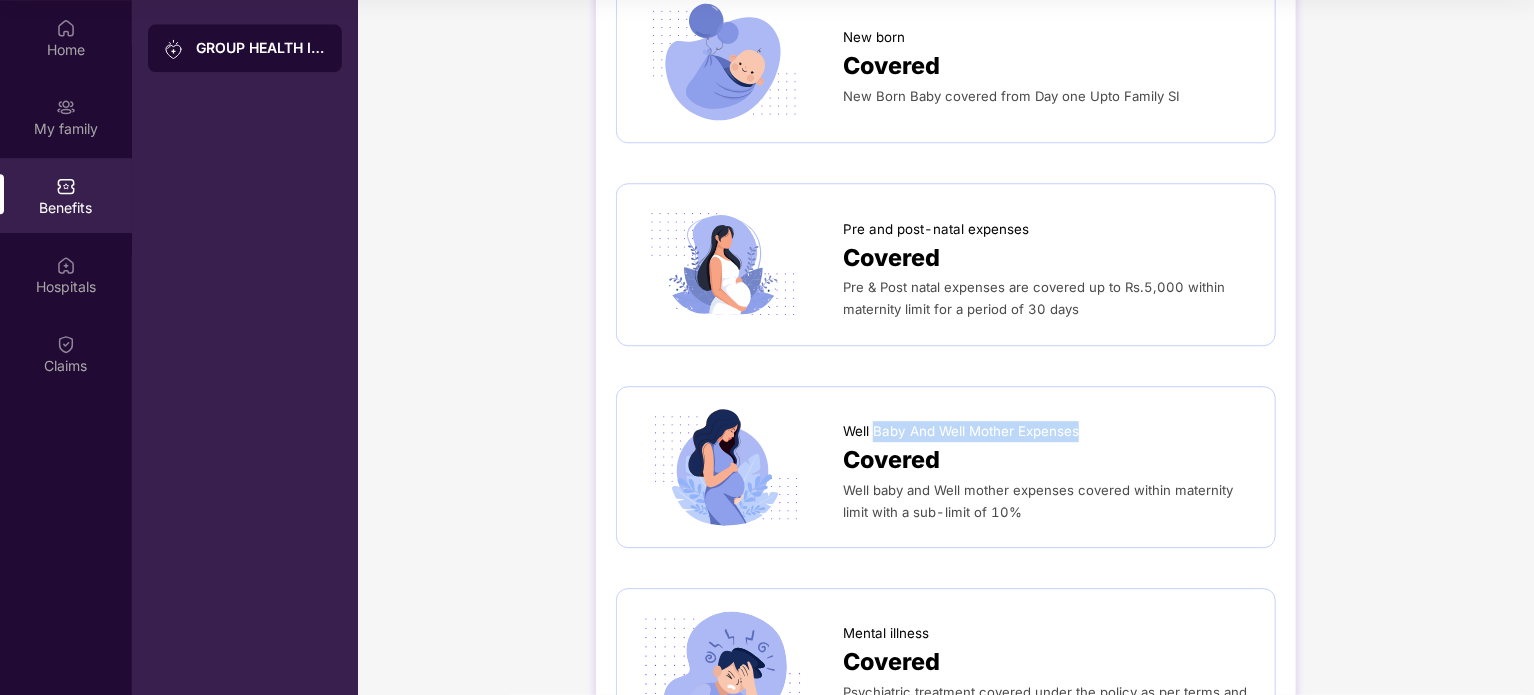 click on "Well Baby And Well Mother Expenses" at bounding box center (961, 431) 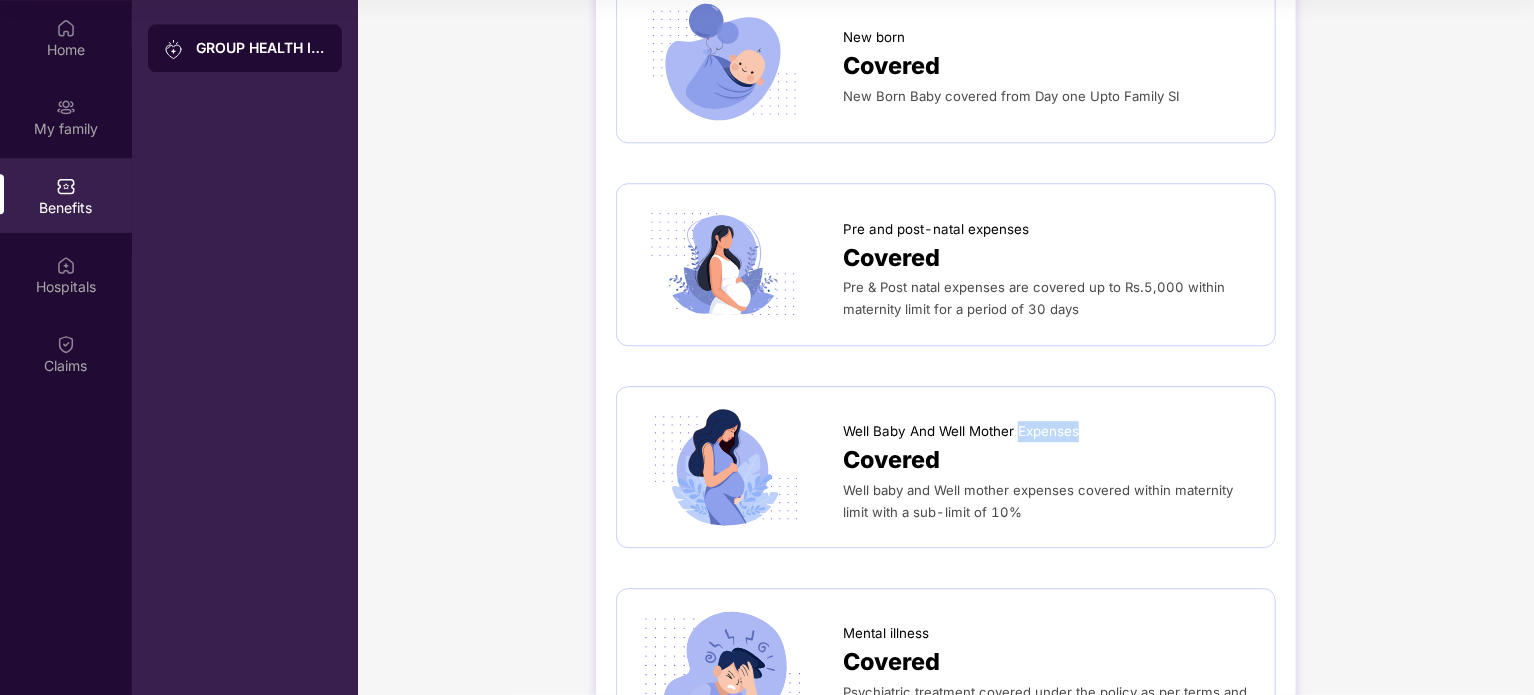 click on "Well Baby And Well Mother Expenses" at bounding box center [961, 431] 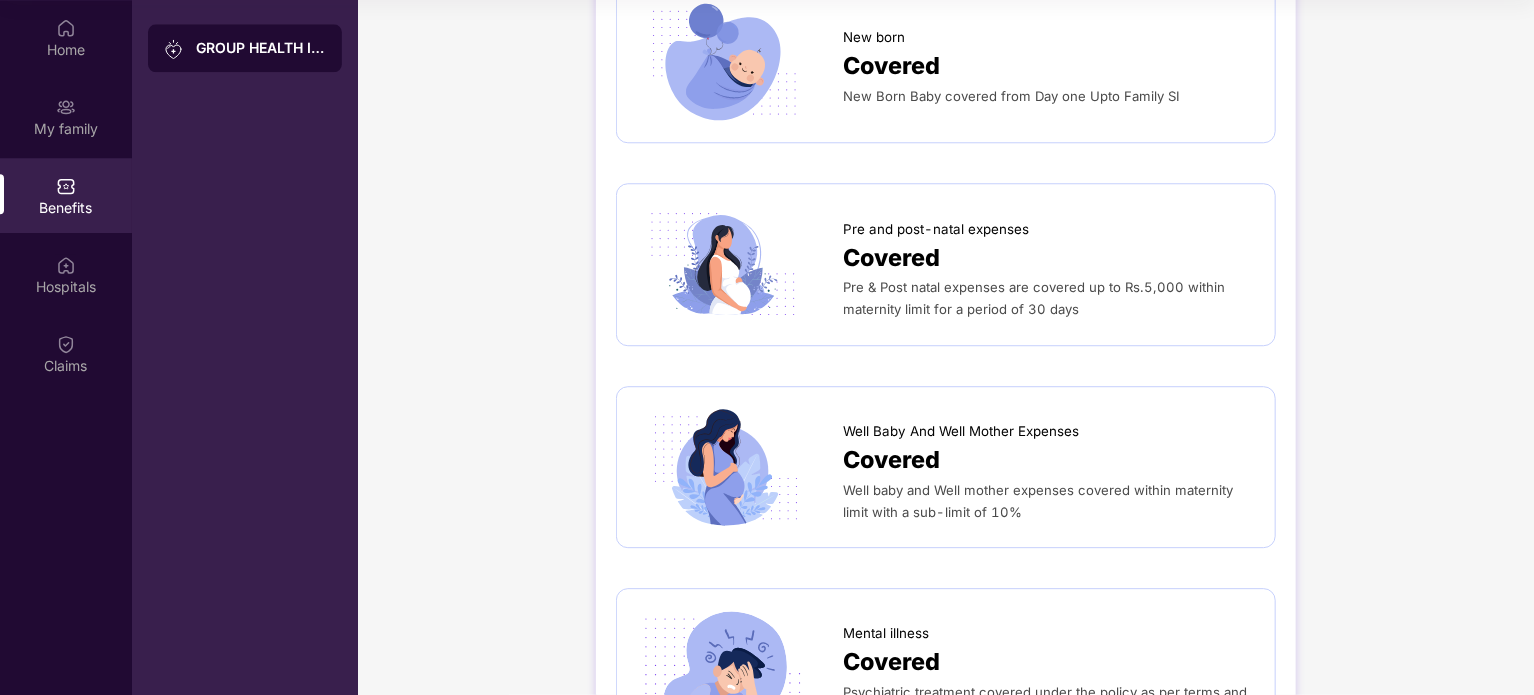 click on "Well baby and Well mother expenses covered within maternity limit with a sub-limit of 10%" at bounding box center [1038, 501] 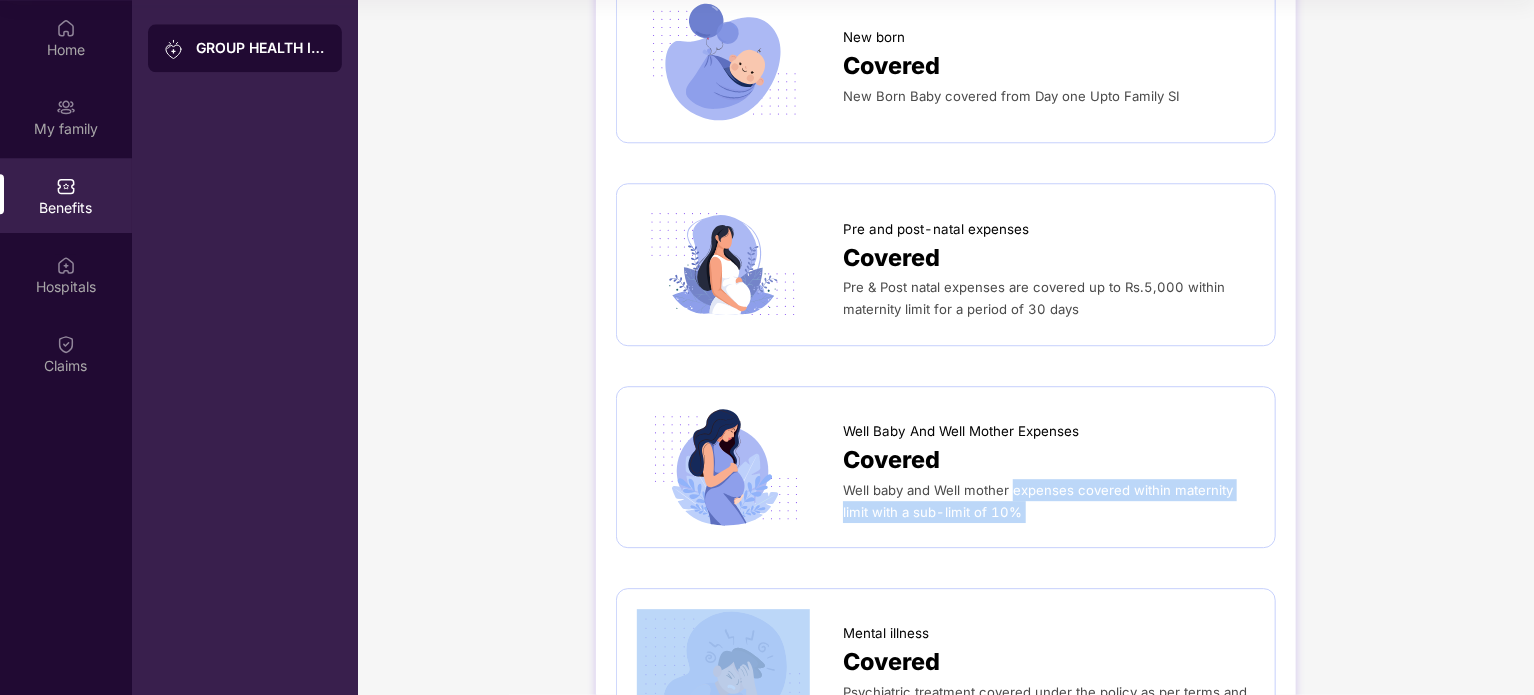 drag, startPoint x: 1035, startPoint y: 489, endPoint x: 1034, endPoint y: 503, distance: 14.035668 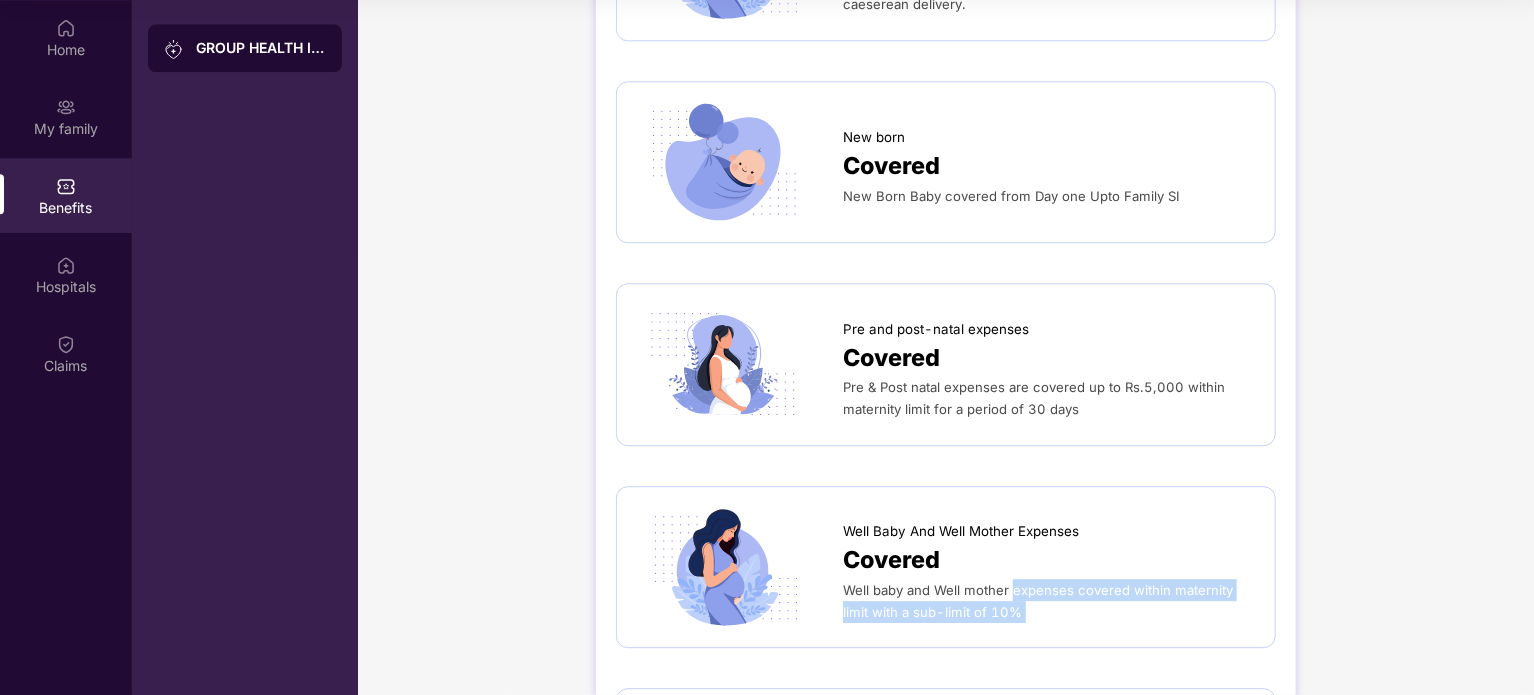 scroll, scrollTop: 2444, scrollLeft: 0, axis: vertical 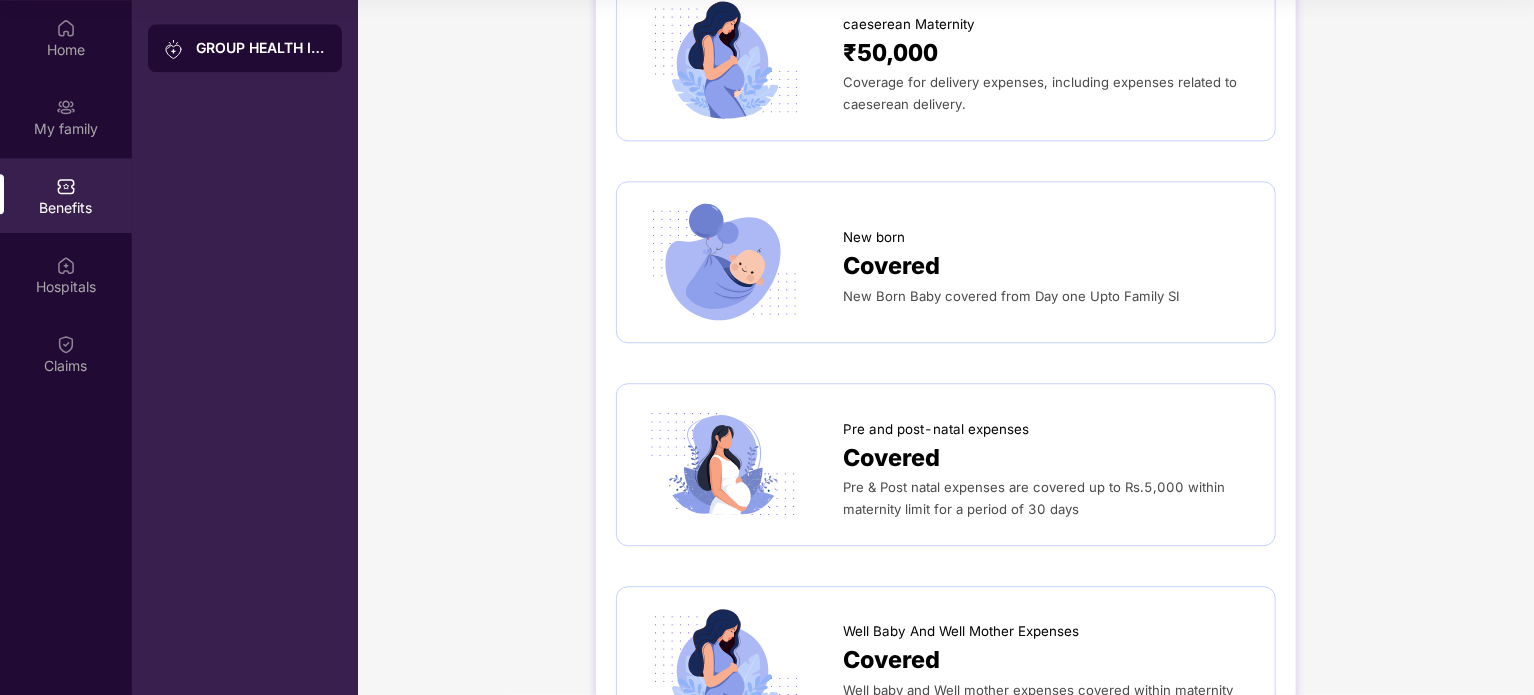click on "Pre & Post natal expenses are covered up to Rs.5,000 within maternity limit for a period of 30 days" at bounding box center (1034, 498) 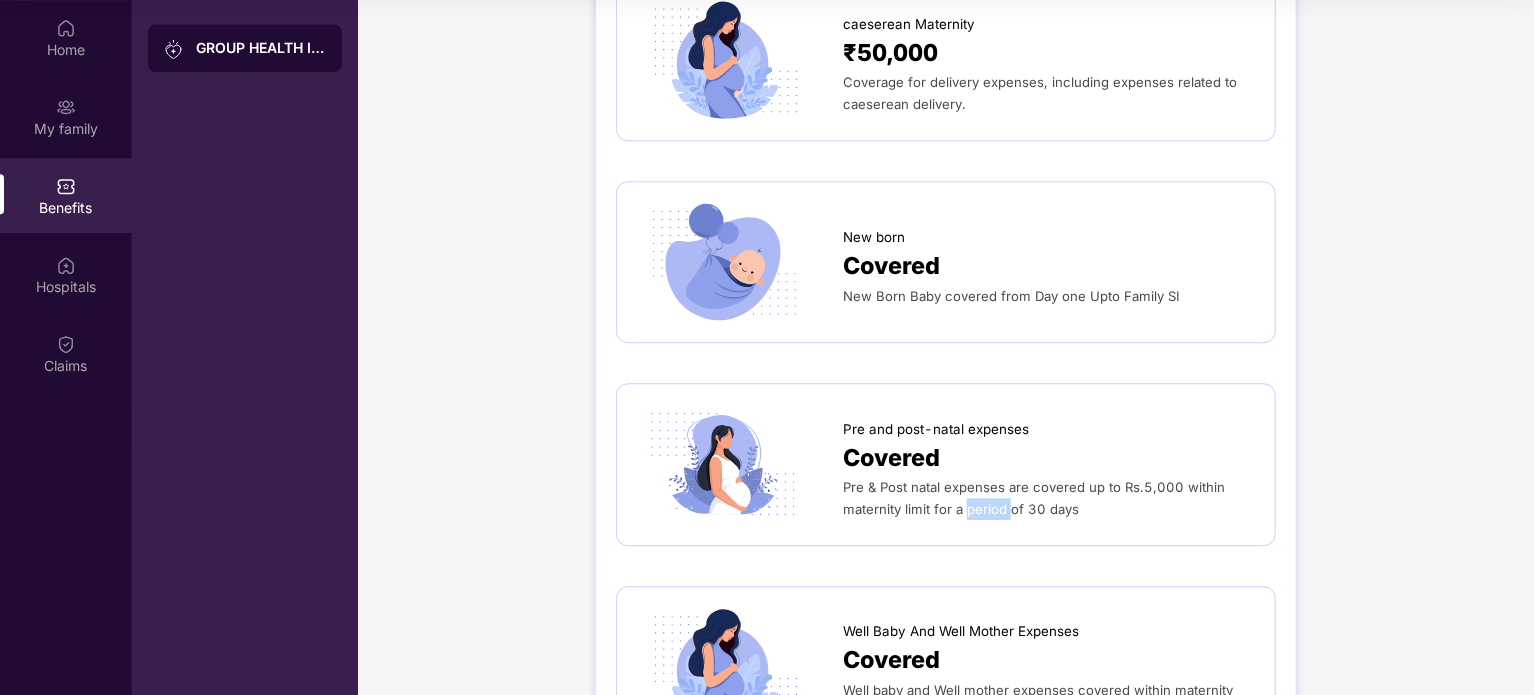 click on "Pre & Post natal expenses are covered up to Rs.5,000 within maternity limit for a period of 30 days" at bounding box center (1034, 498) 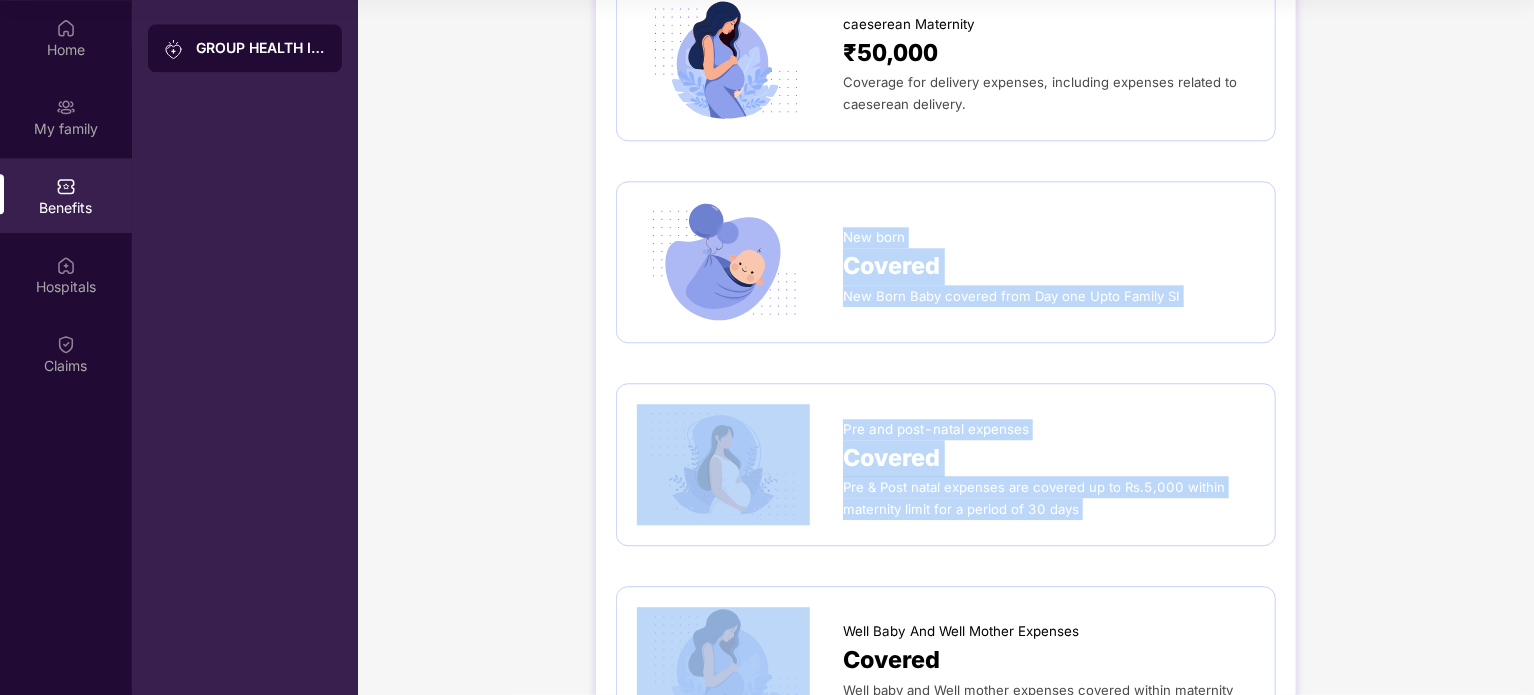 drag, startPoint x: 984, startPoint y: 505, endPoint x: 885, endPoint y: 247, distance: 276.3422 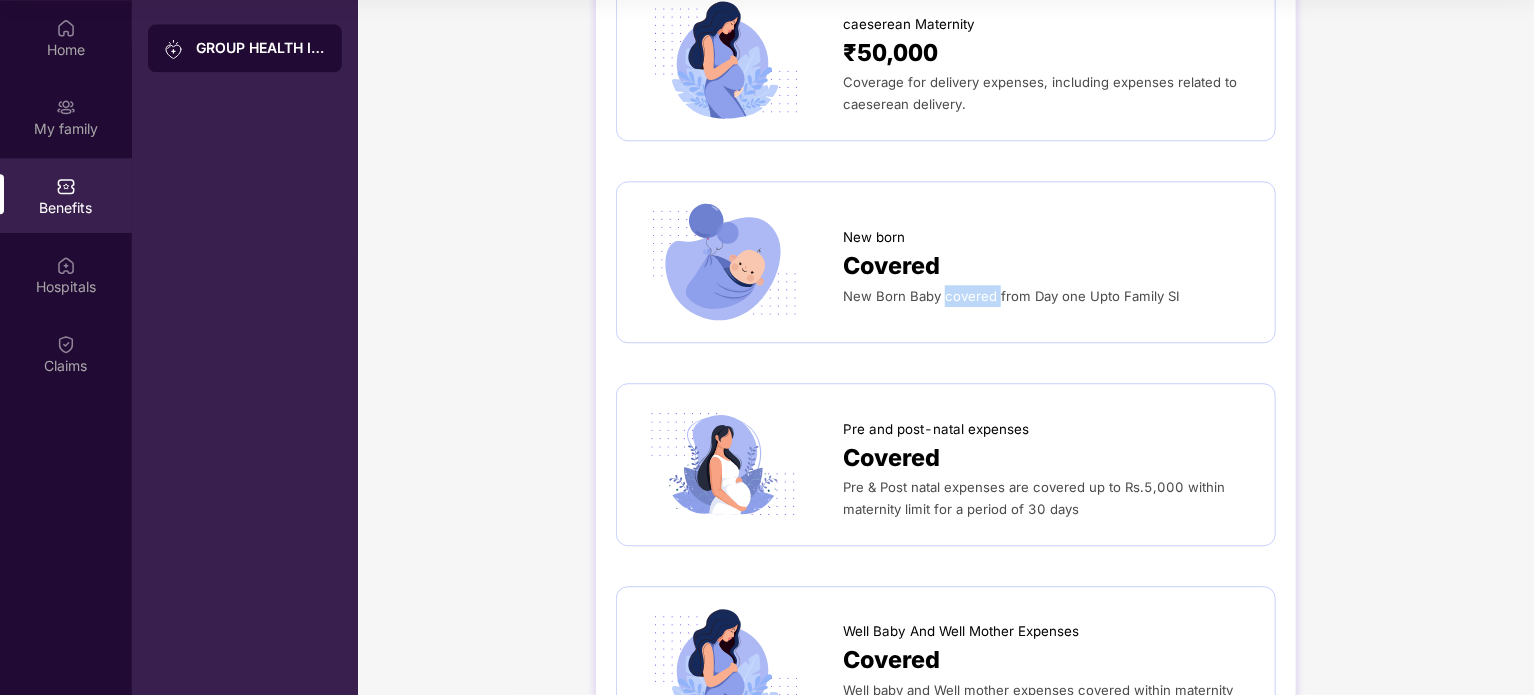 click on "New Born Baby covered from Day one Upto Family SI" at bounding box center [1011, 296] 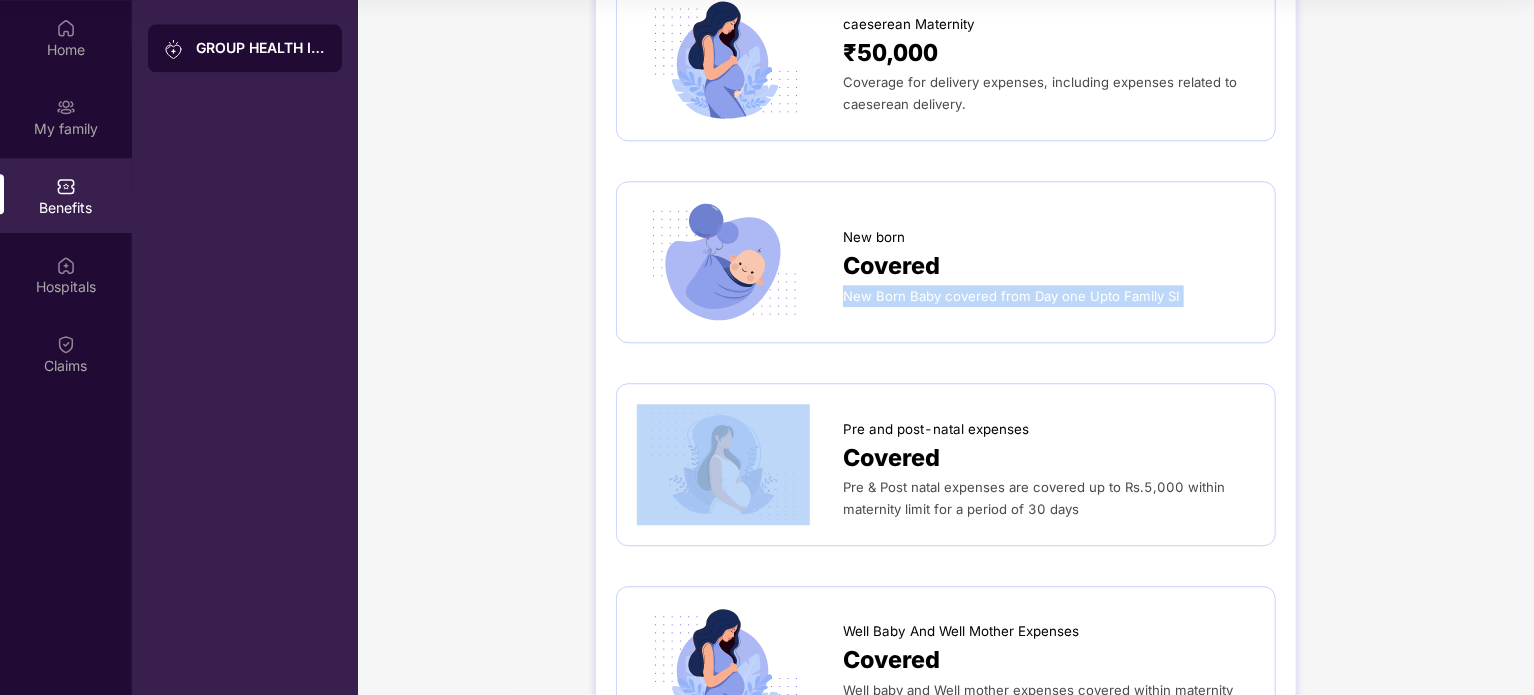 click on "New Born Baby covered from Day one Upto Family SI" at bounding box center (1011, 296) 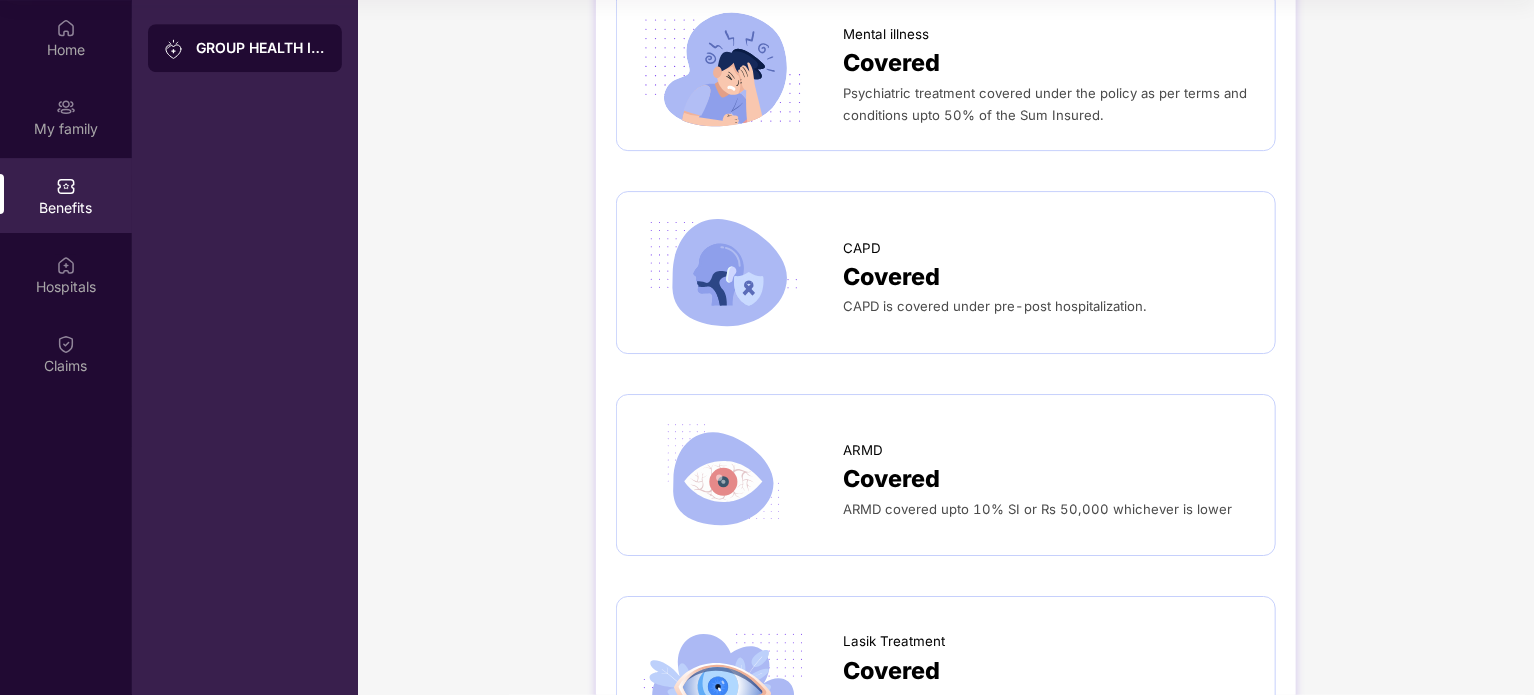 scroll, scrollTop: 3244, scrollLeft: 0, axis: vertical 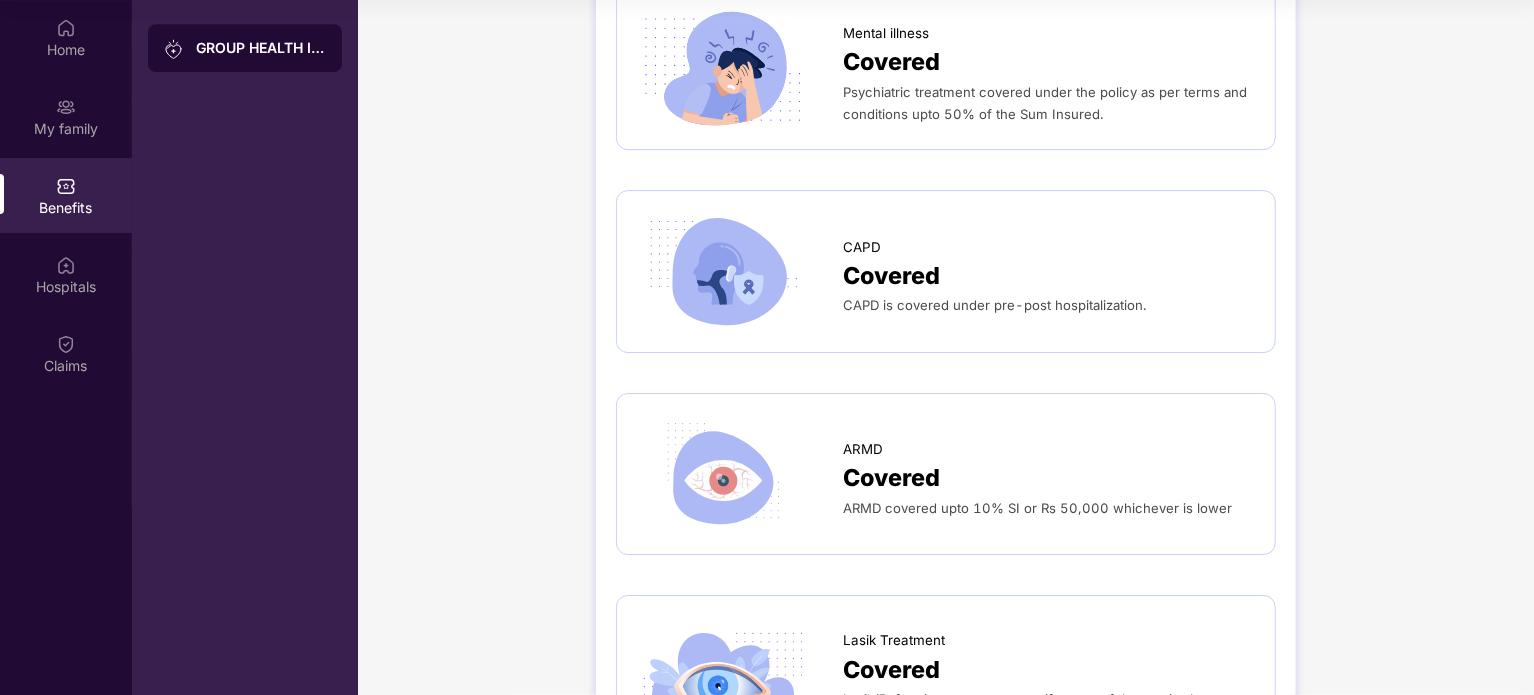 click at bounding box center [66, 186] 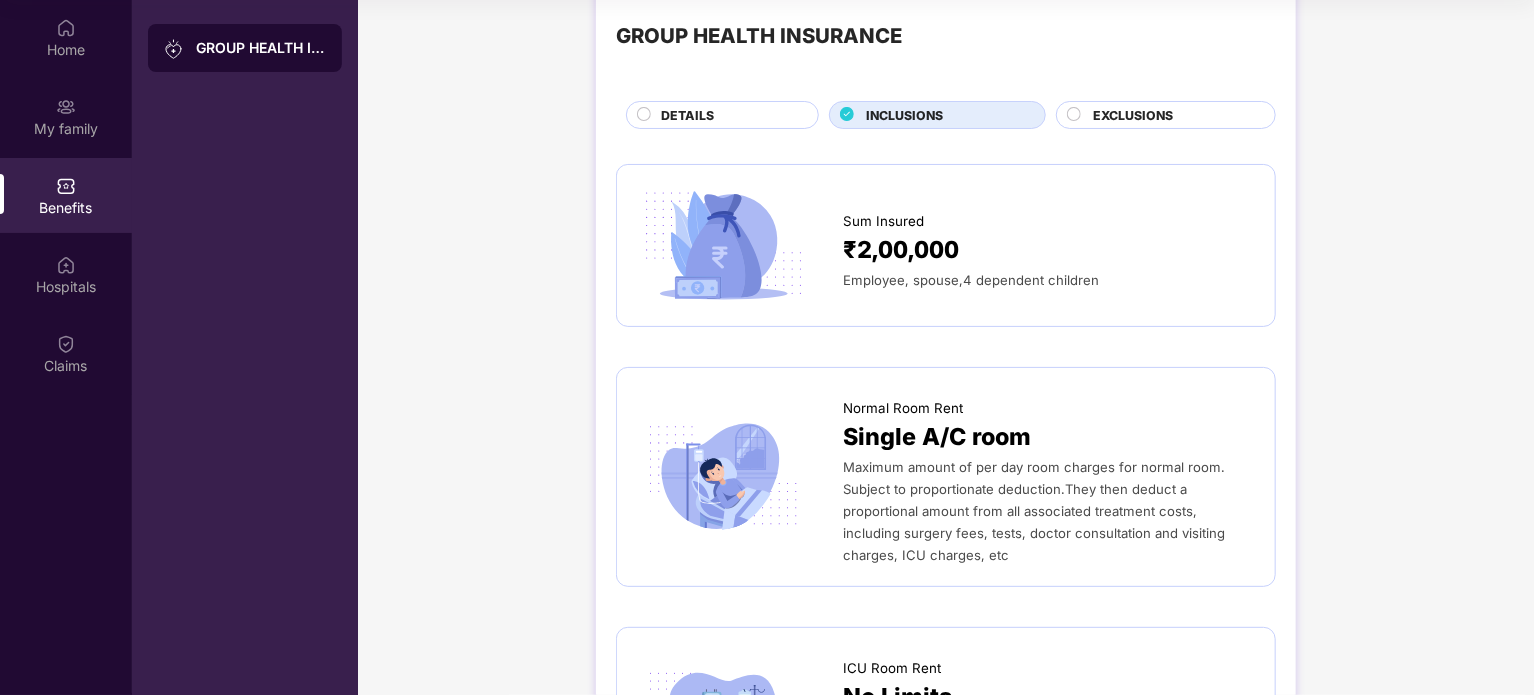 scroll, scrollTop: 0, scrollLeft: 0, axis: both 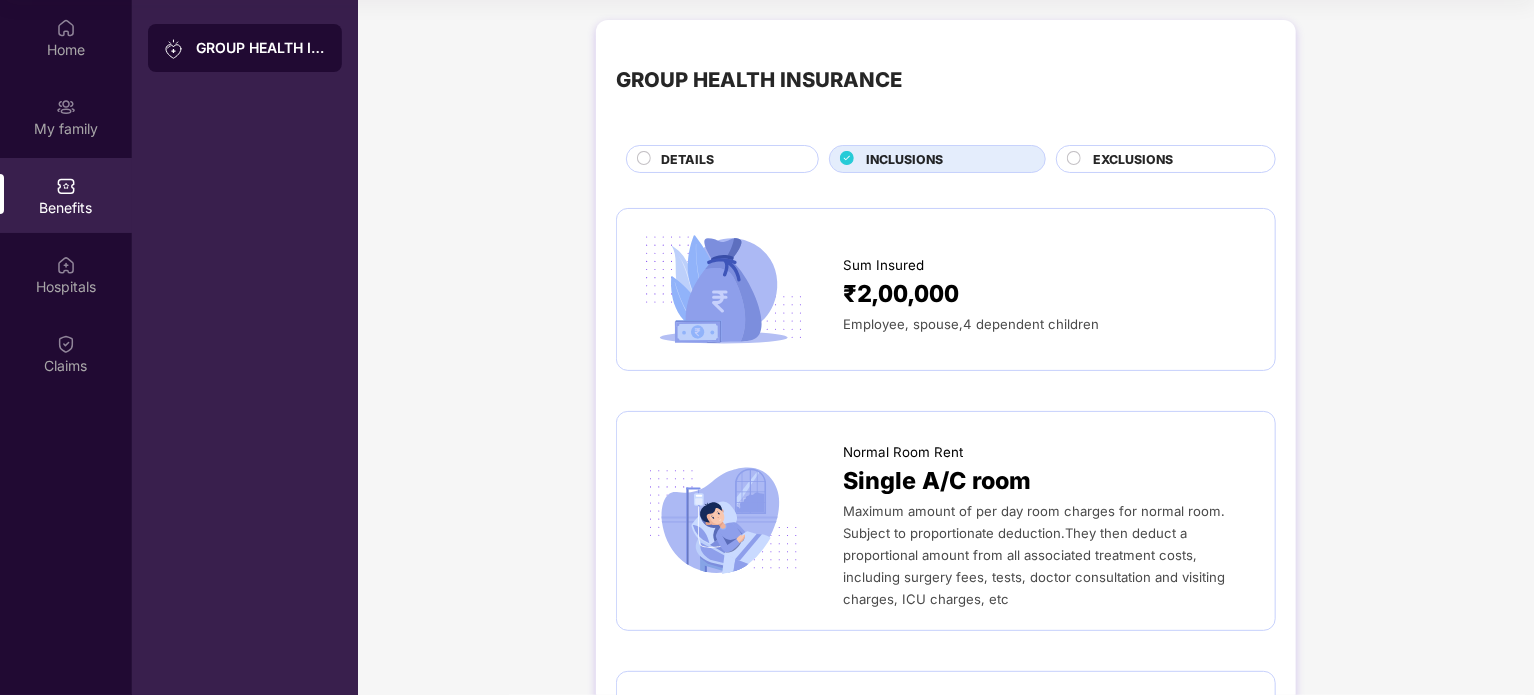 click on "EXCLUSIONS" at bounding box center (1133, 159) 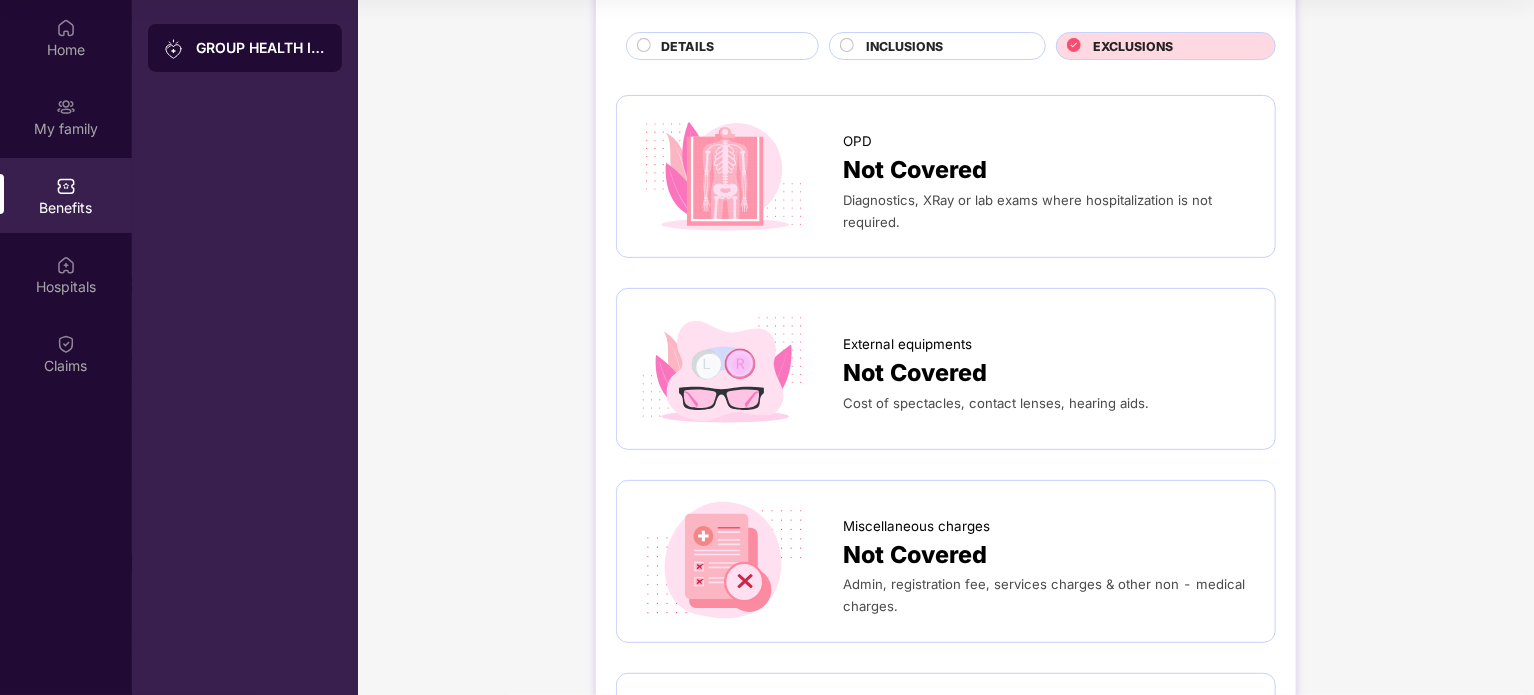 scroll, scrollTop: 0, scrollLeft: 0, axis: both 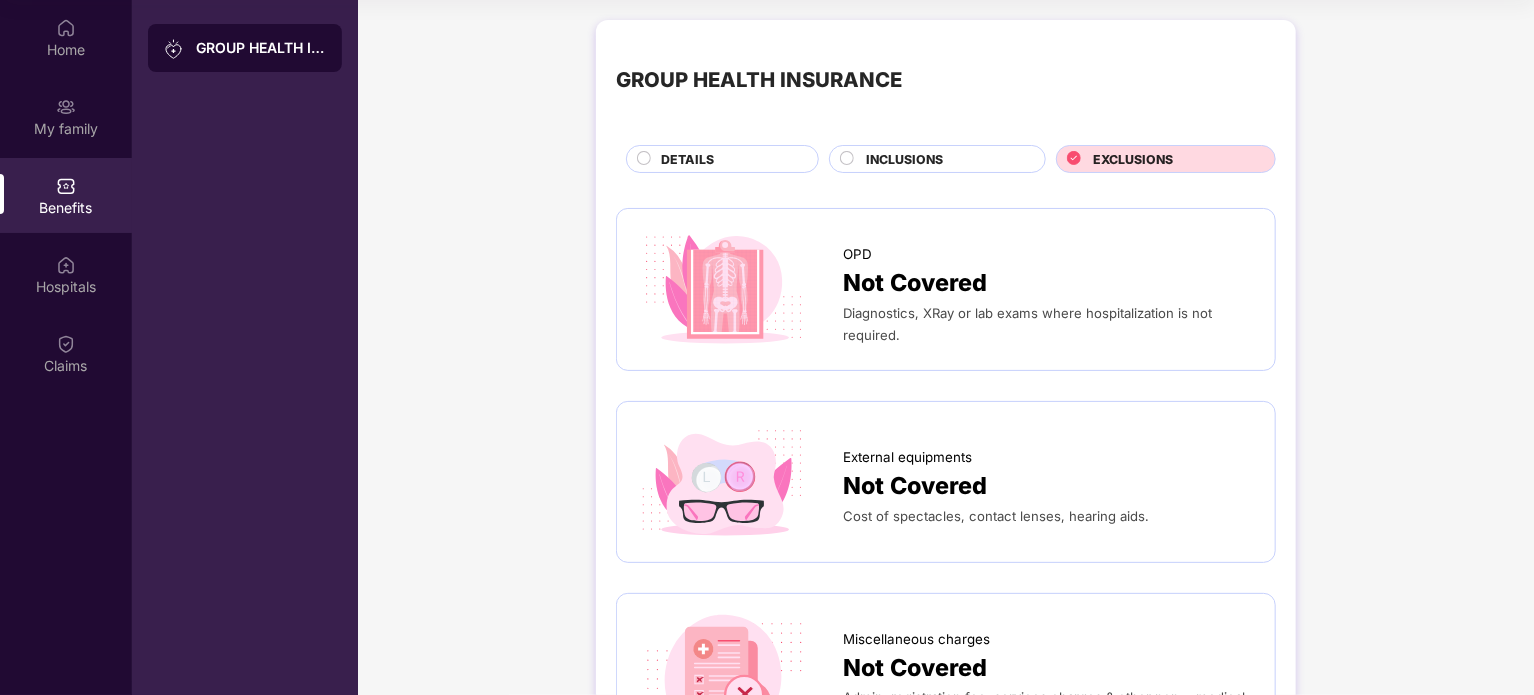 click on "DETAILS" at bounding box center [722, 159] 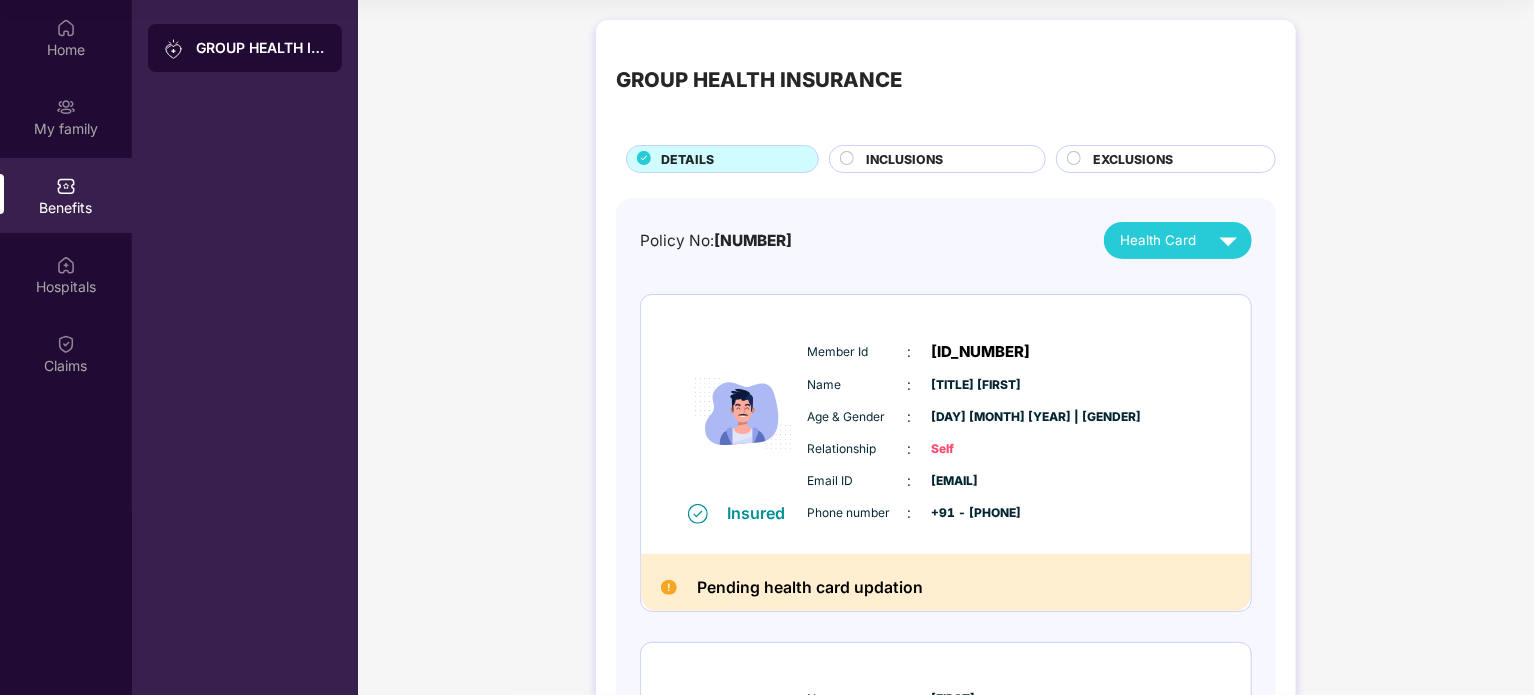 click on "INCLUSIONS" at bounding box center [904, 159] 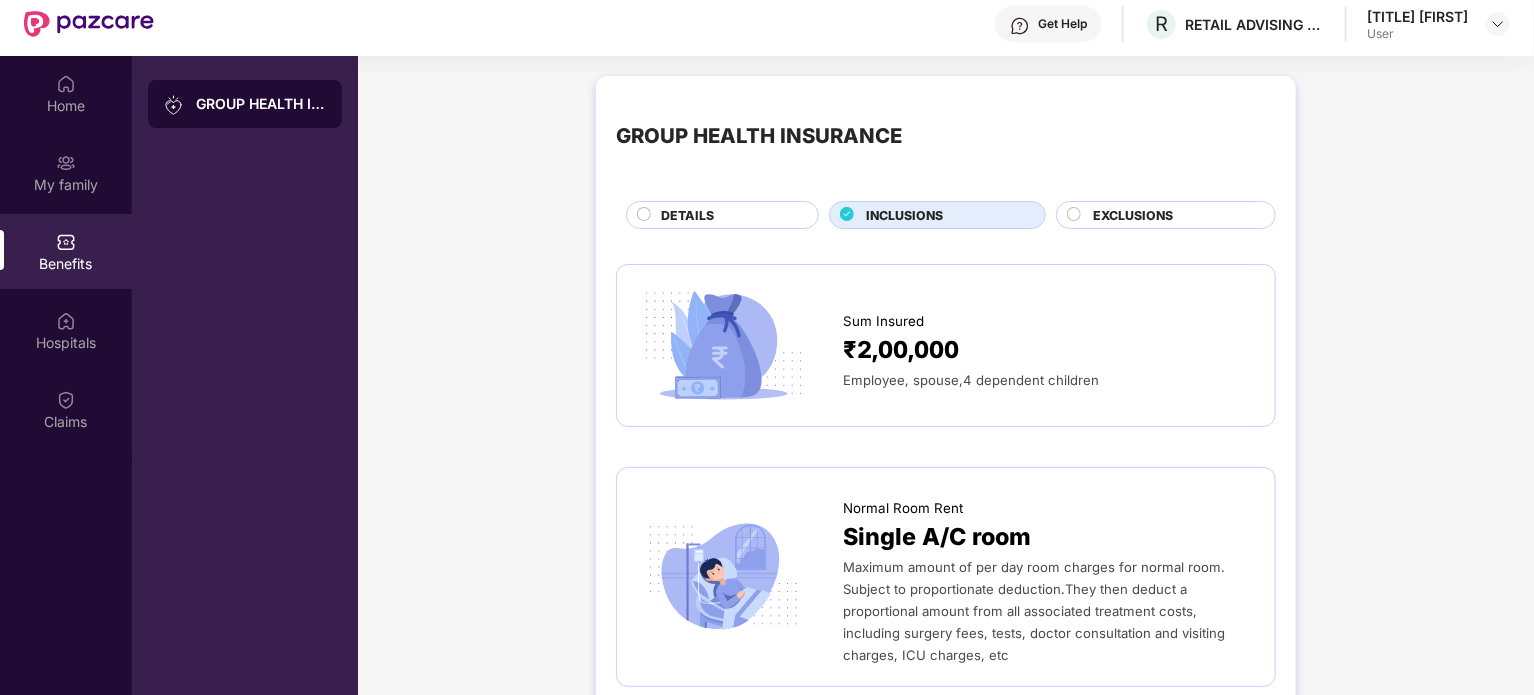scroll, scrollTop: 112, scrollLeft: 0, axis: vertical 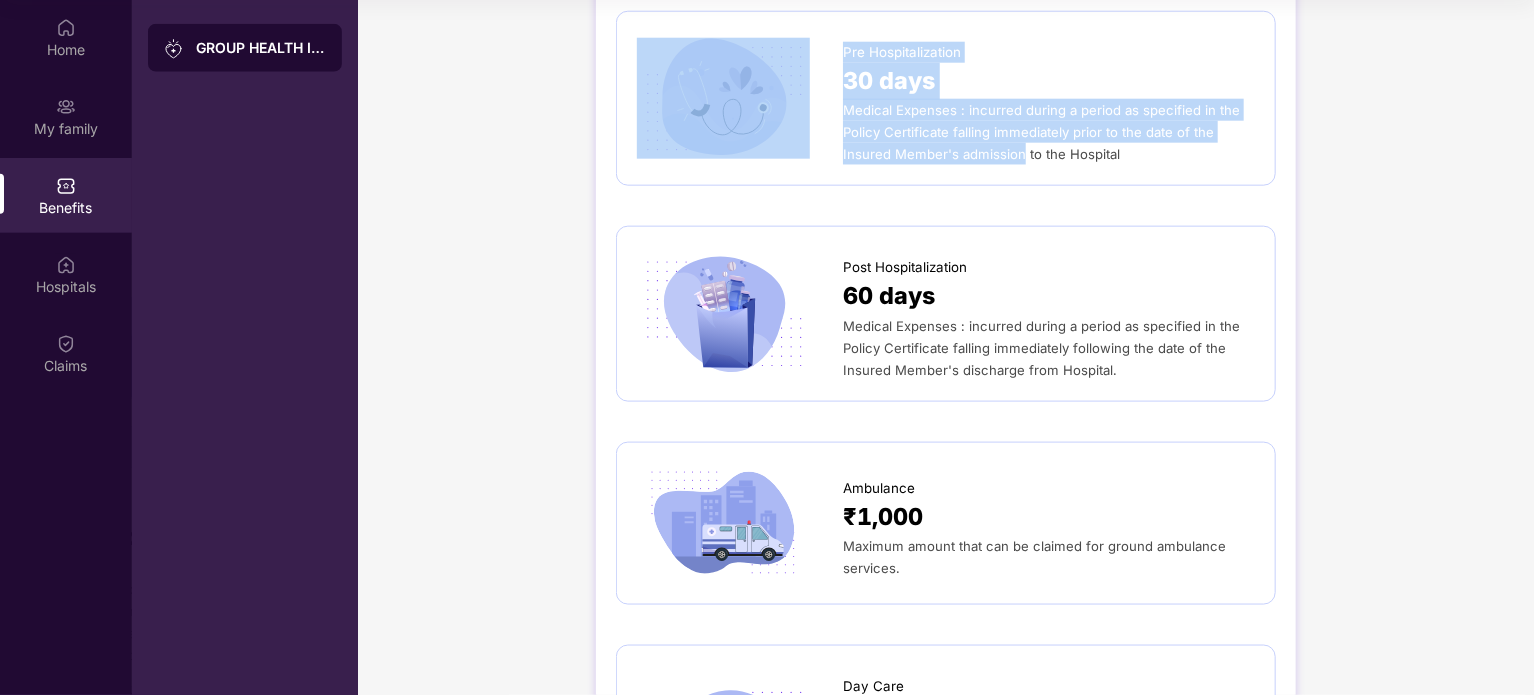 drag, startPoint x: 840, startPoint y: 86, endPoint x: 1055, endPoint y: 159, distance: 227.05505 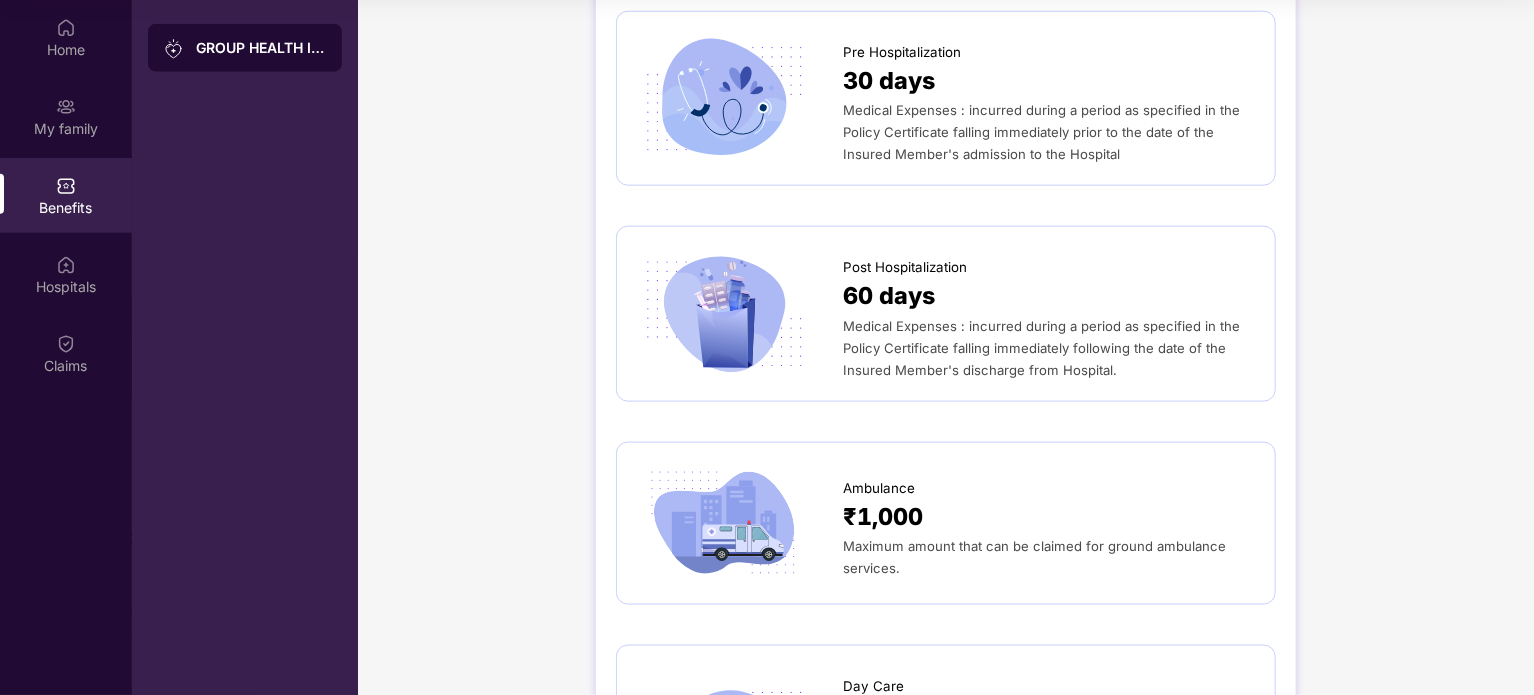 click on "Pre Hospitalization 30 days Medical Expenses : incurred during a period as specified in the Policy Certificate falling immediately prior to the date of the Insured Member's admission to the Hospital" at bounding box center [946, 99] 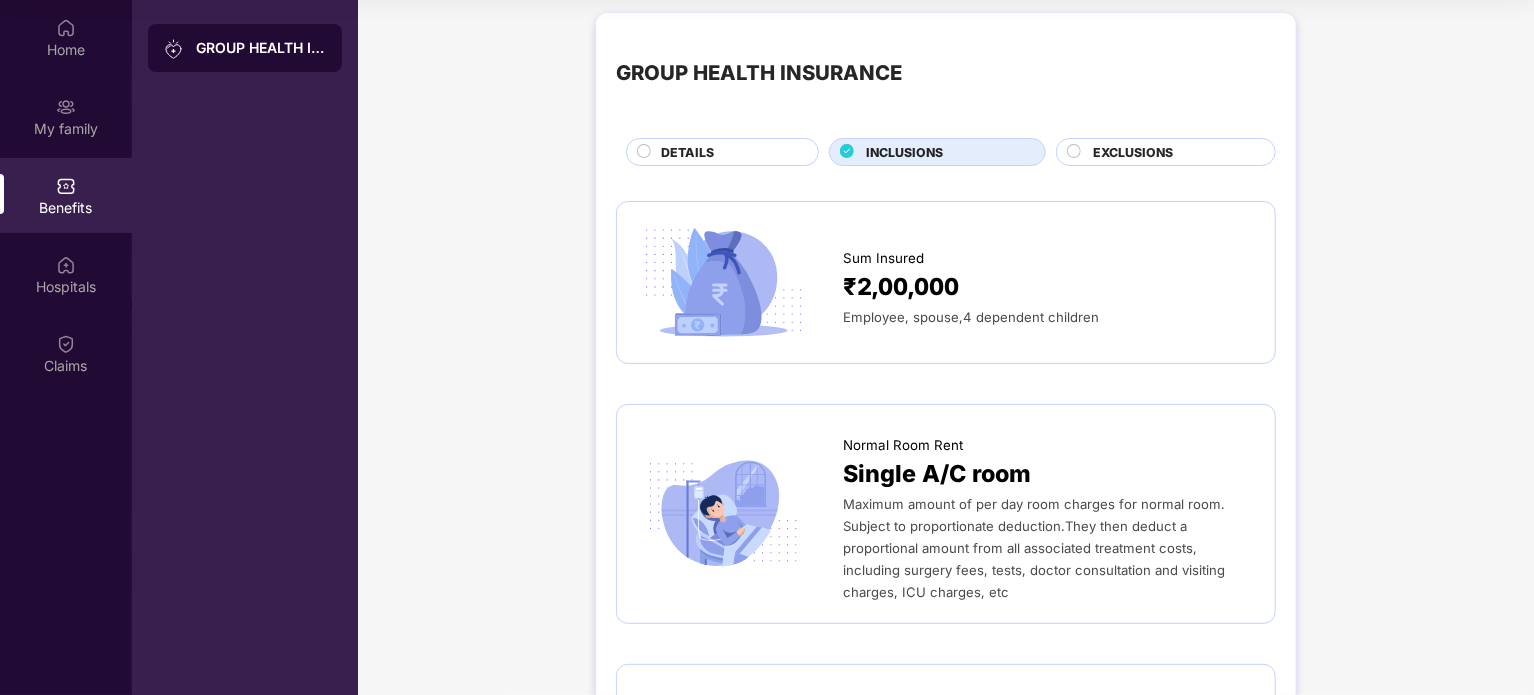 scroll, scrollTop: 0, scrollLeft: 0, axis: both 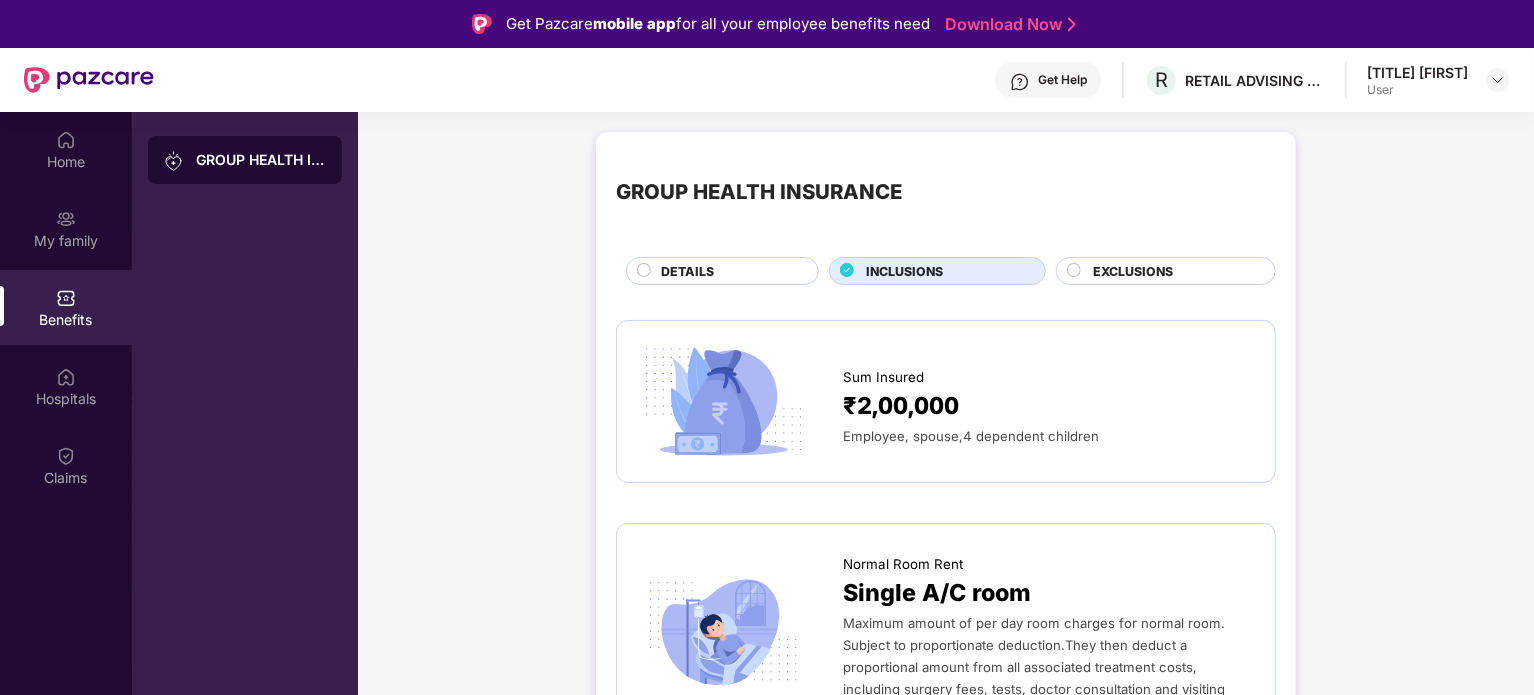 click on "Benefits" at bounding box center (66, 307) 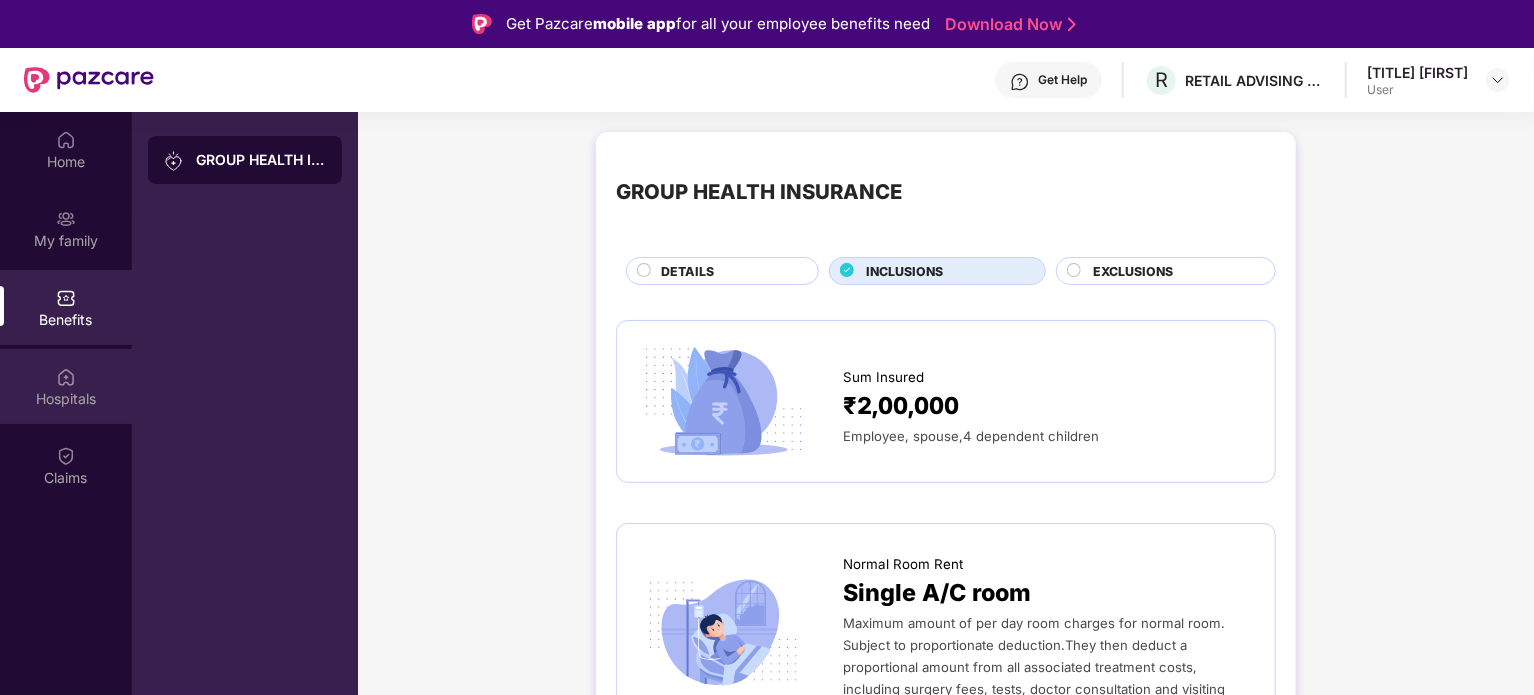click on "Hospitals" at bounding box center [66, 386] 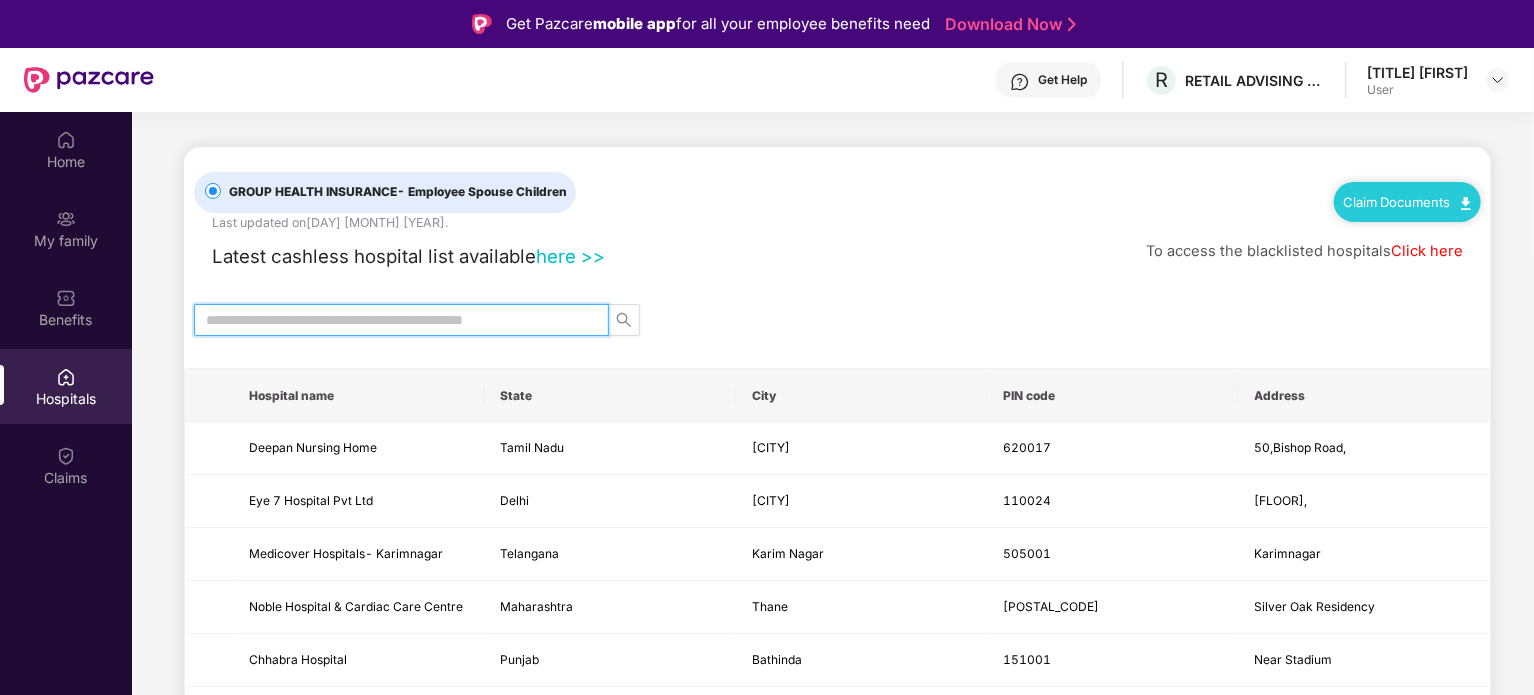 drag, startPoint x: 365, startPoint y: 323, endPoint x: 351, endPoint y: 271, distance: 53.851646 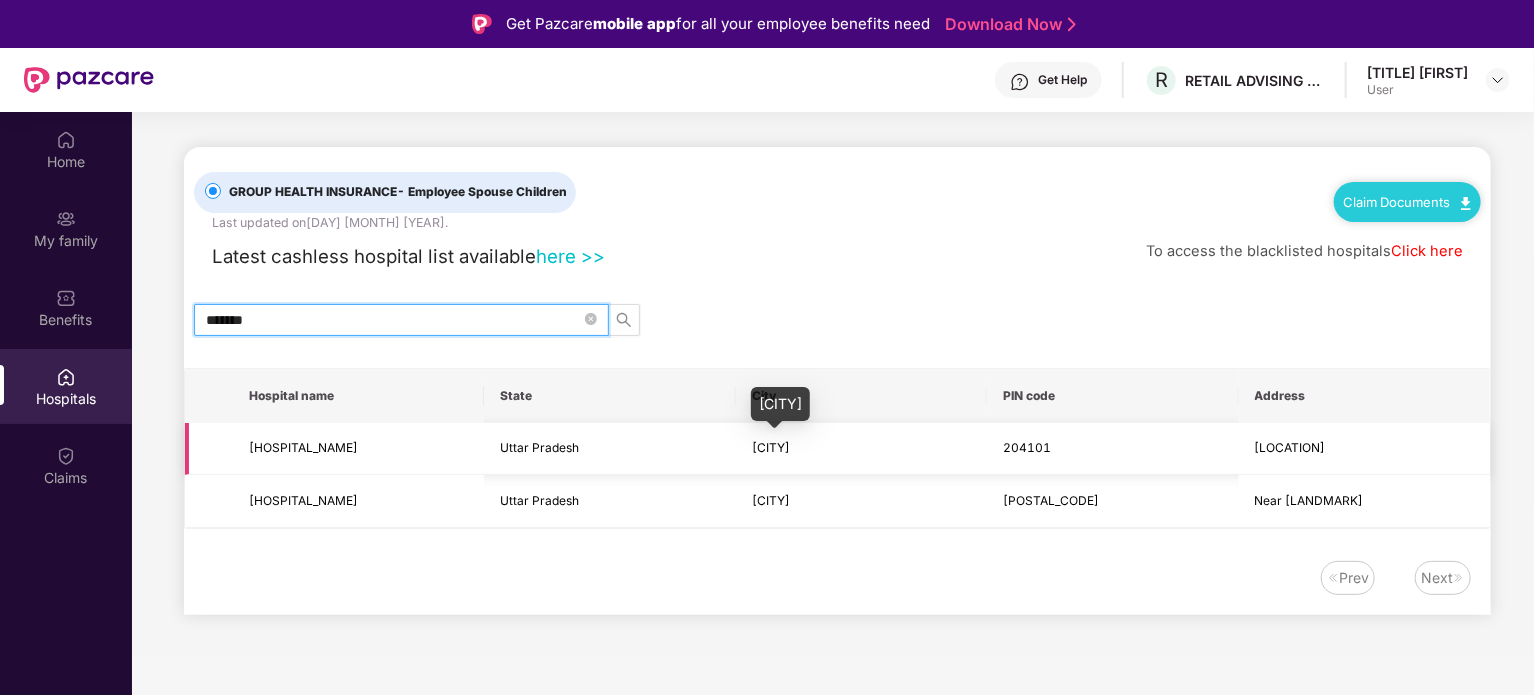 type on "*******" 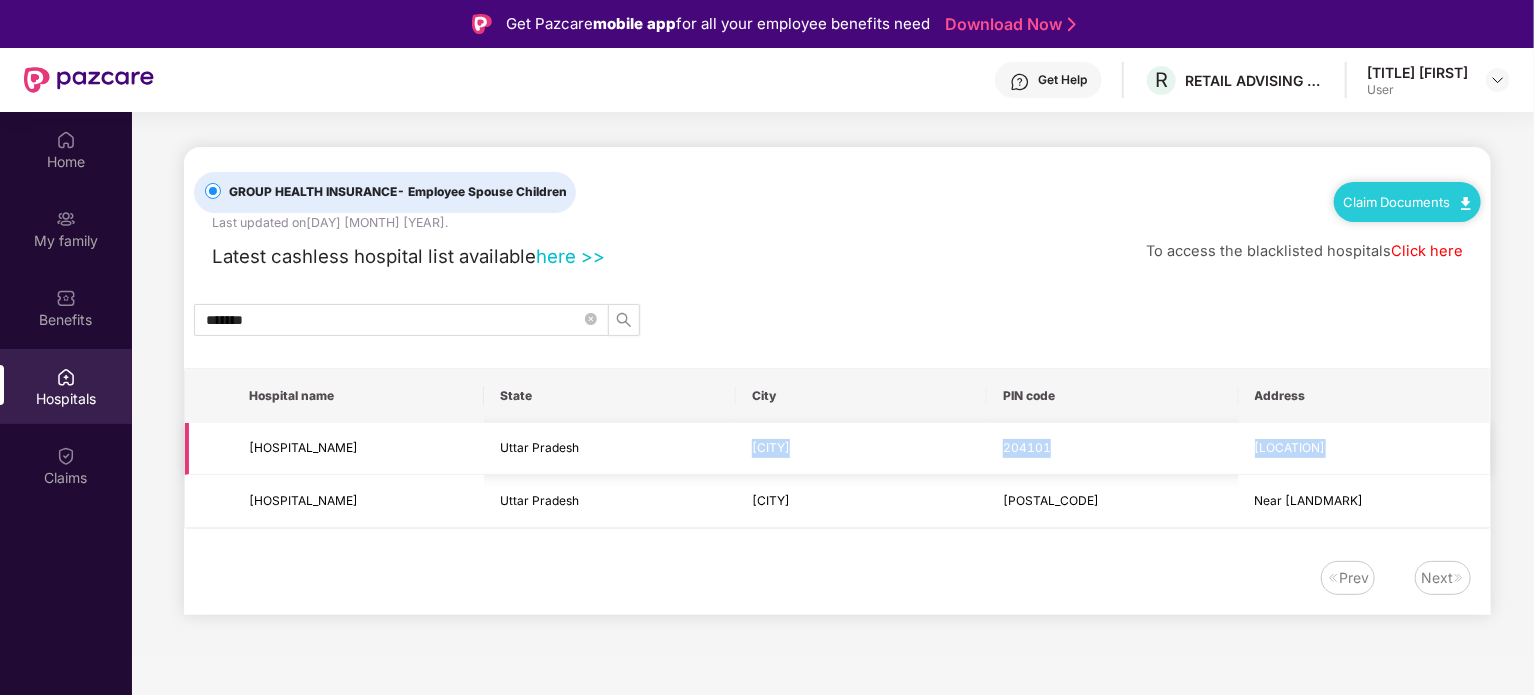 drag, startPoint x: 784, startPoint y: 447, endPoint x: 1288, endPoint y: 447, distance: 504 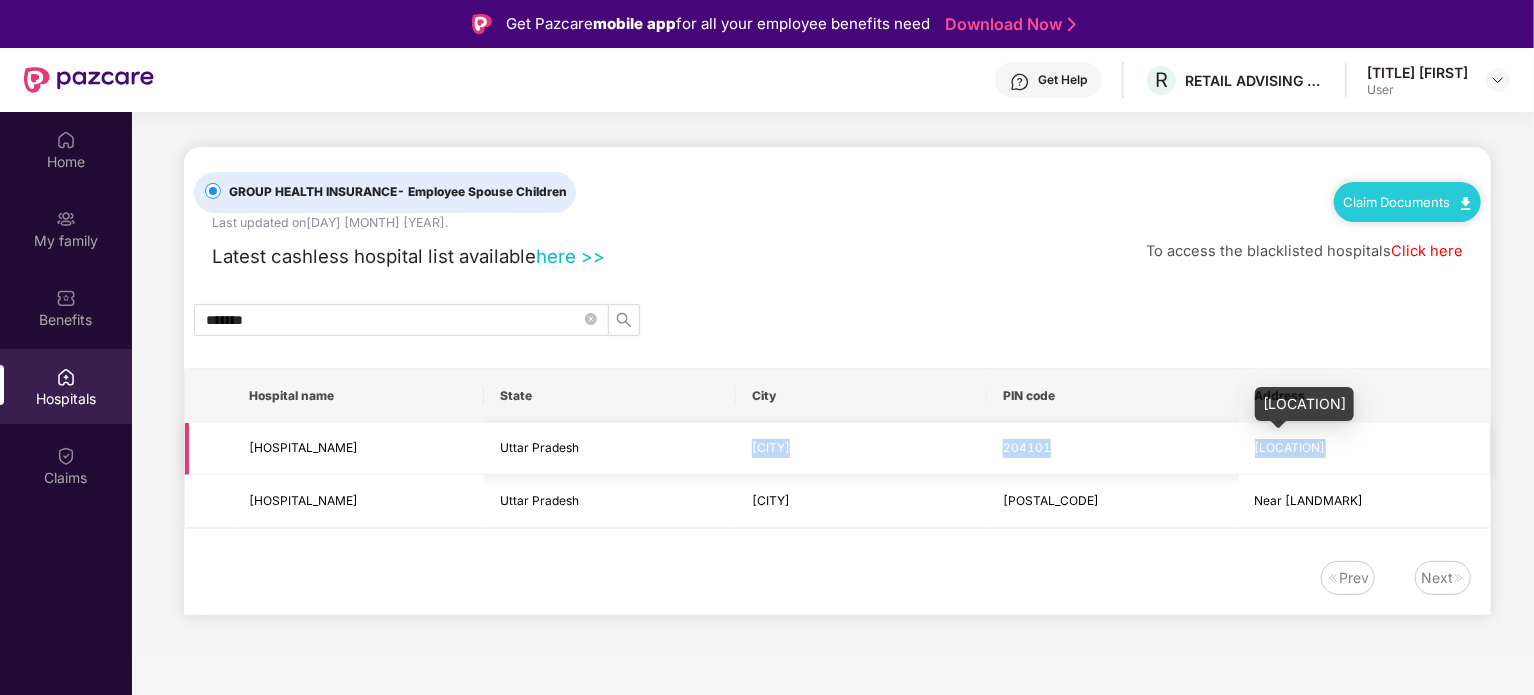 click on "[LOCATION]" at bounding box center (1290, 447) 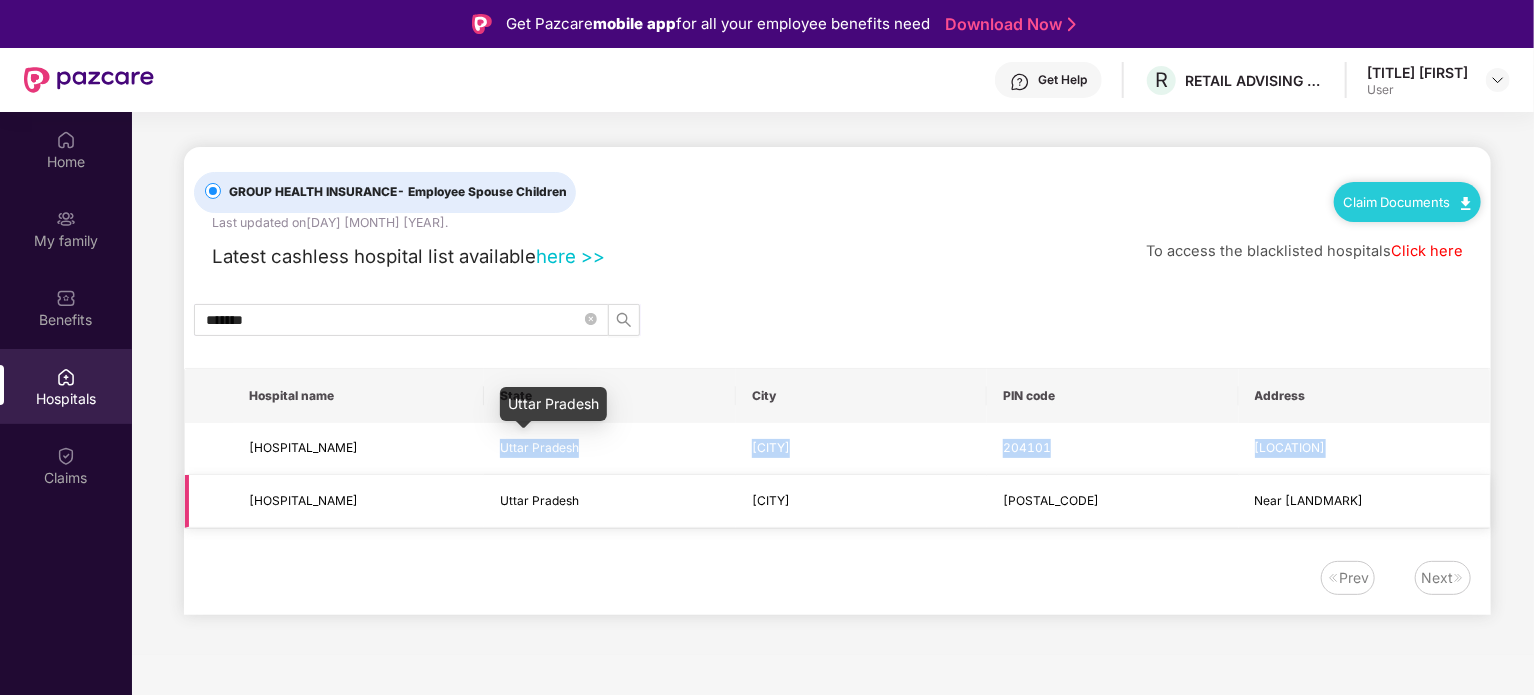 drag, startPoint x: 1288, startPoint y: 447, endPoint x: 411, endPoint y: 488, distance: 877.9579 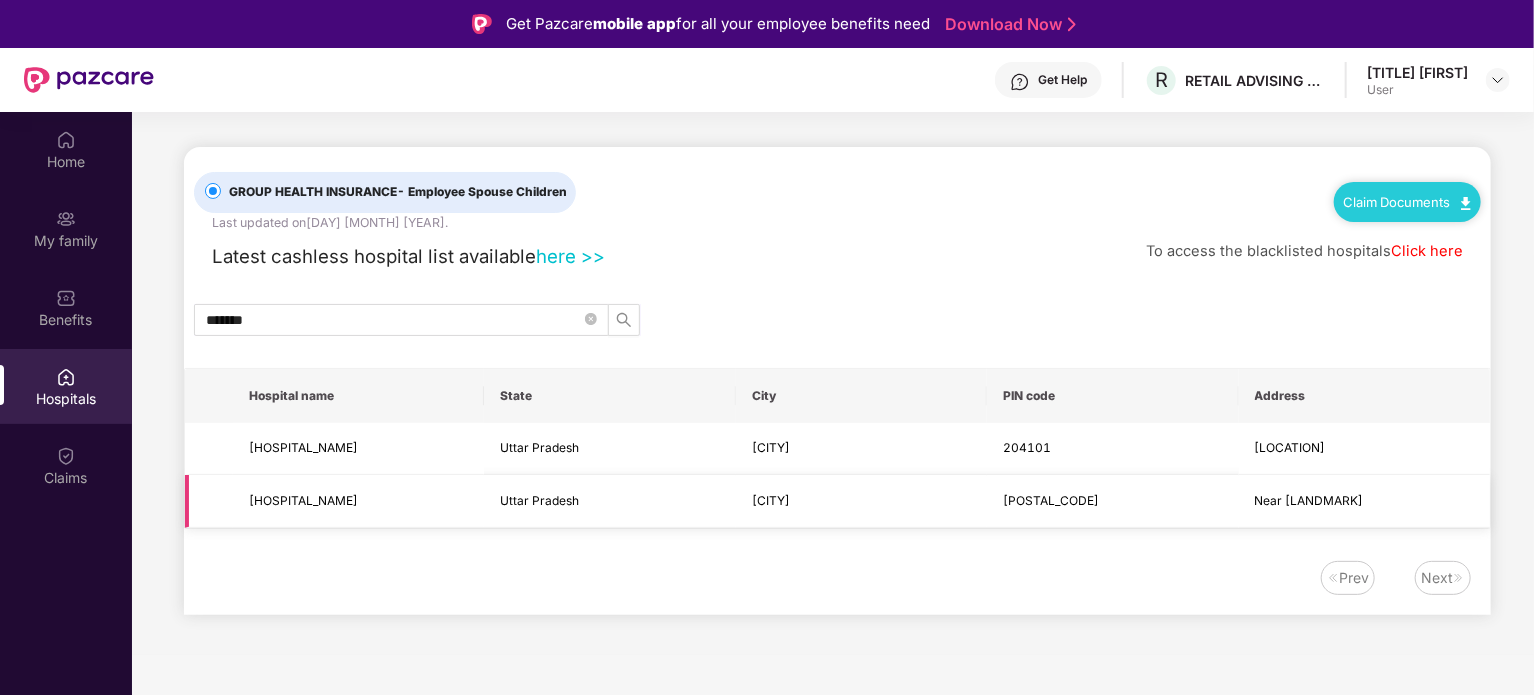click on "[HOSPITAL_NAME]" at bounding box center (358, 501) 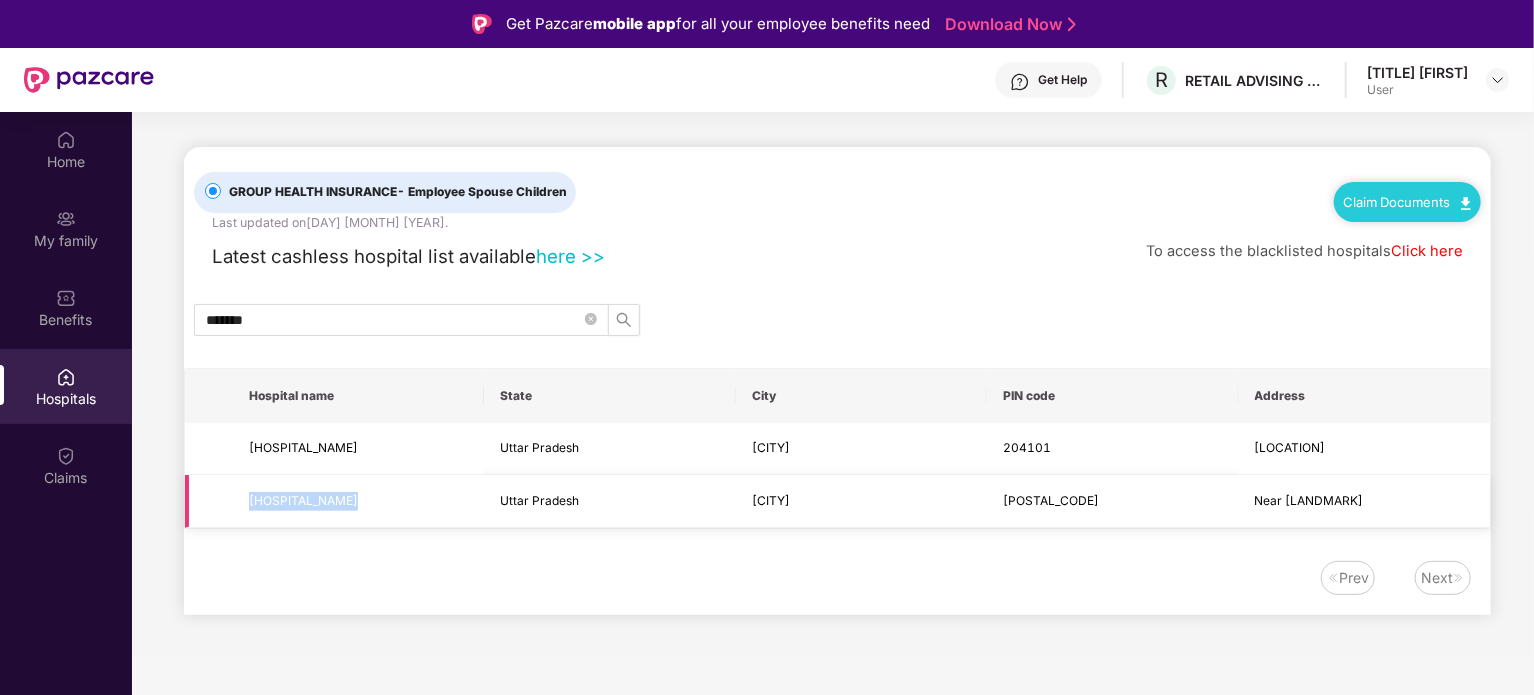 click on "[HOSPITAL_NAME]" at bounding box center [358, 501] 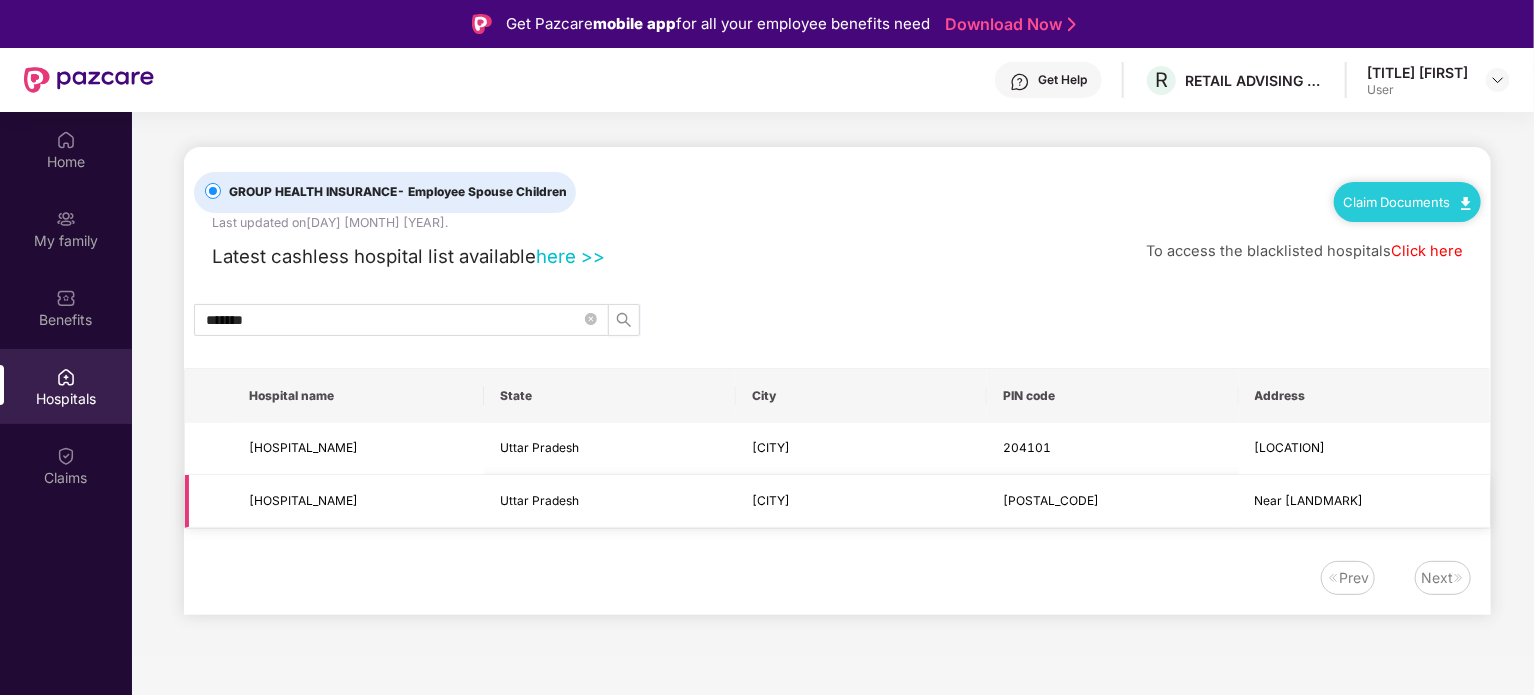 click on "Near [LANDMARK]" at bounding box center [1364, 501] 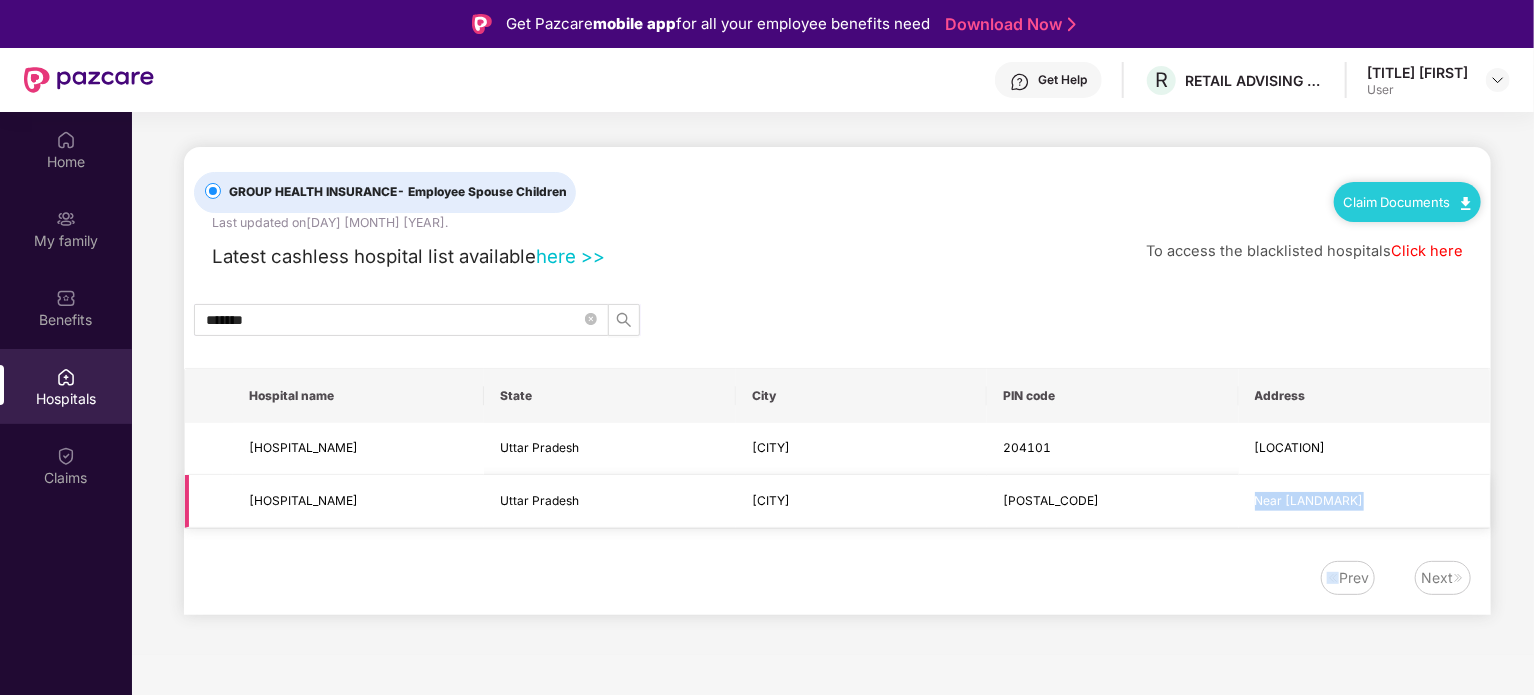 click on "Near [LANDMARK]" at bounding box center (1364, 501) 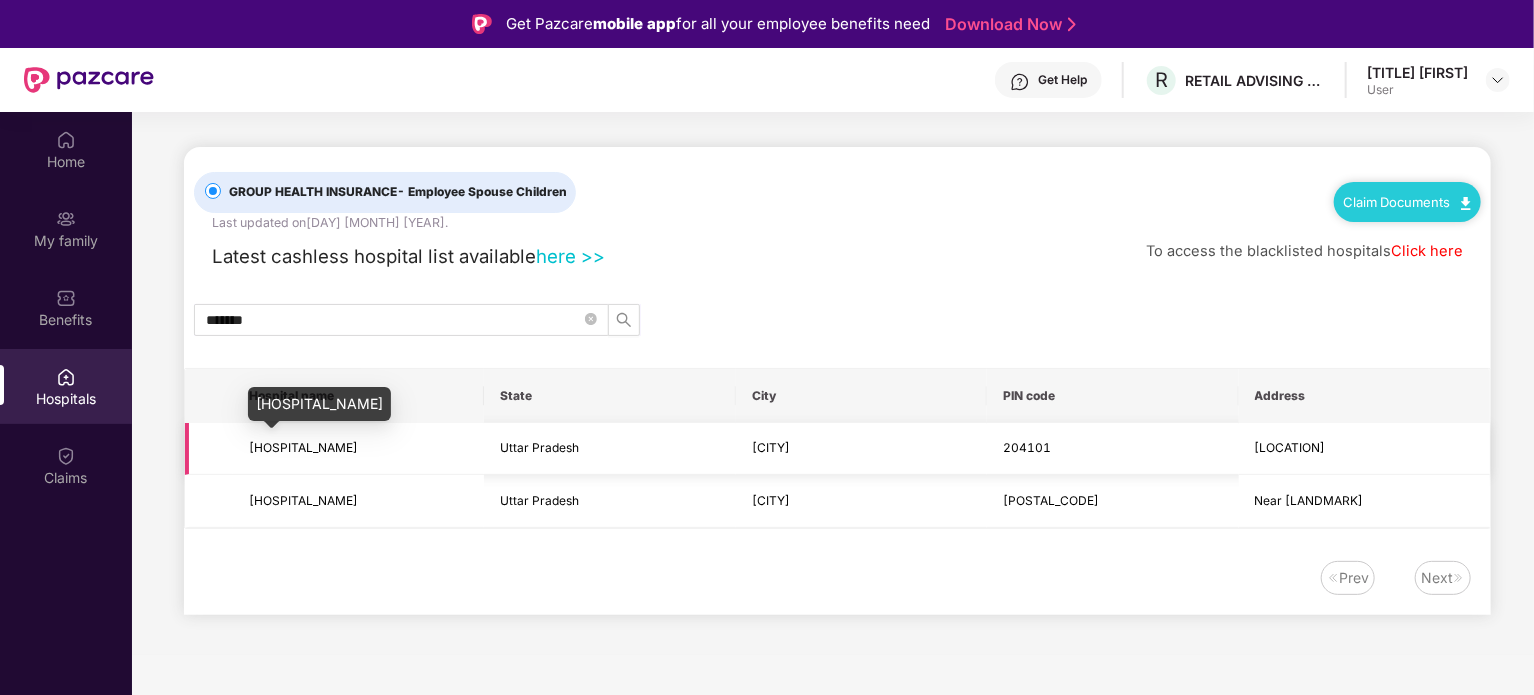 click on "[HOSPITAL_NAME]" at bounding box center [303, 447] 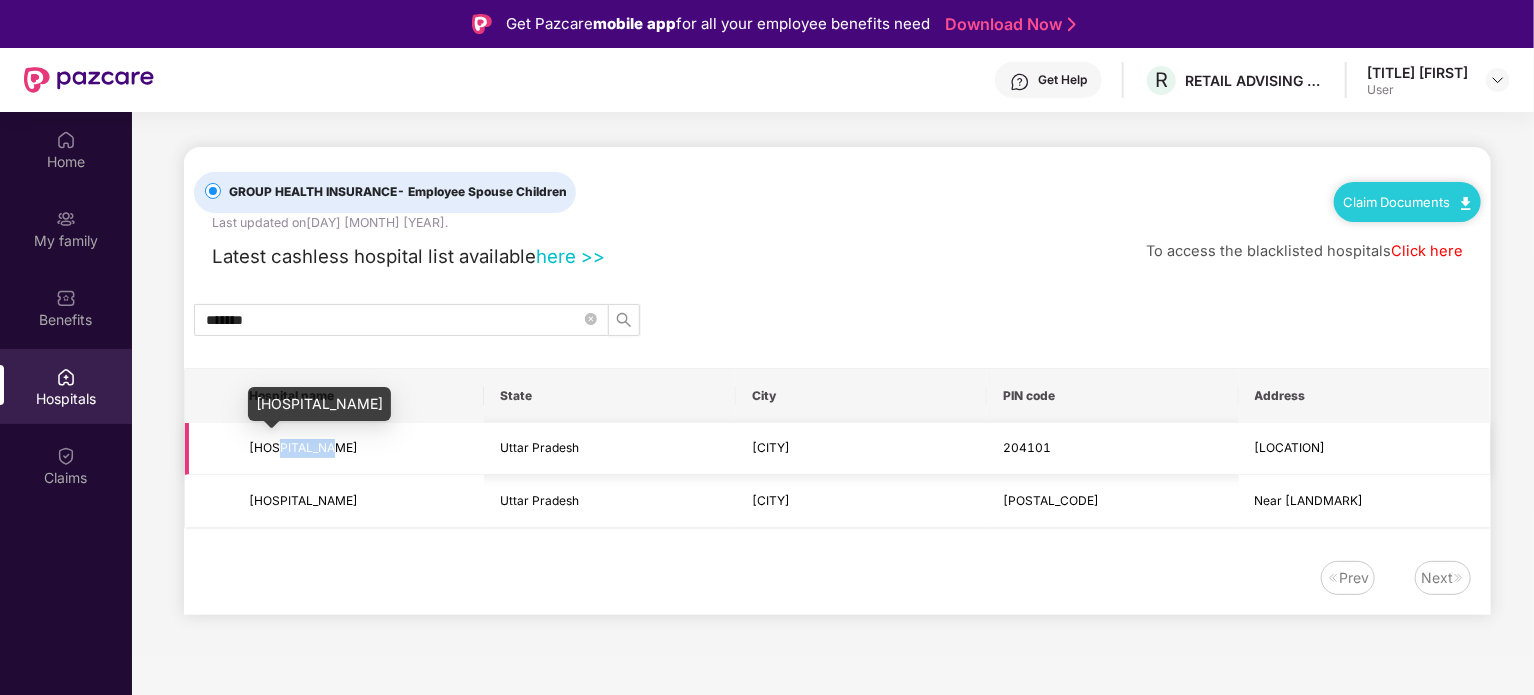 click on "[HOSPITAL_NAME]" at bounding box center (303, 447) 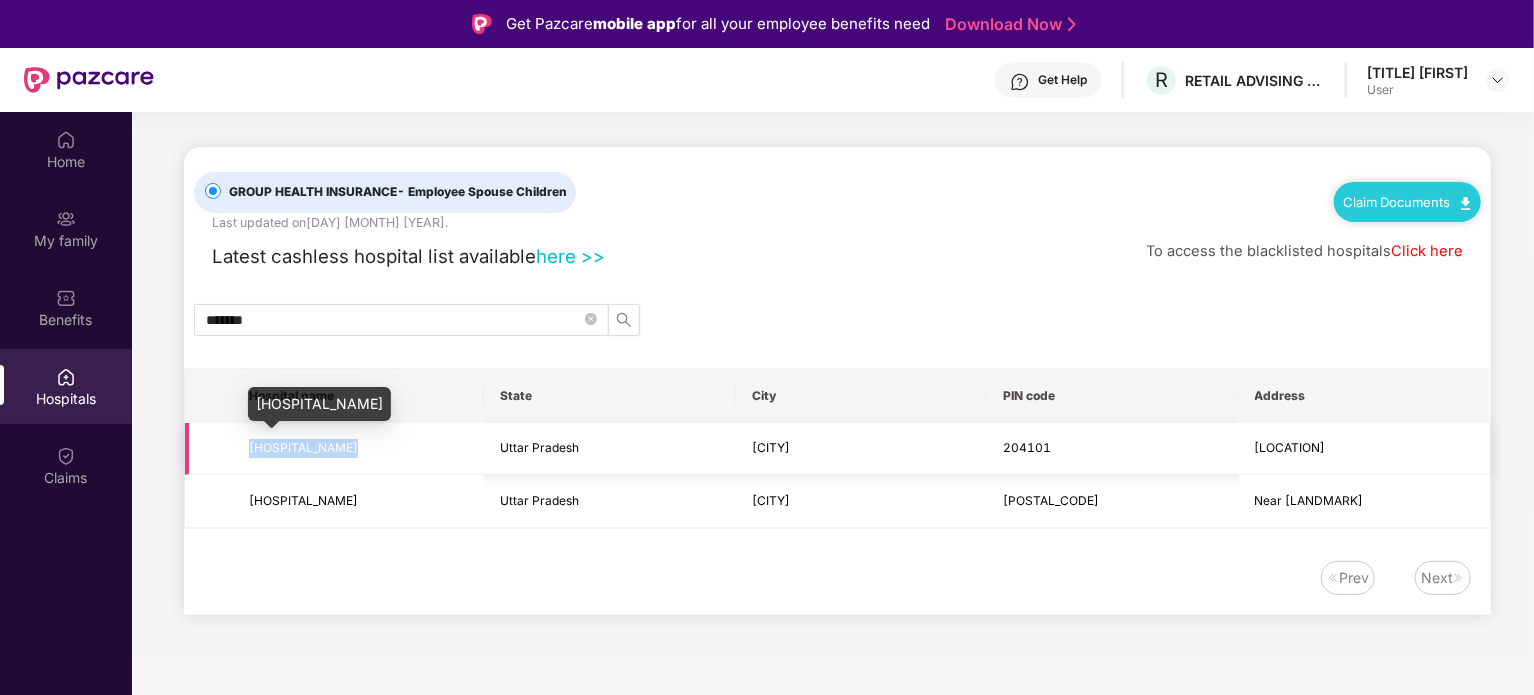 click on "[HOSPITAL_NAME]" at bounding box center [303, 447] 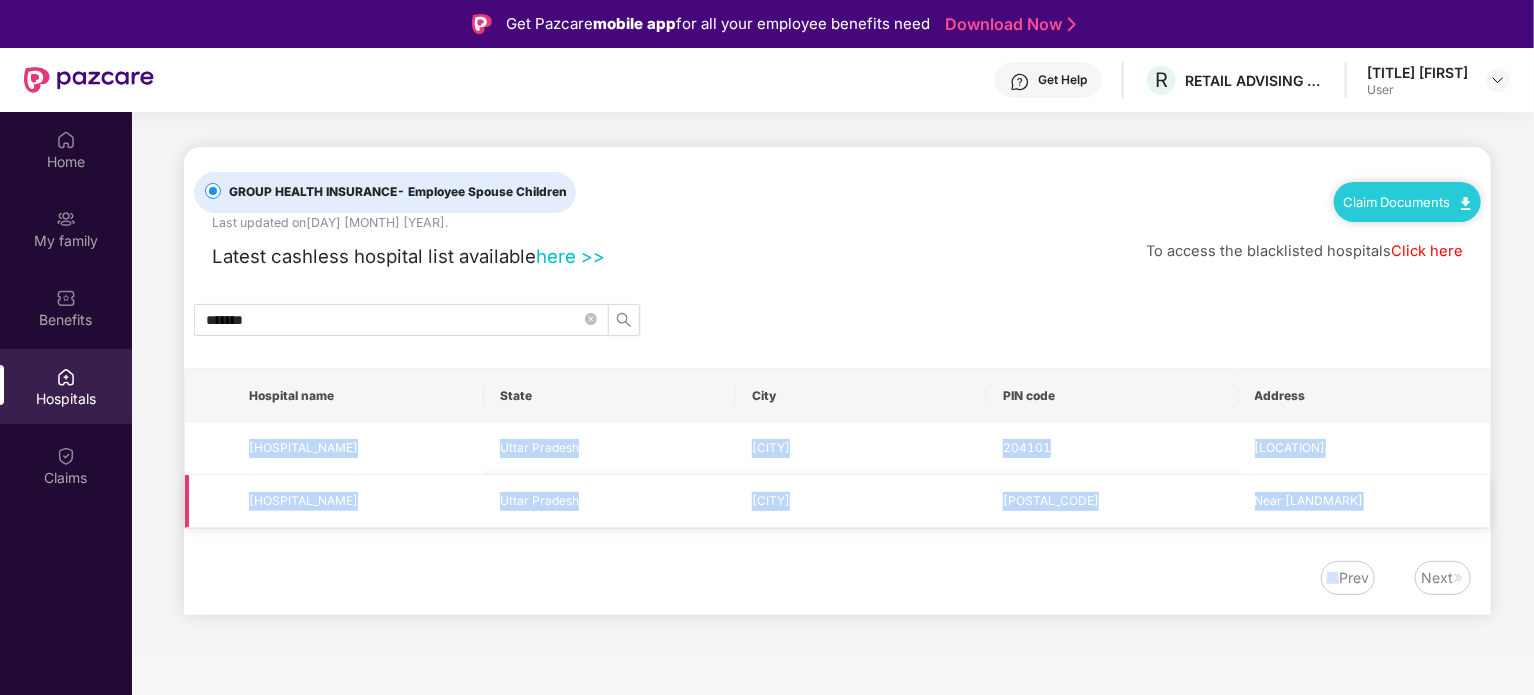 drag, startPoint x: 285, startPoint y: 449, endPoint x: 1380, endPoint y: 491, distance: 1095.8052 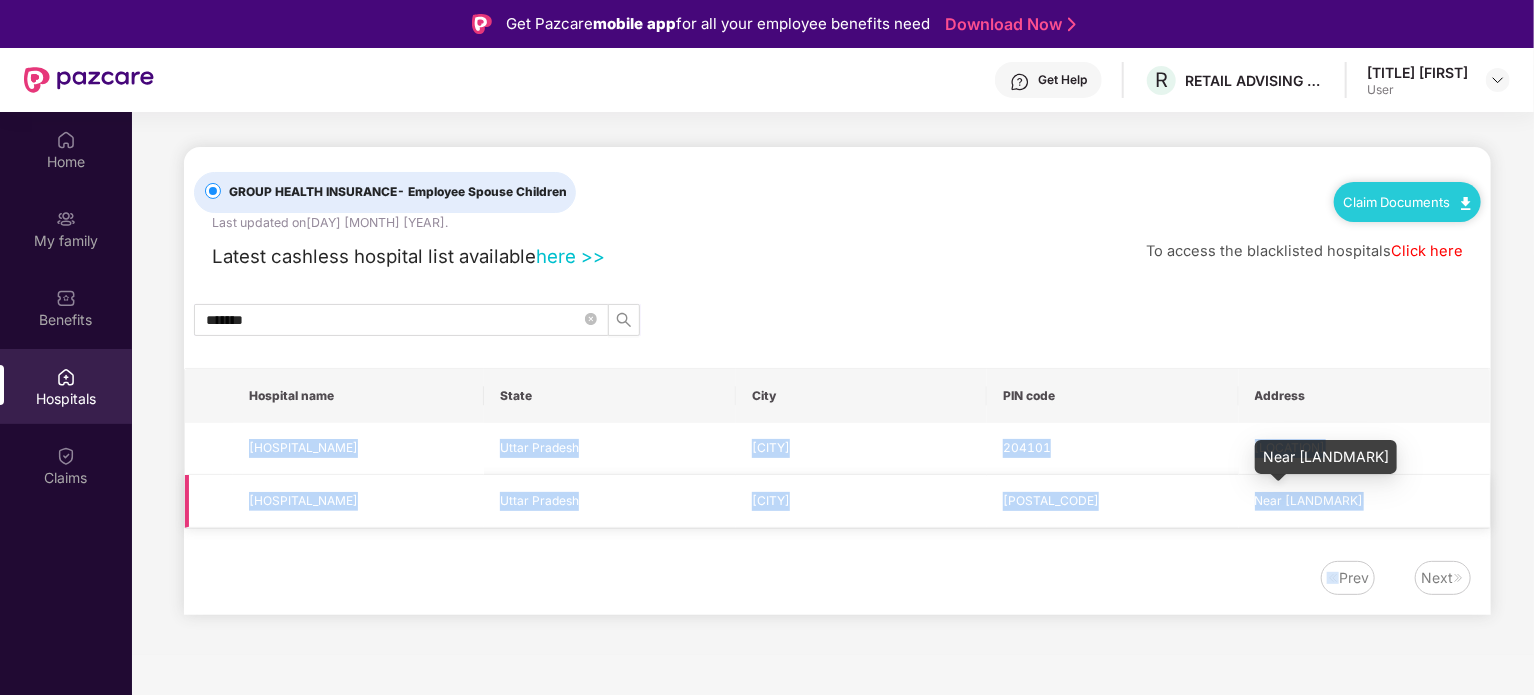 click on "Near [LANDMARK]" at bounding box center [1309, 500] 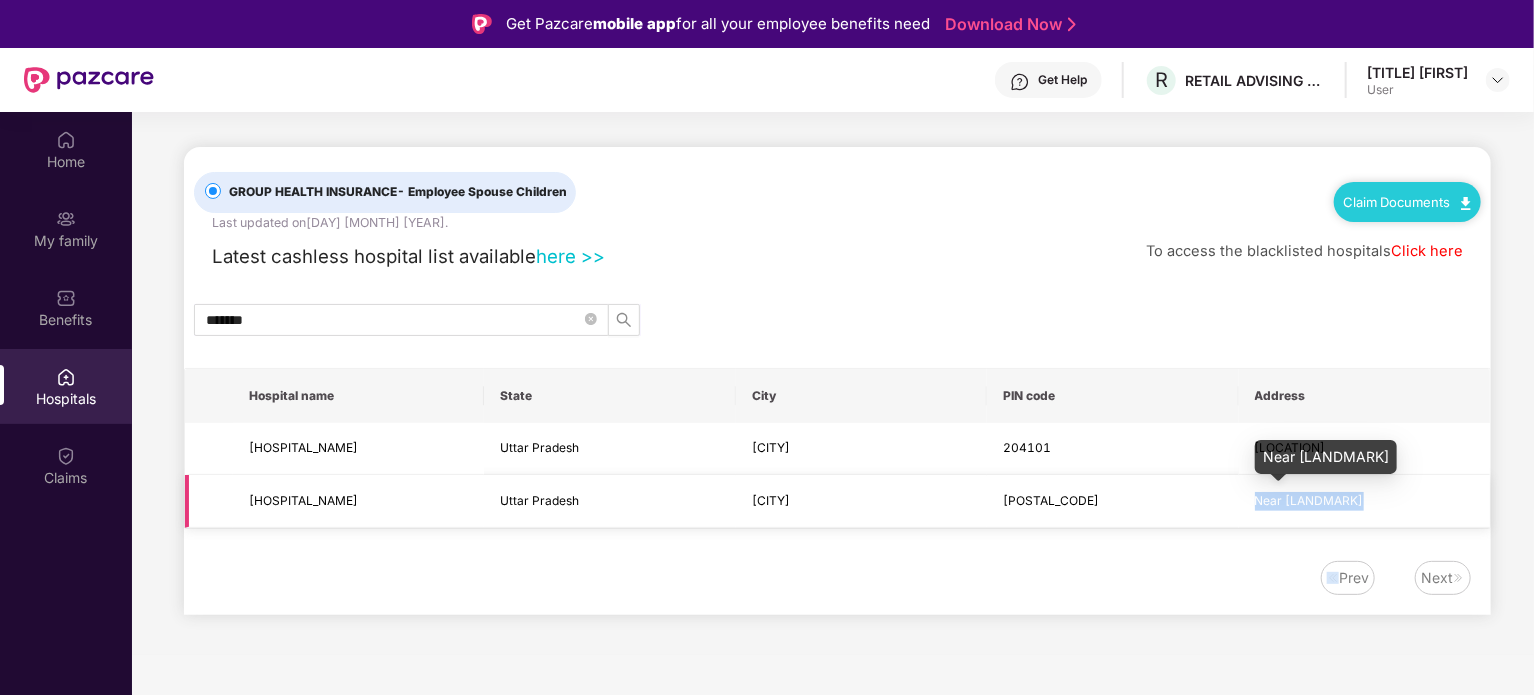 click on "Near [LANDMARK]" at bounding box center [1309, 500] 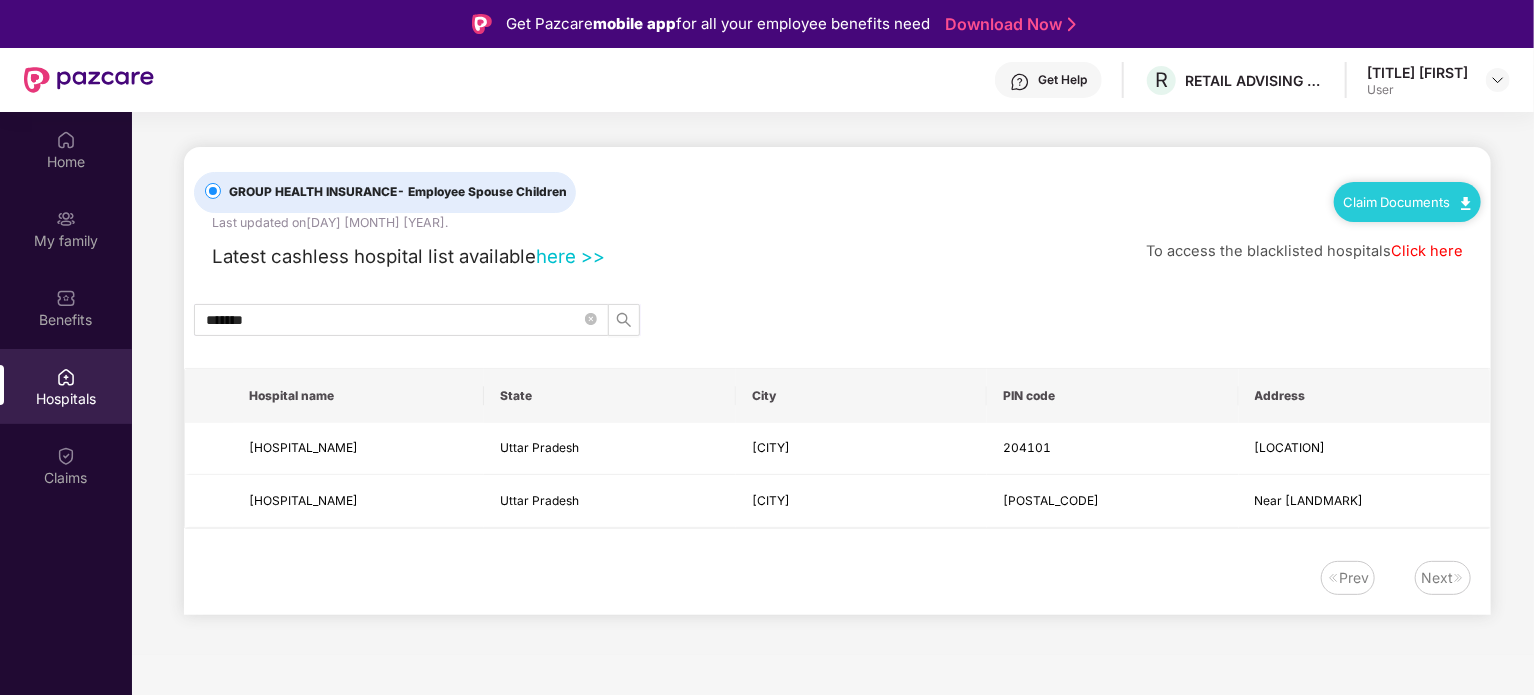 click on "Next" at bounding box center (1437, 578) 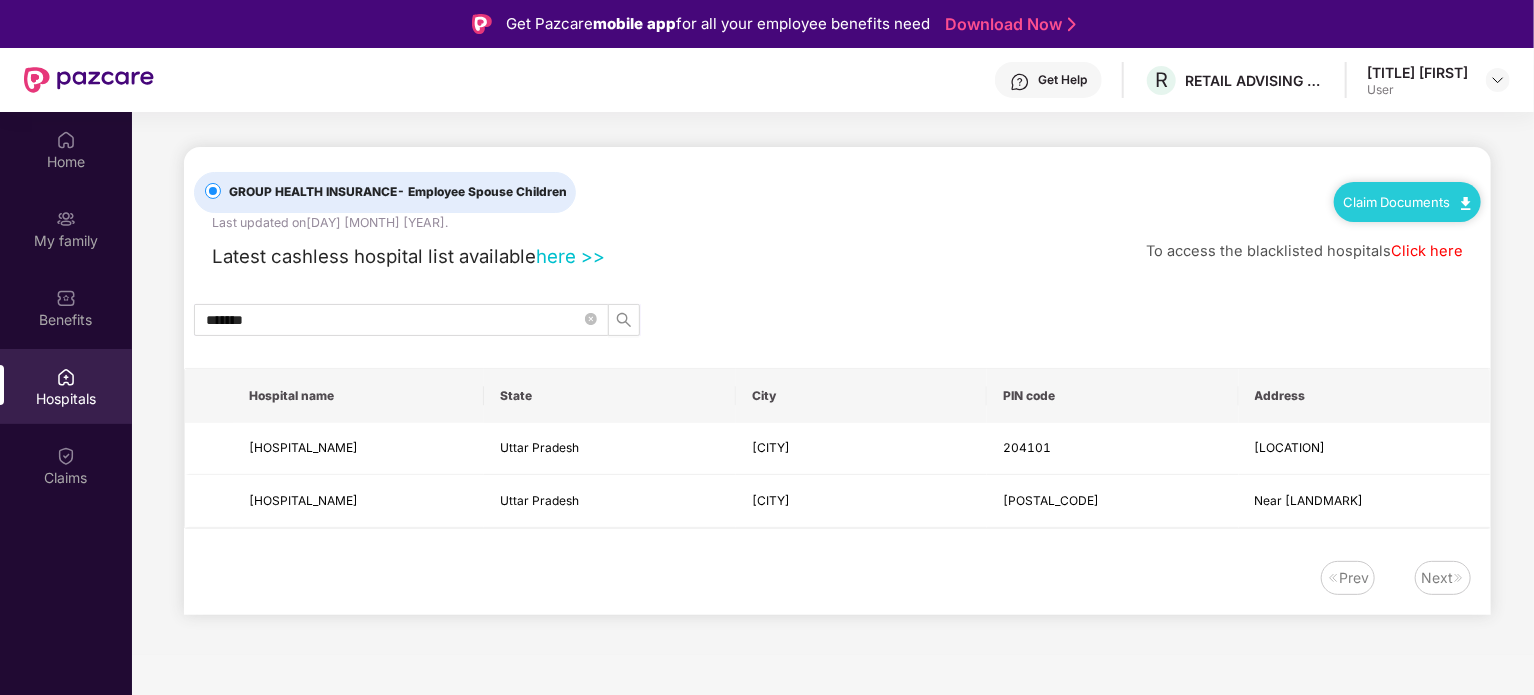 click on "Click here" at bounding box center [1427, 251] 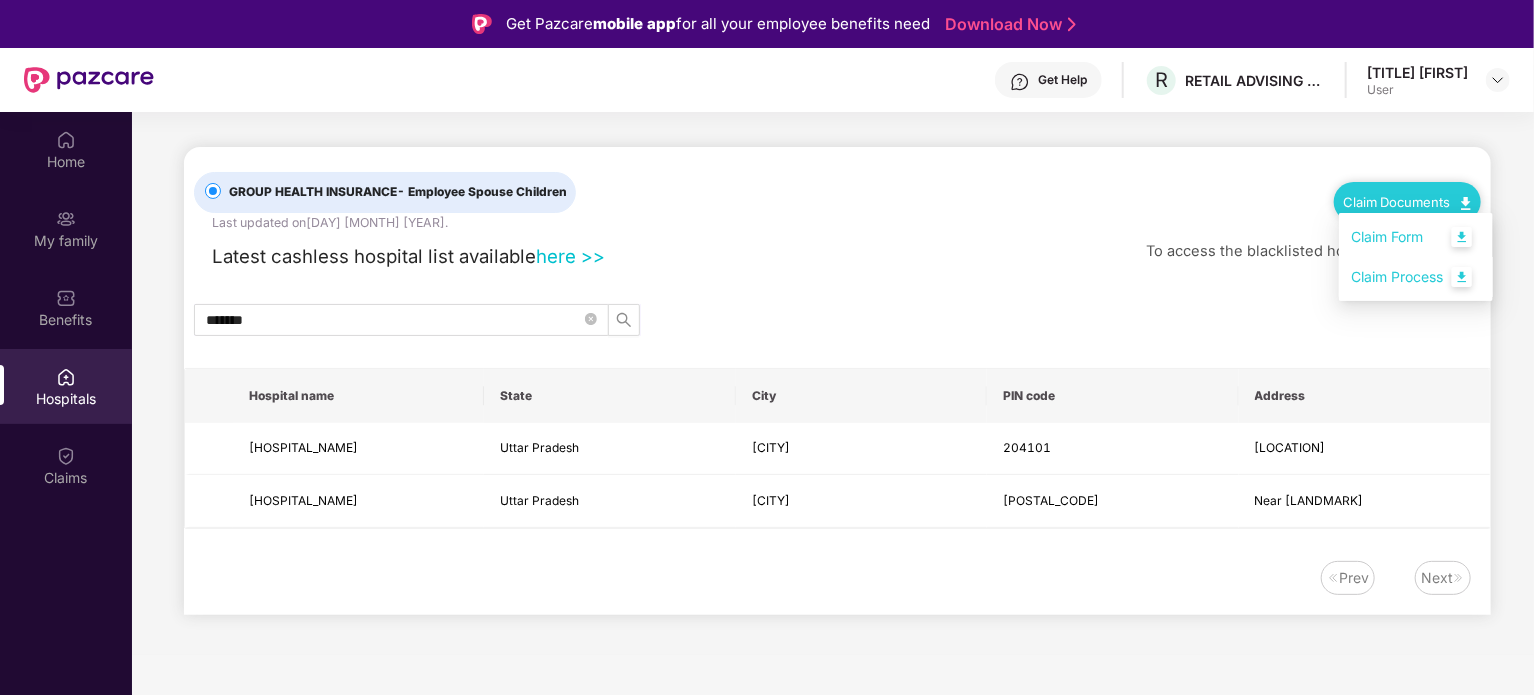 click on "Claim Process" at bounding box center (1416, 277) 